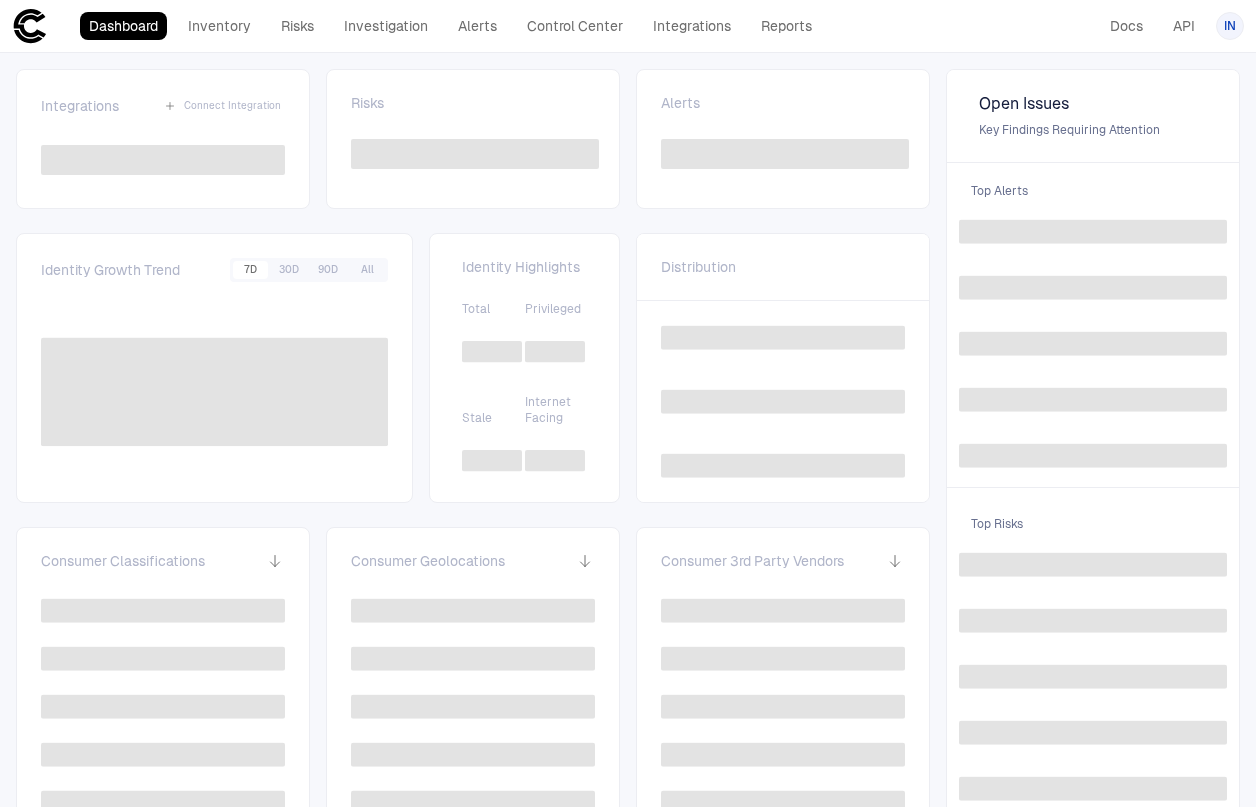 scroll, scrollTop: 0, scrollLeft: 0, axis: both 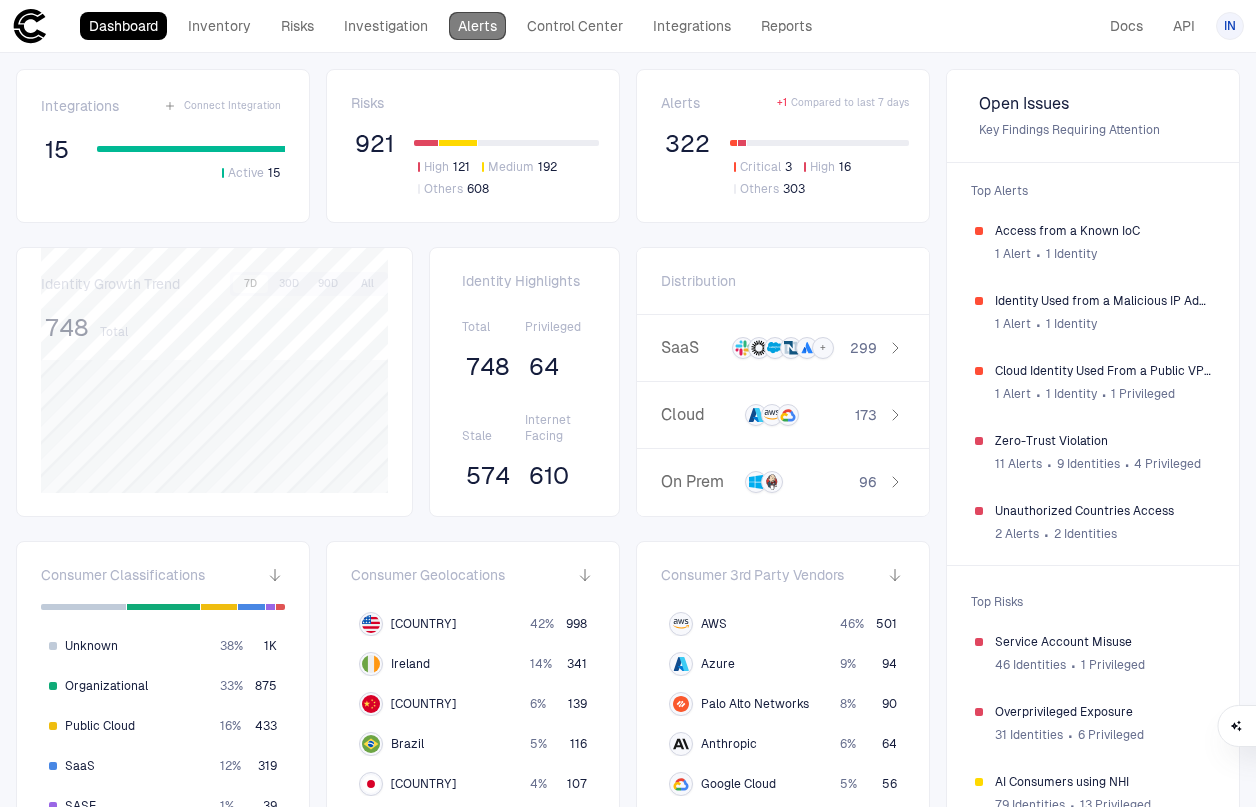 click on "Alerts" at bounding box center (477, 26) 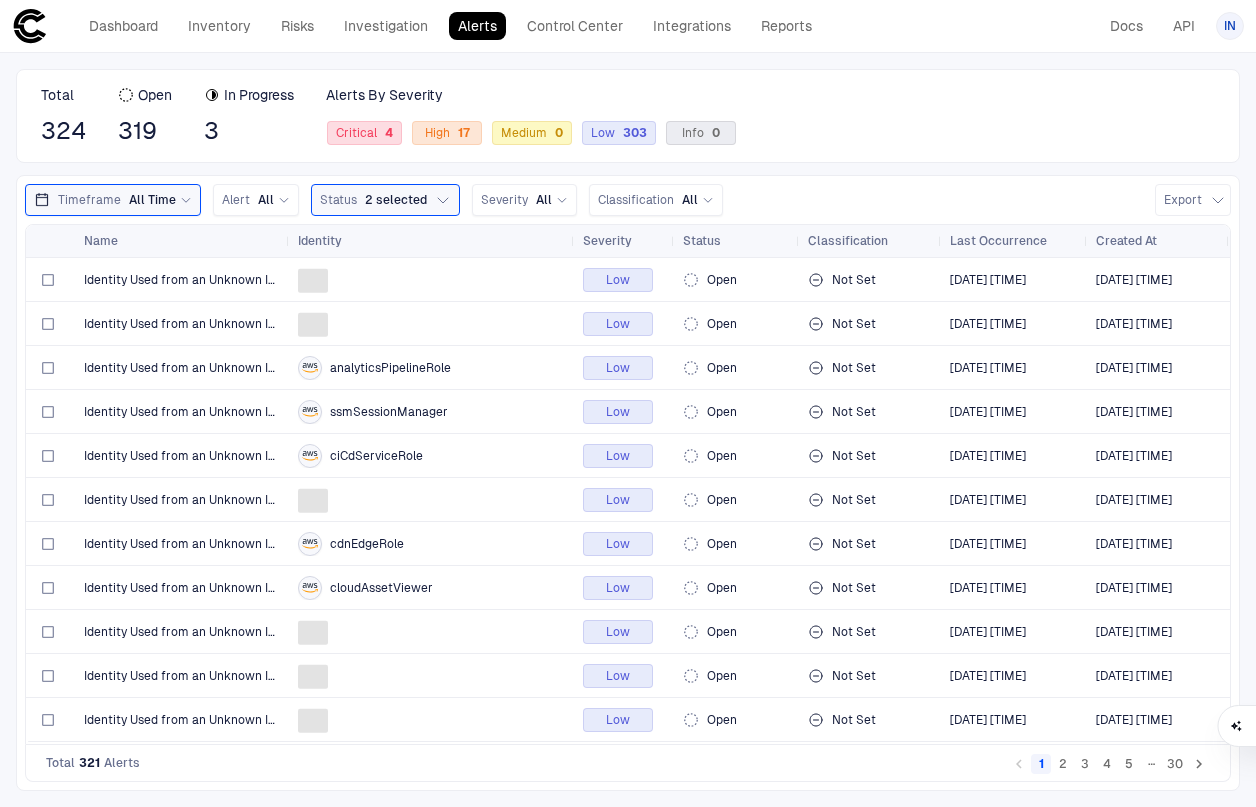 click on "Open" at bounding box center [737, 499] 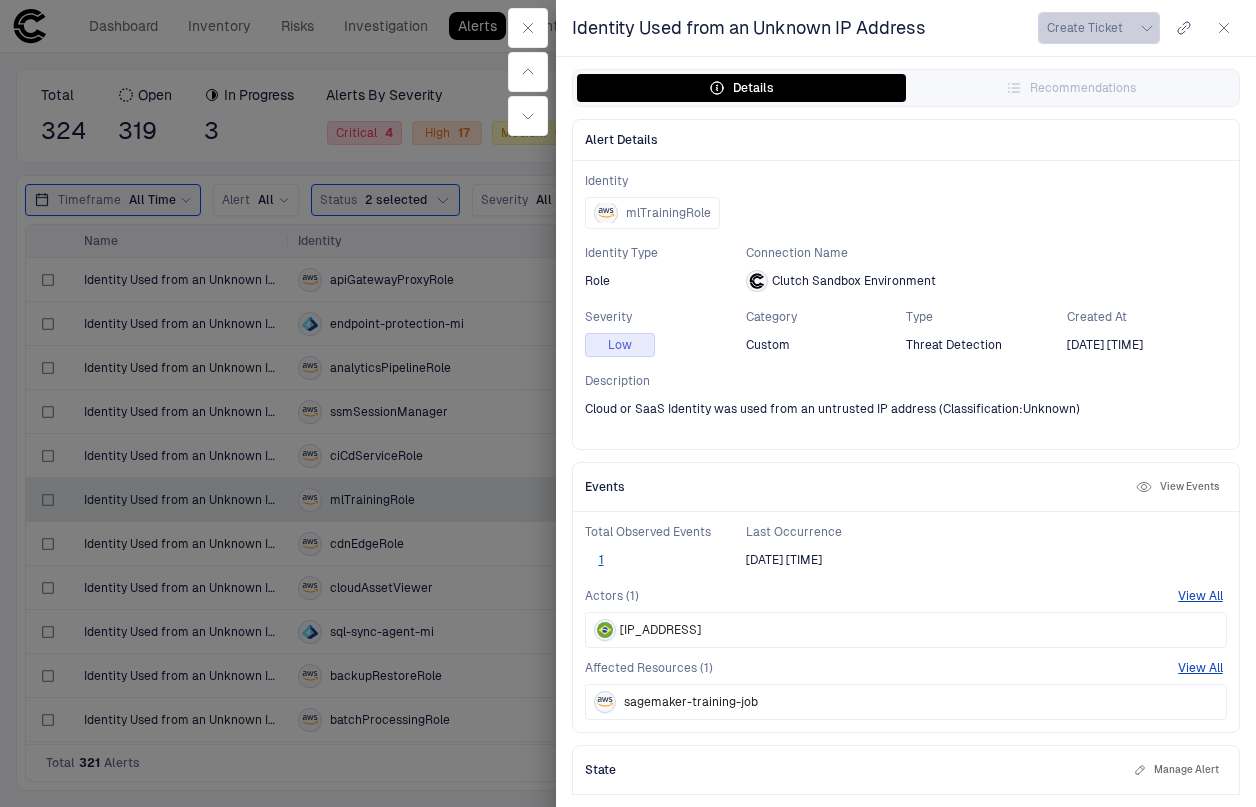 click 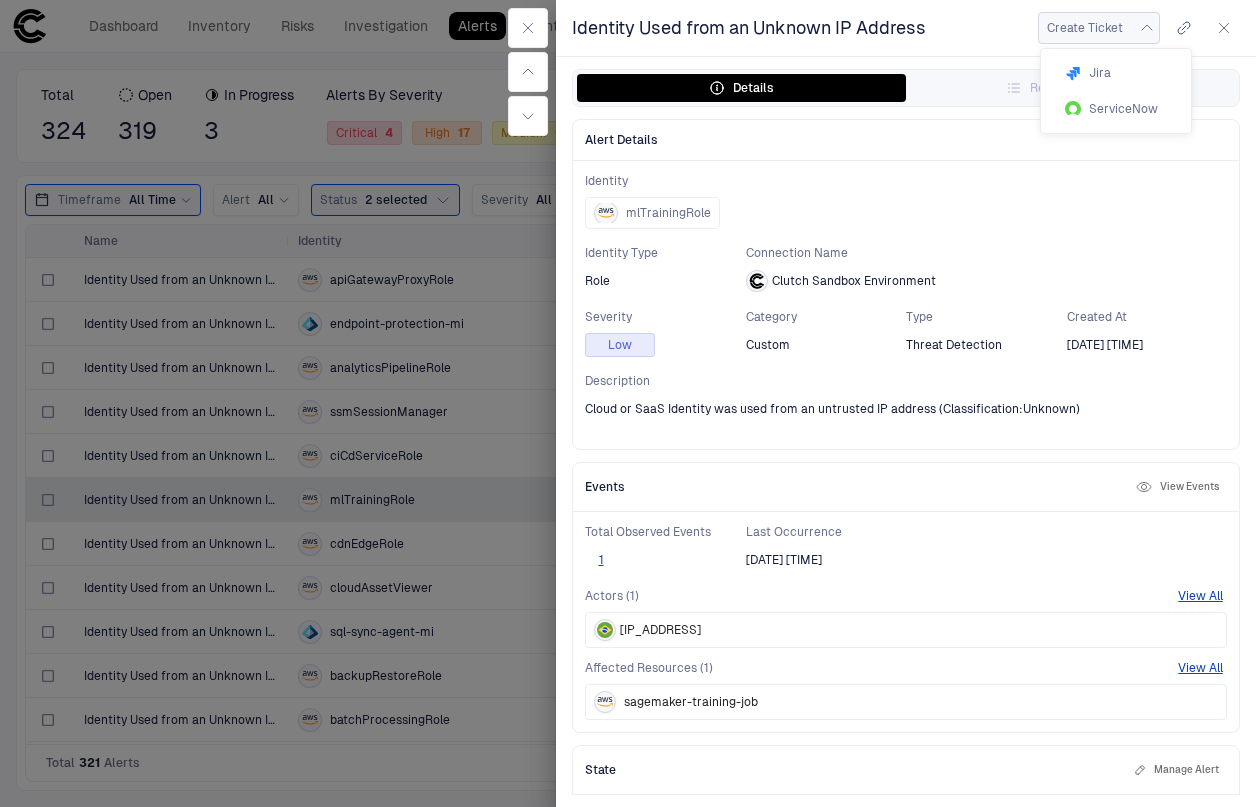 click at bounding box center (628, 403) 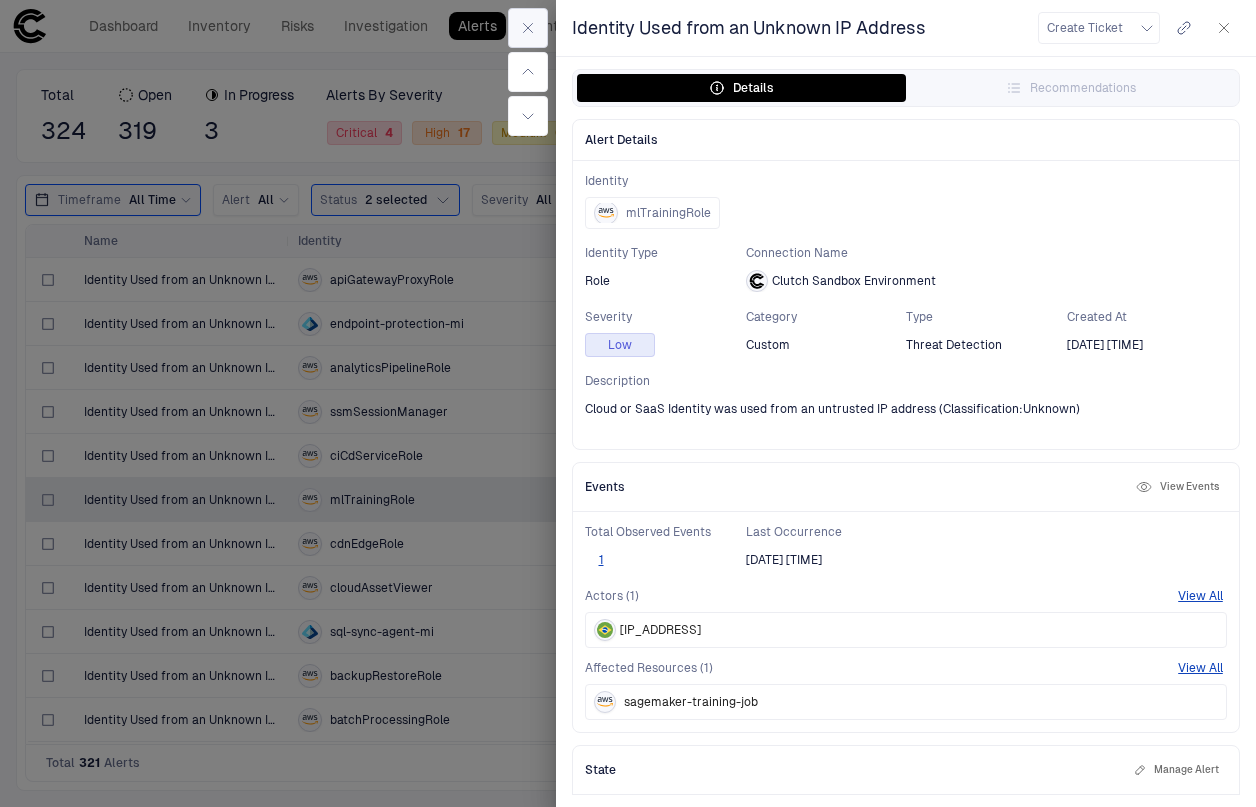 click 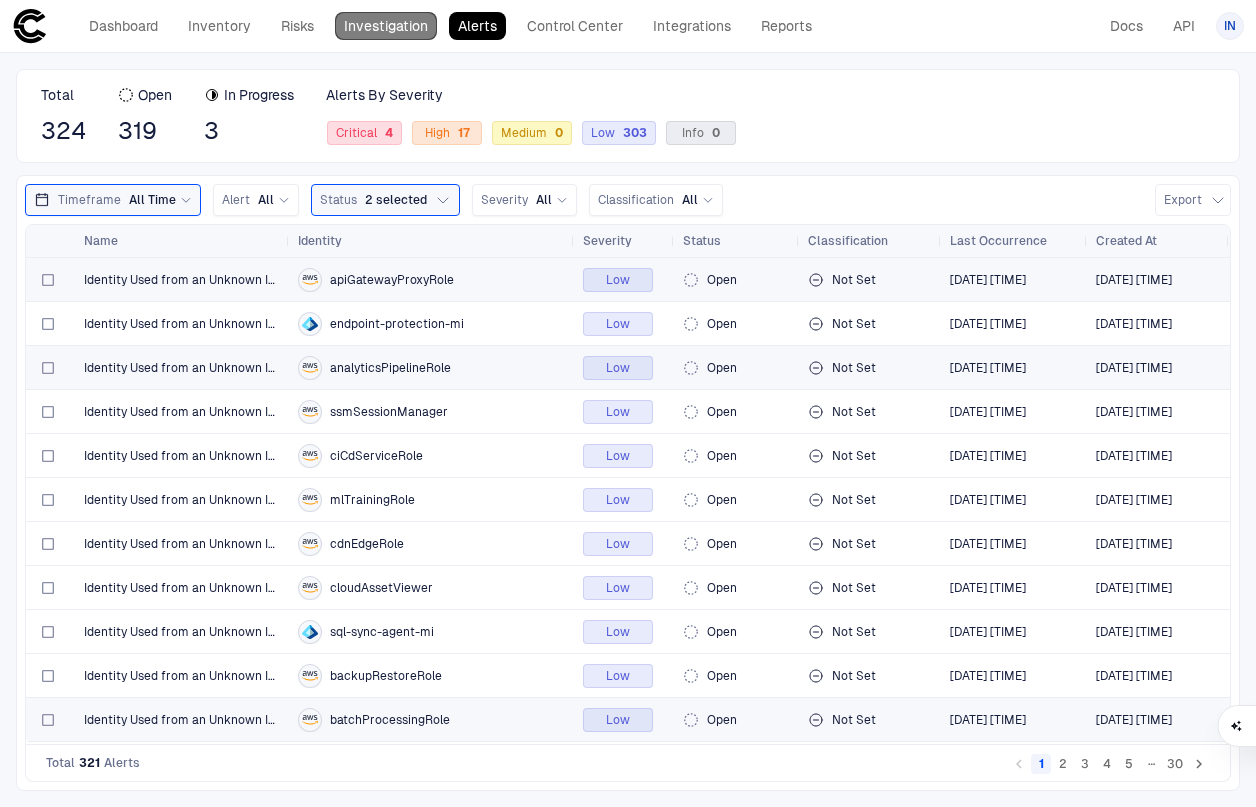 click on "Investigation" at bounding box center (386, 26) 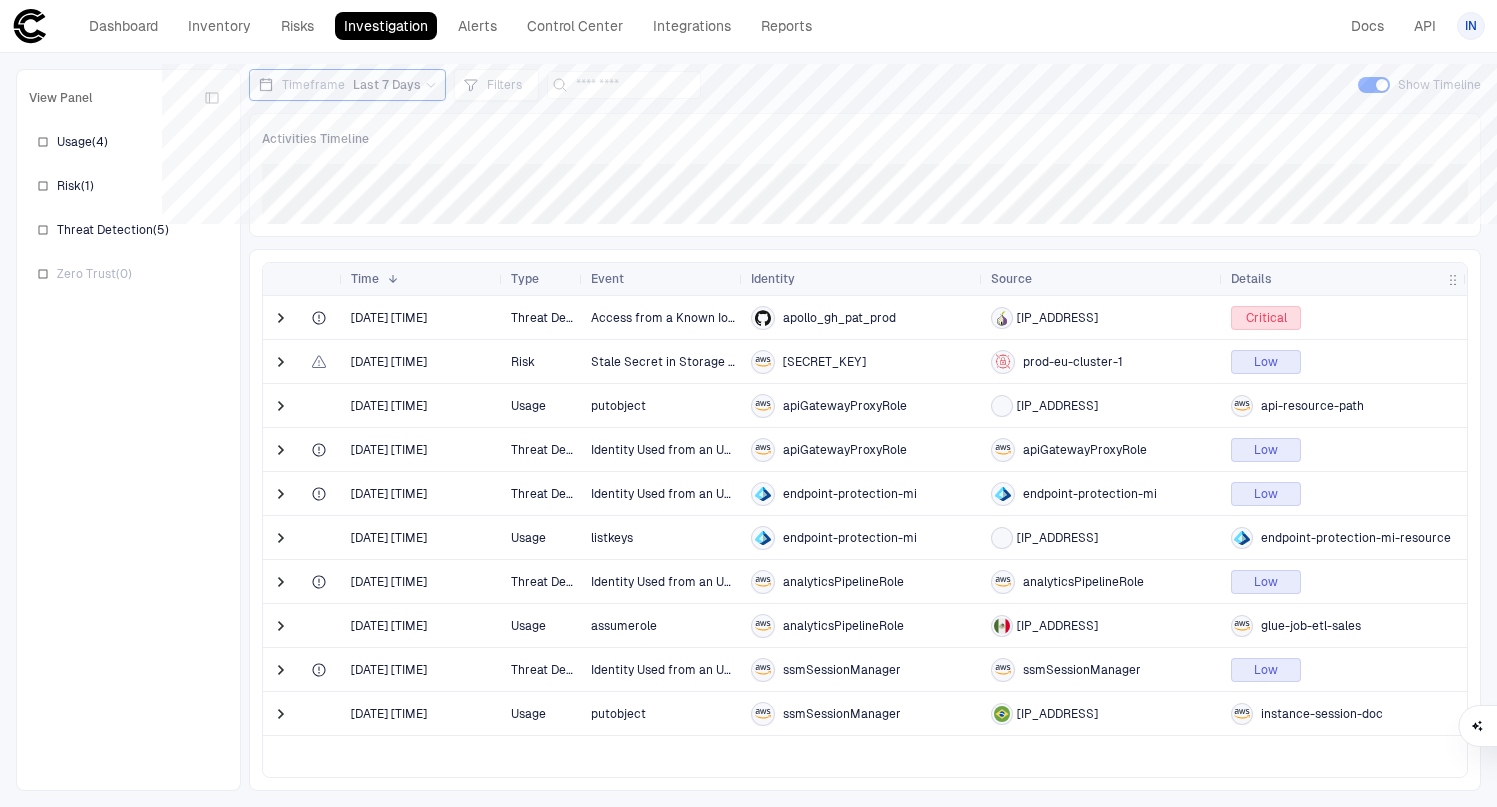 click on "endpoint-protection-mi" at bounding box center [863, 538] 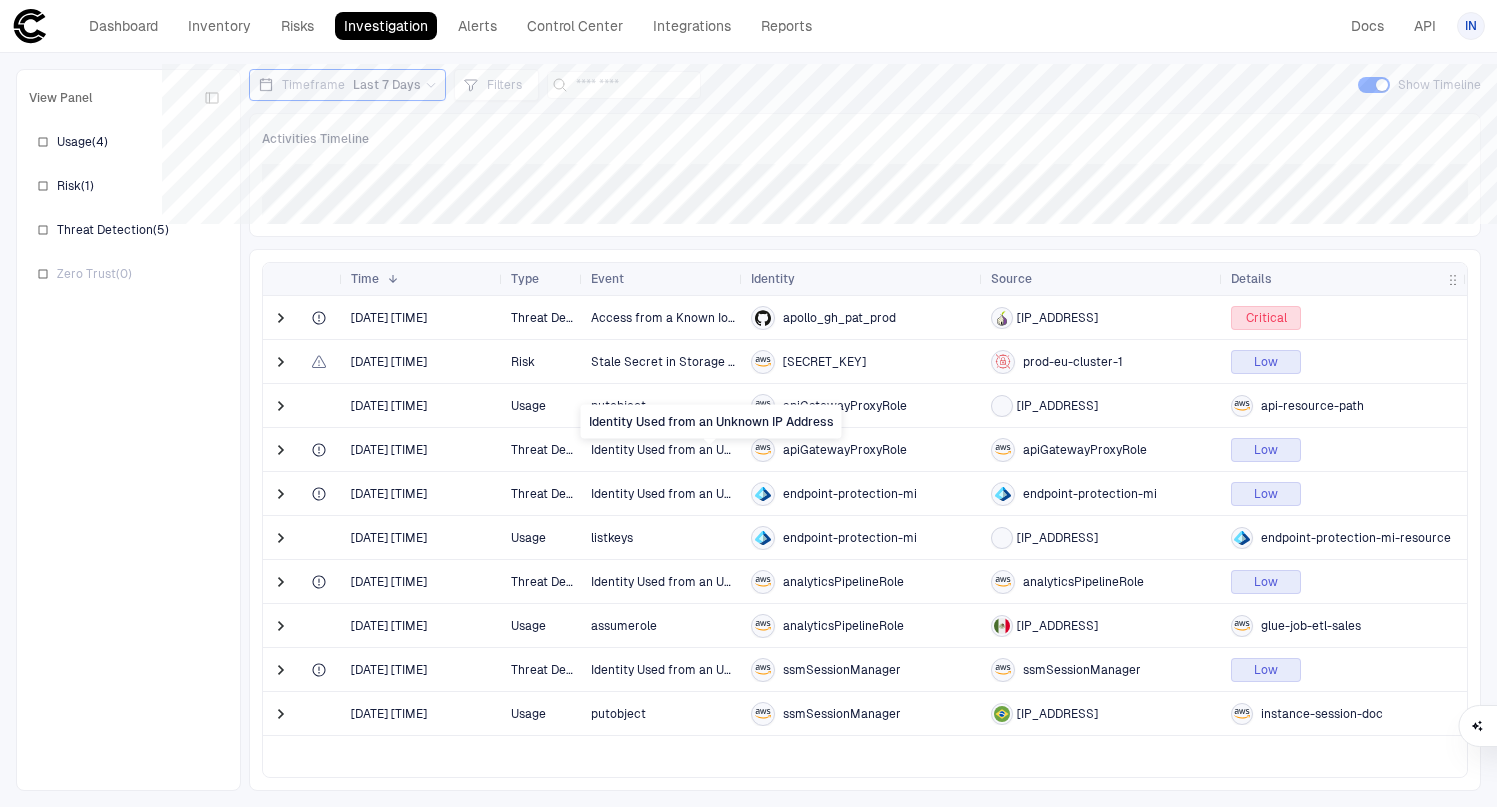click on "Identity Used from an Unknown IP Address" at bounding box center (711, 450) 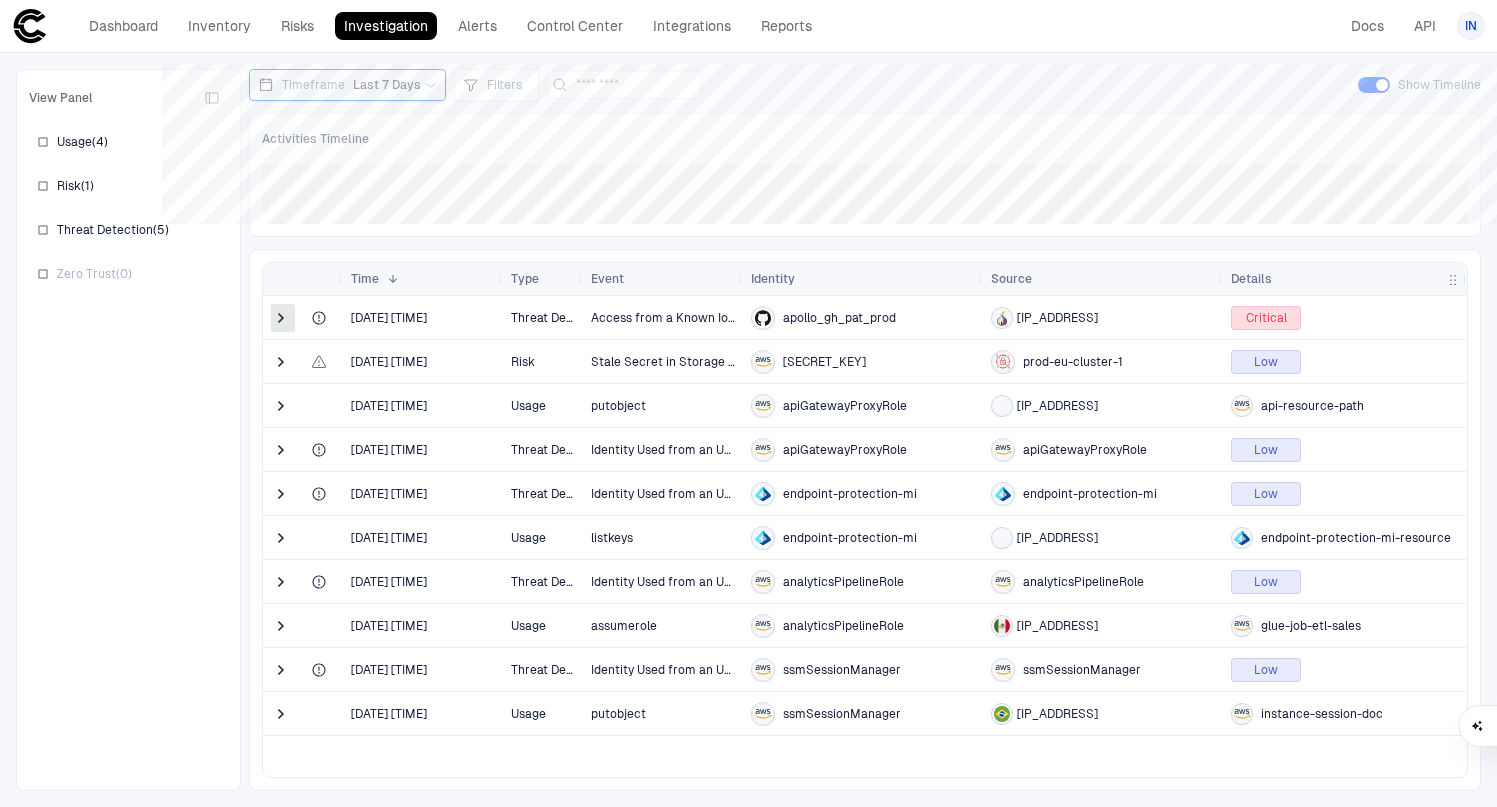 click at bounding box center (281, 318) 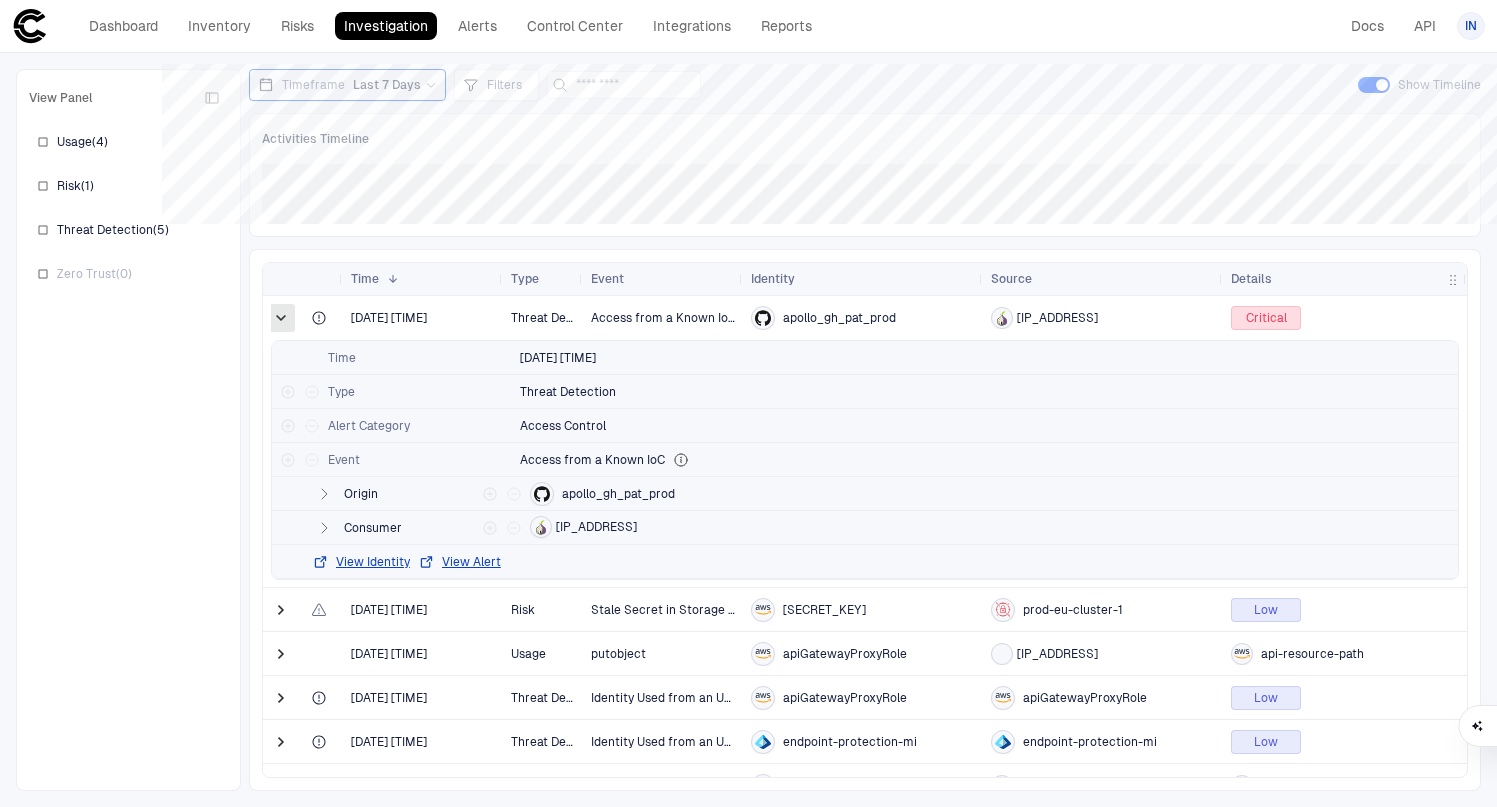 click at bounding box center (281, 318) 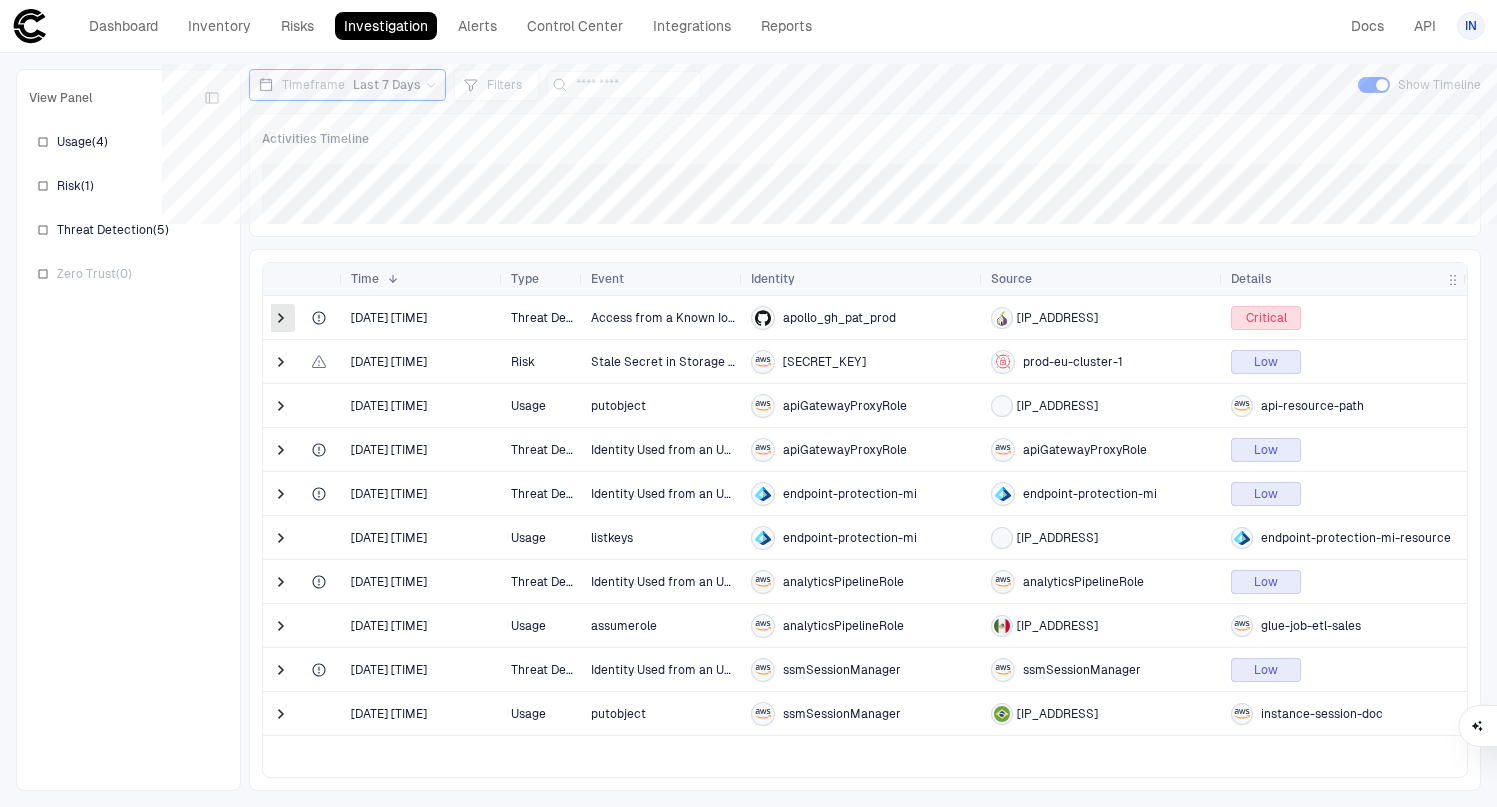 click at bounding box center (281, 318) 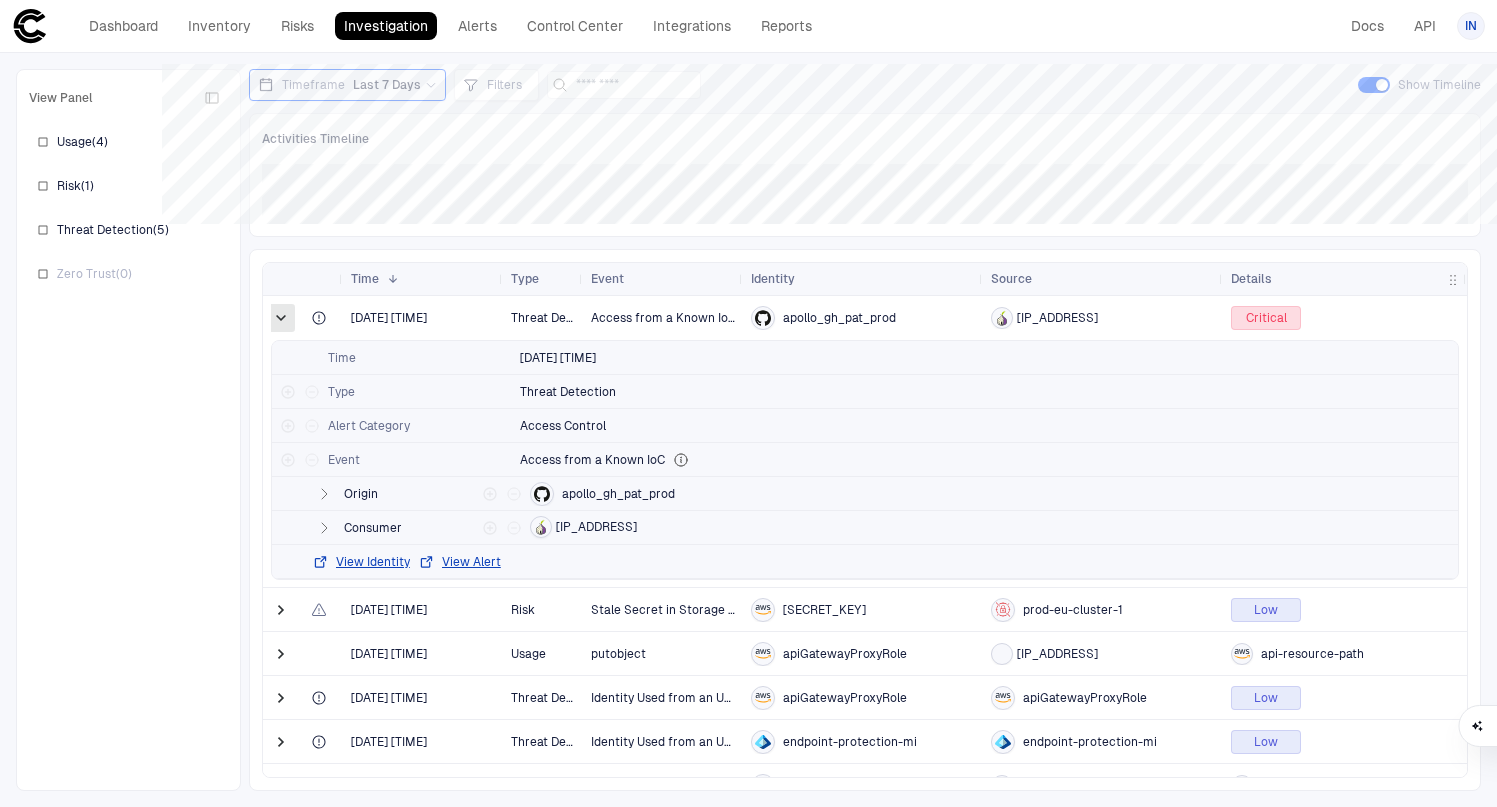 click at bounding box center [281, 318] 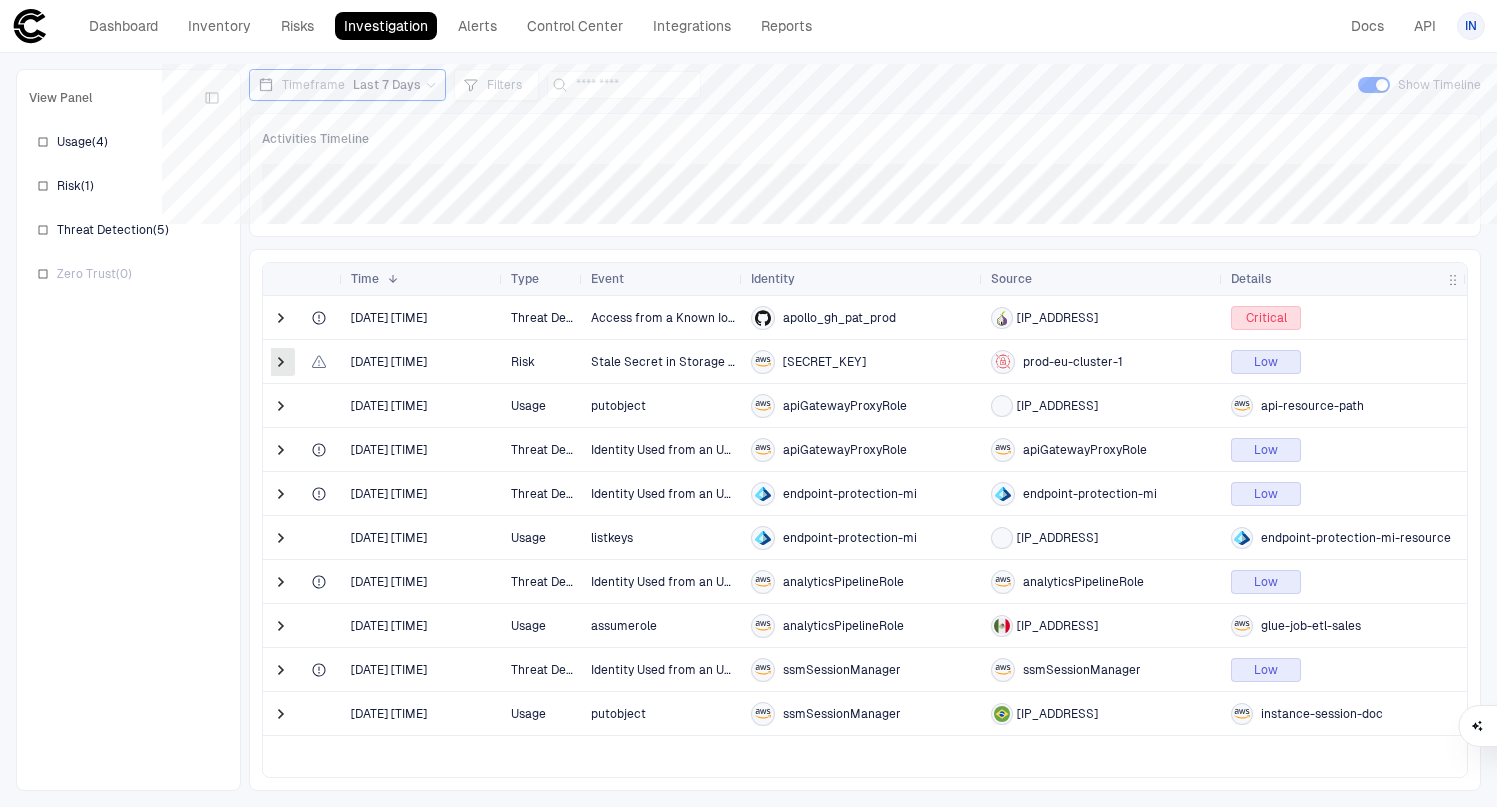 click at bounding box center [281, 362] 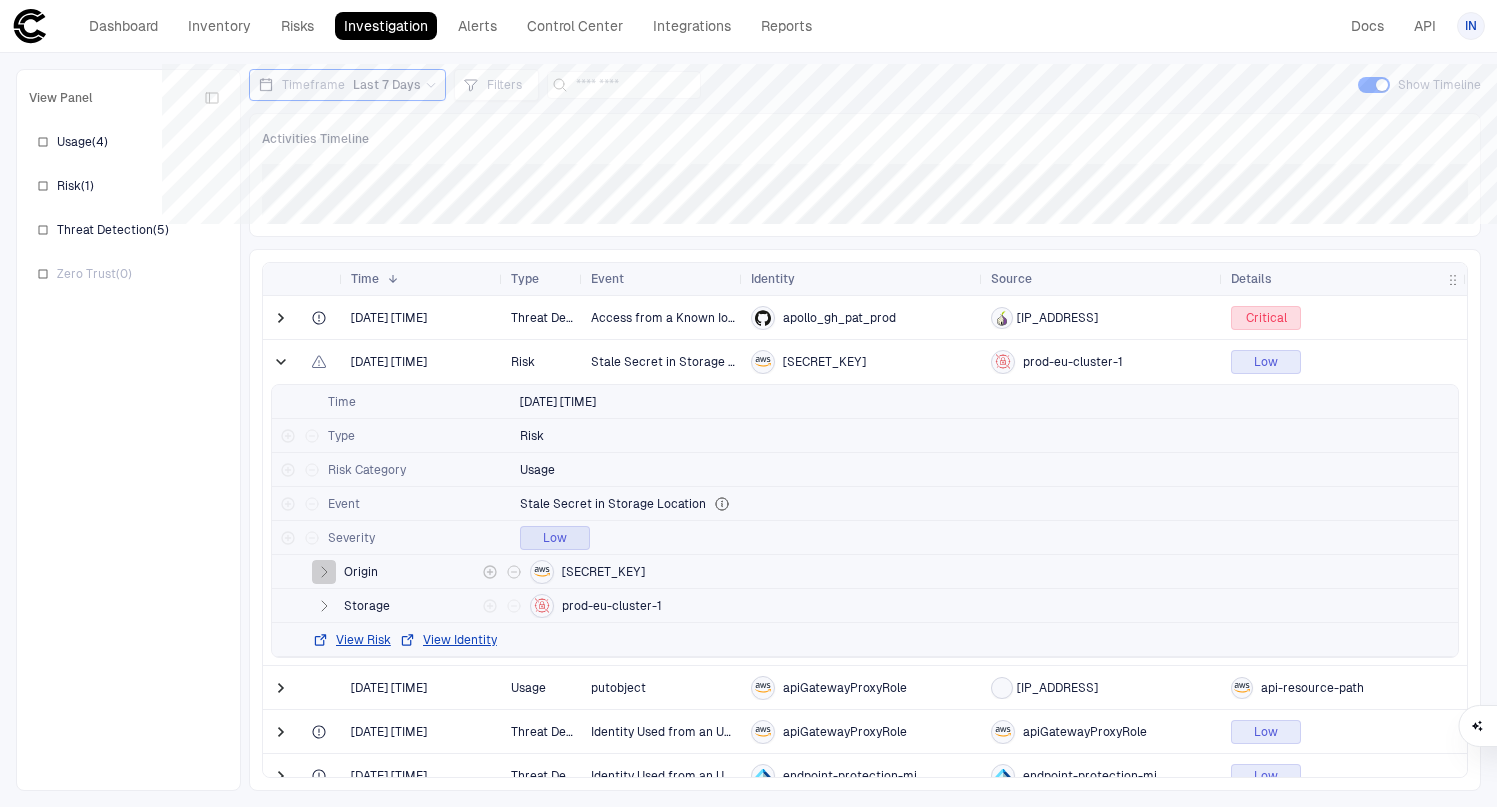 click 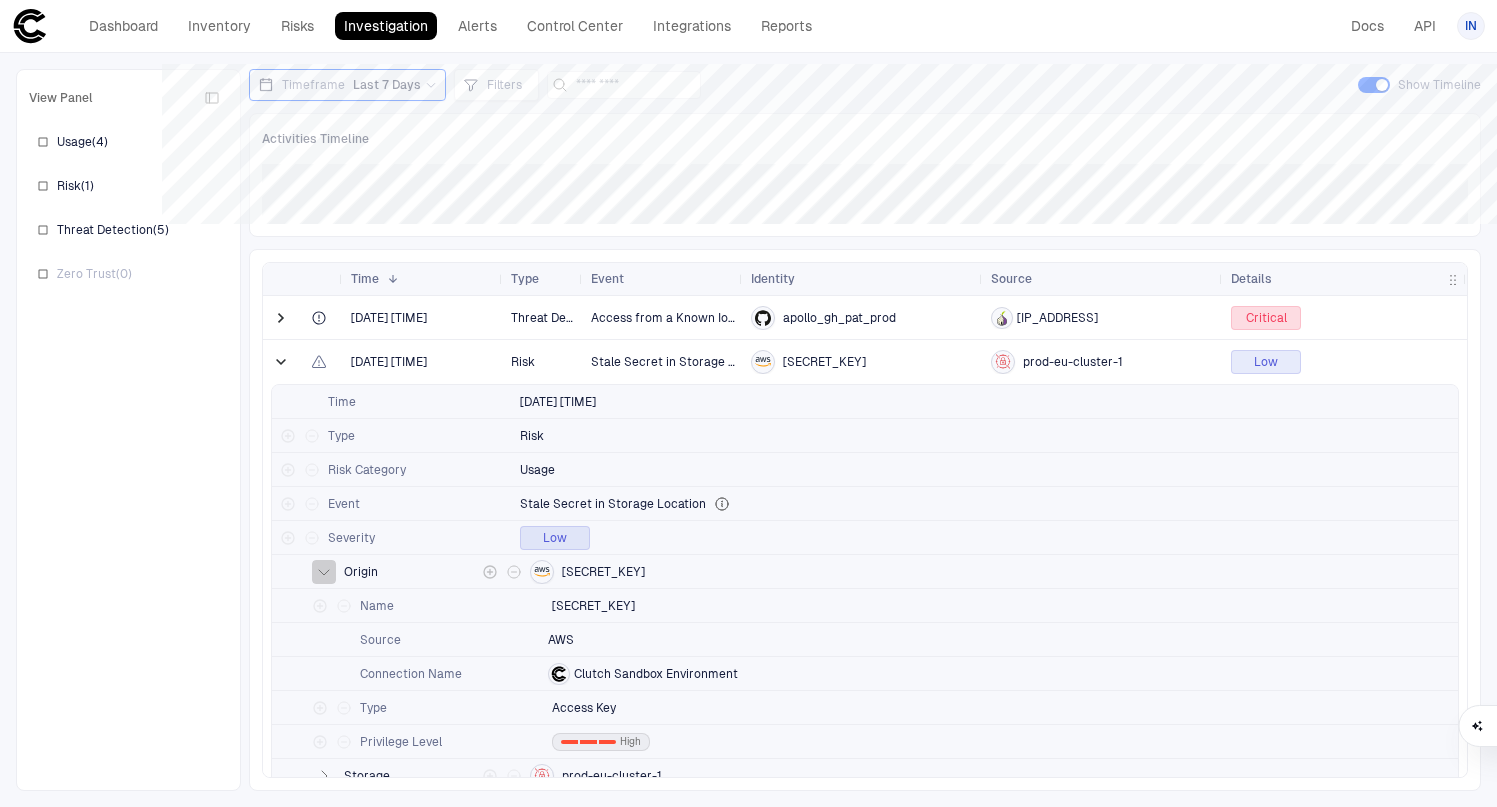 click 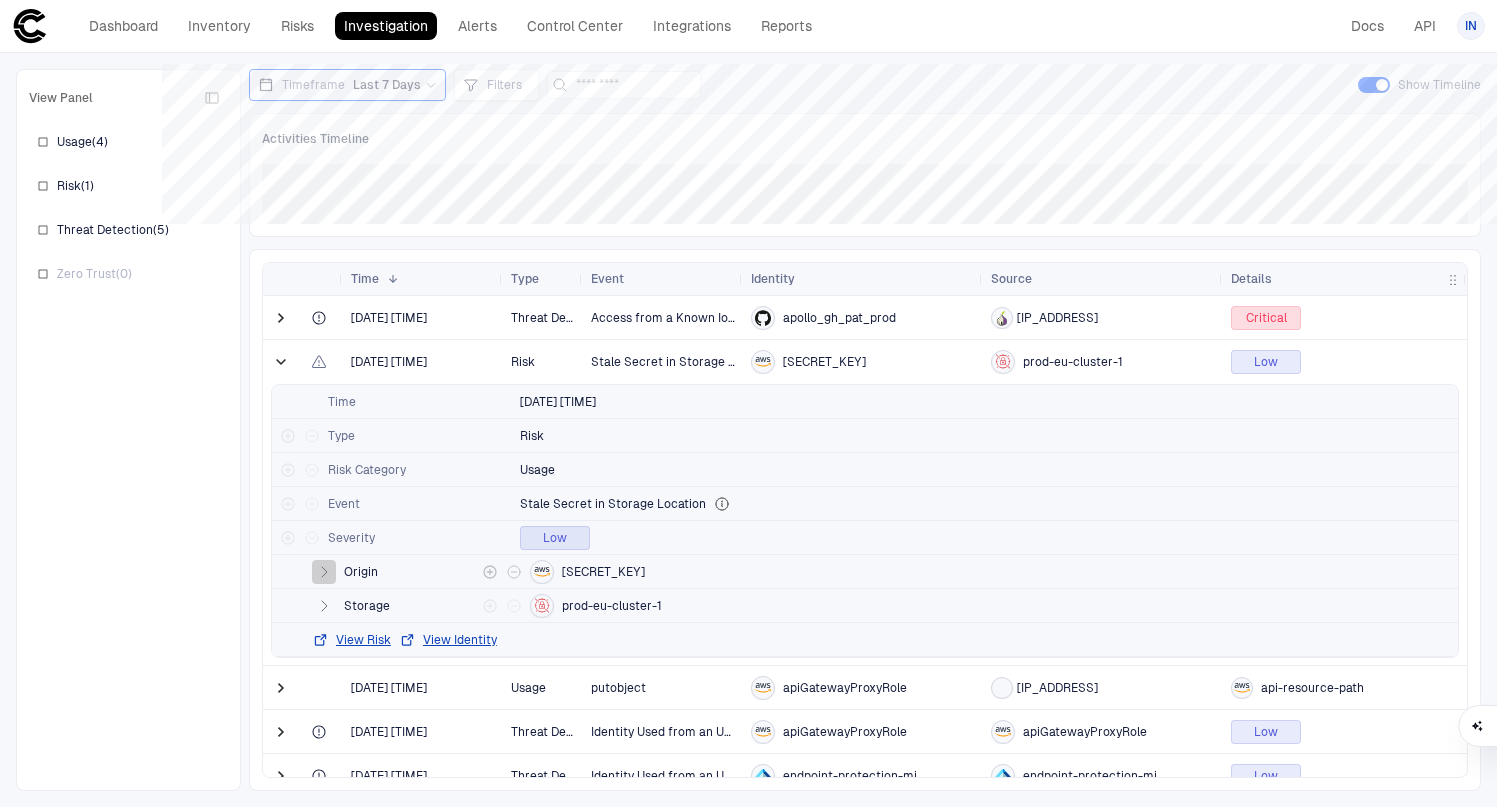 click 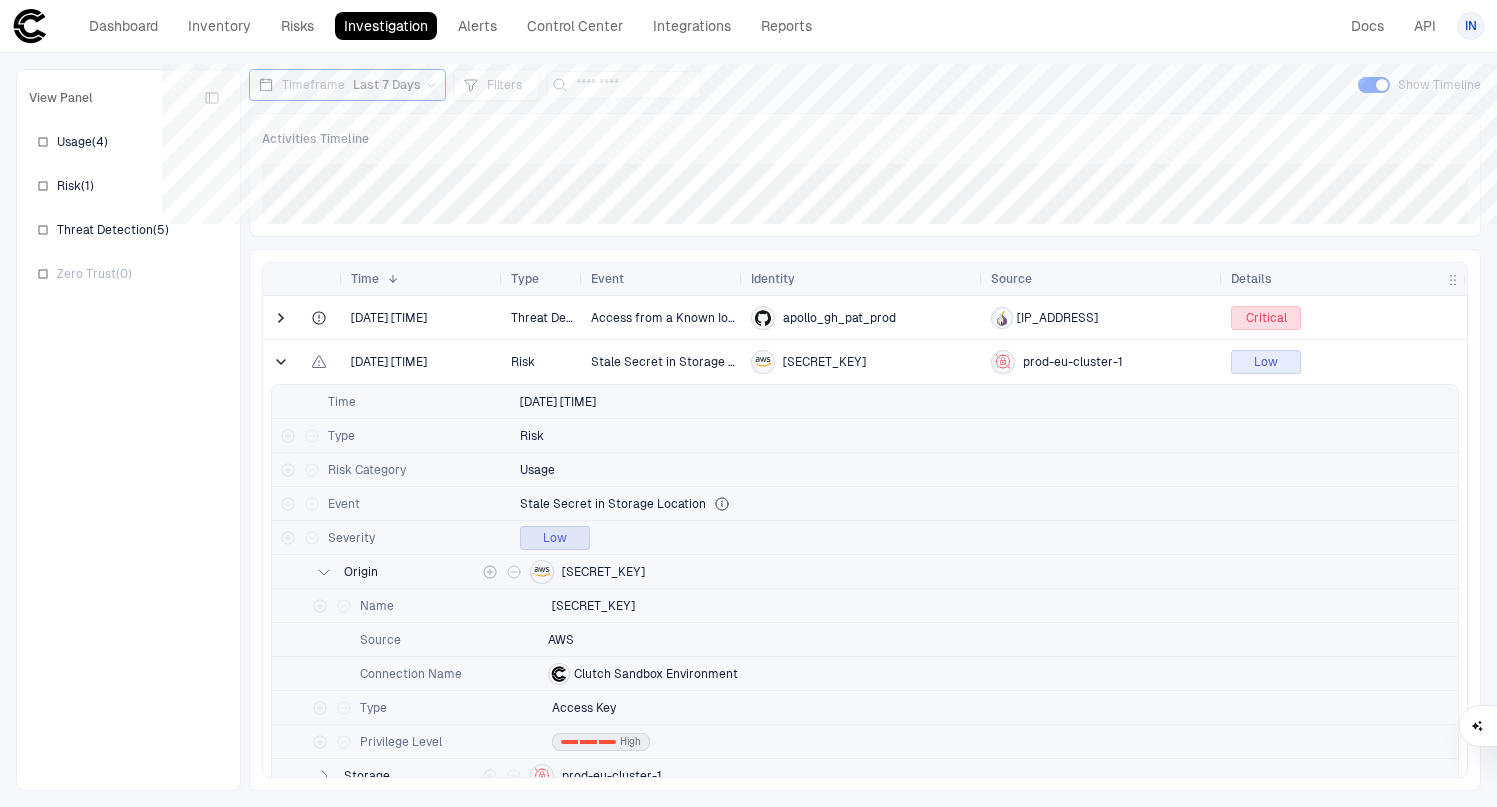 scroll, scrollTop: 109, scrollLeft: 0, axis: vertical 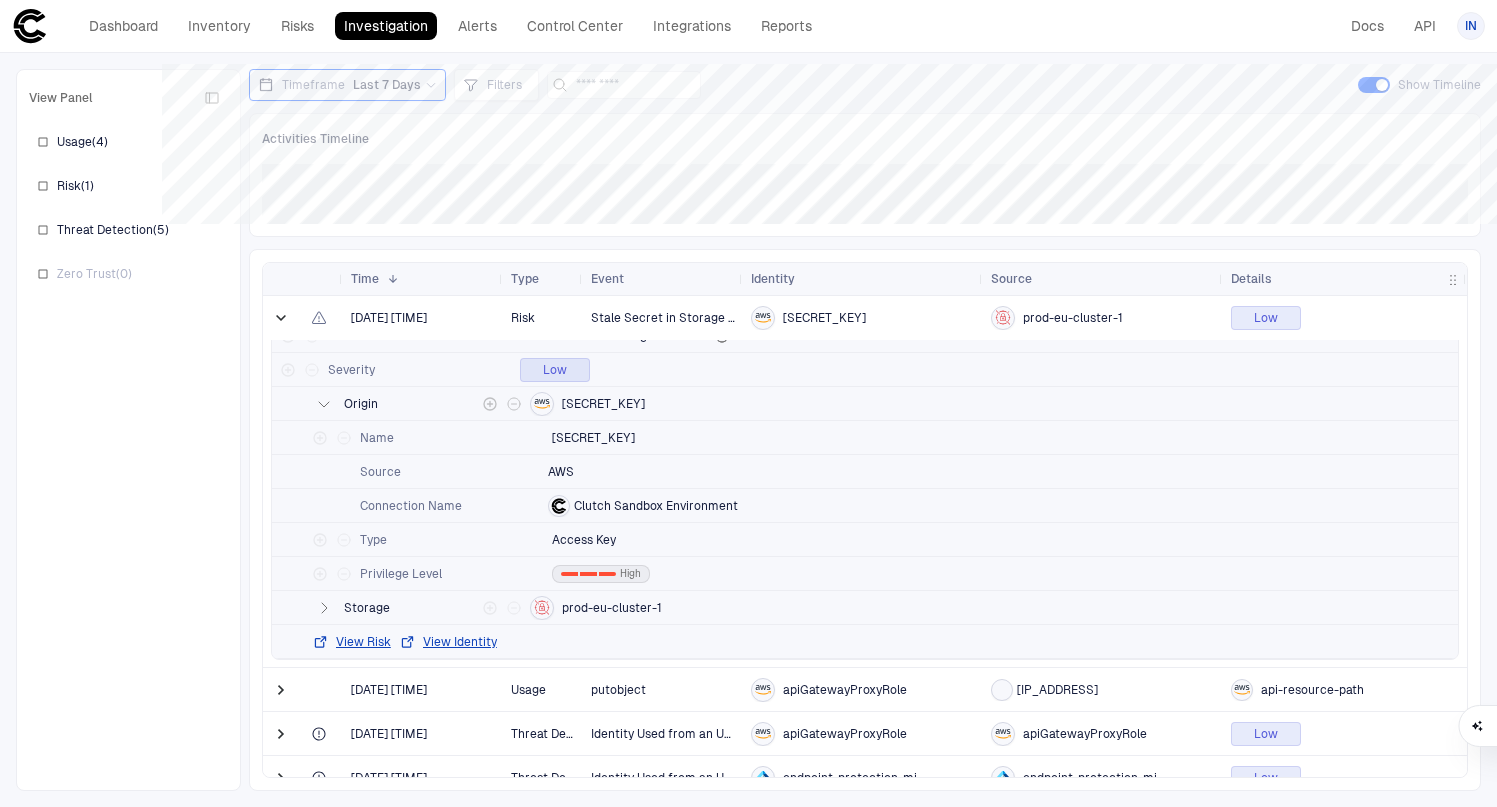 click 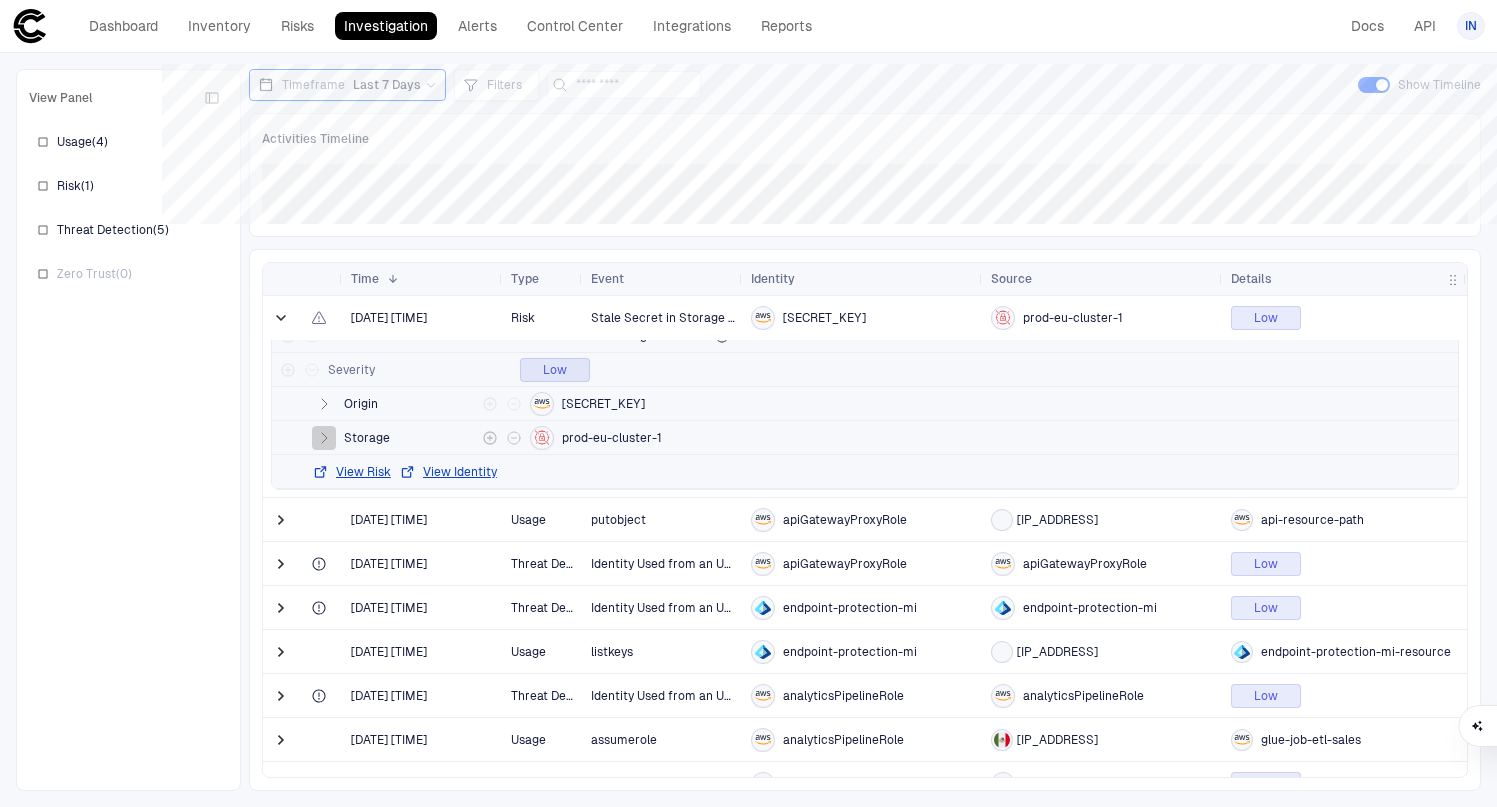 click 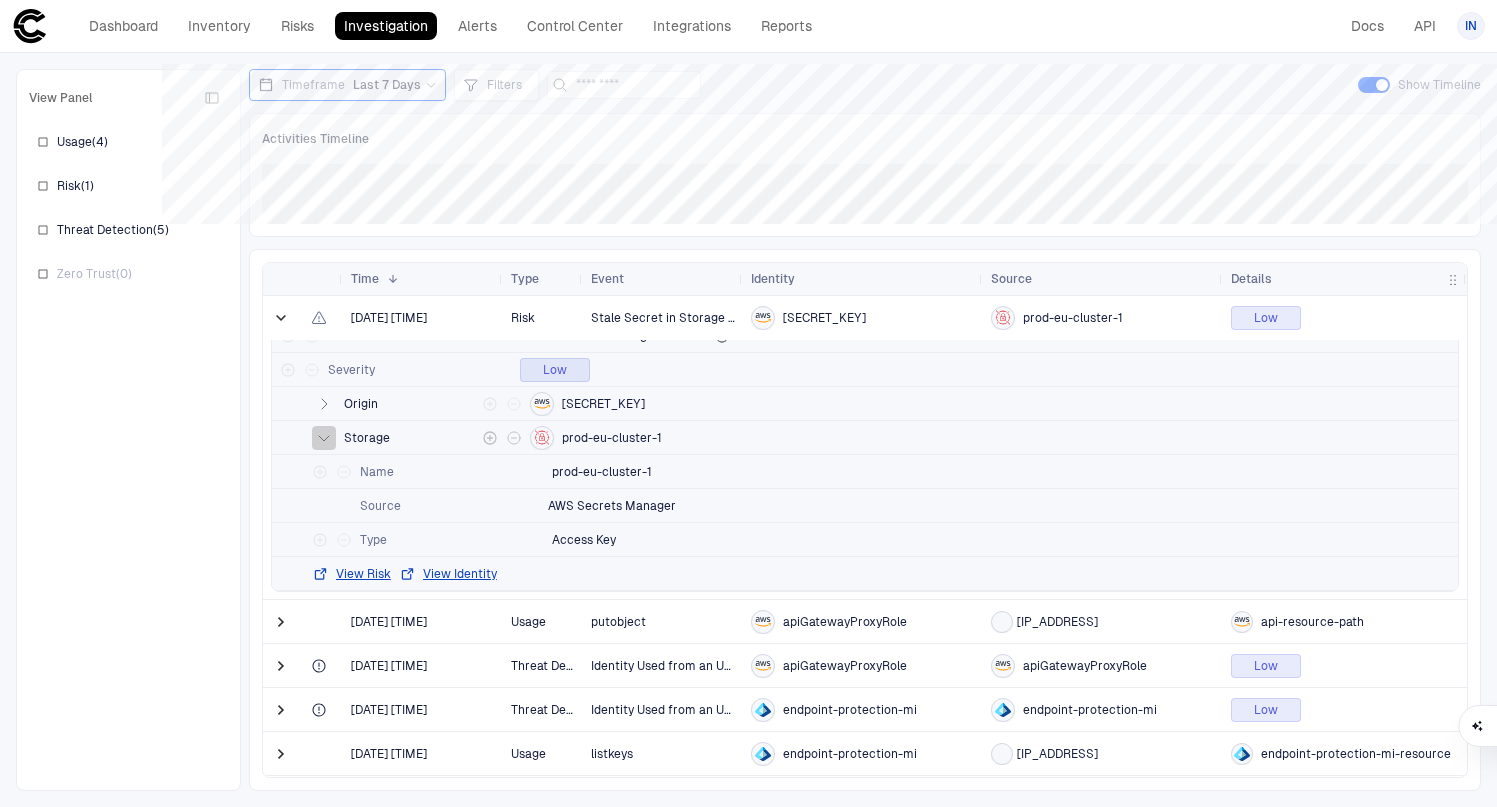 click 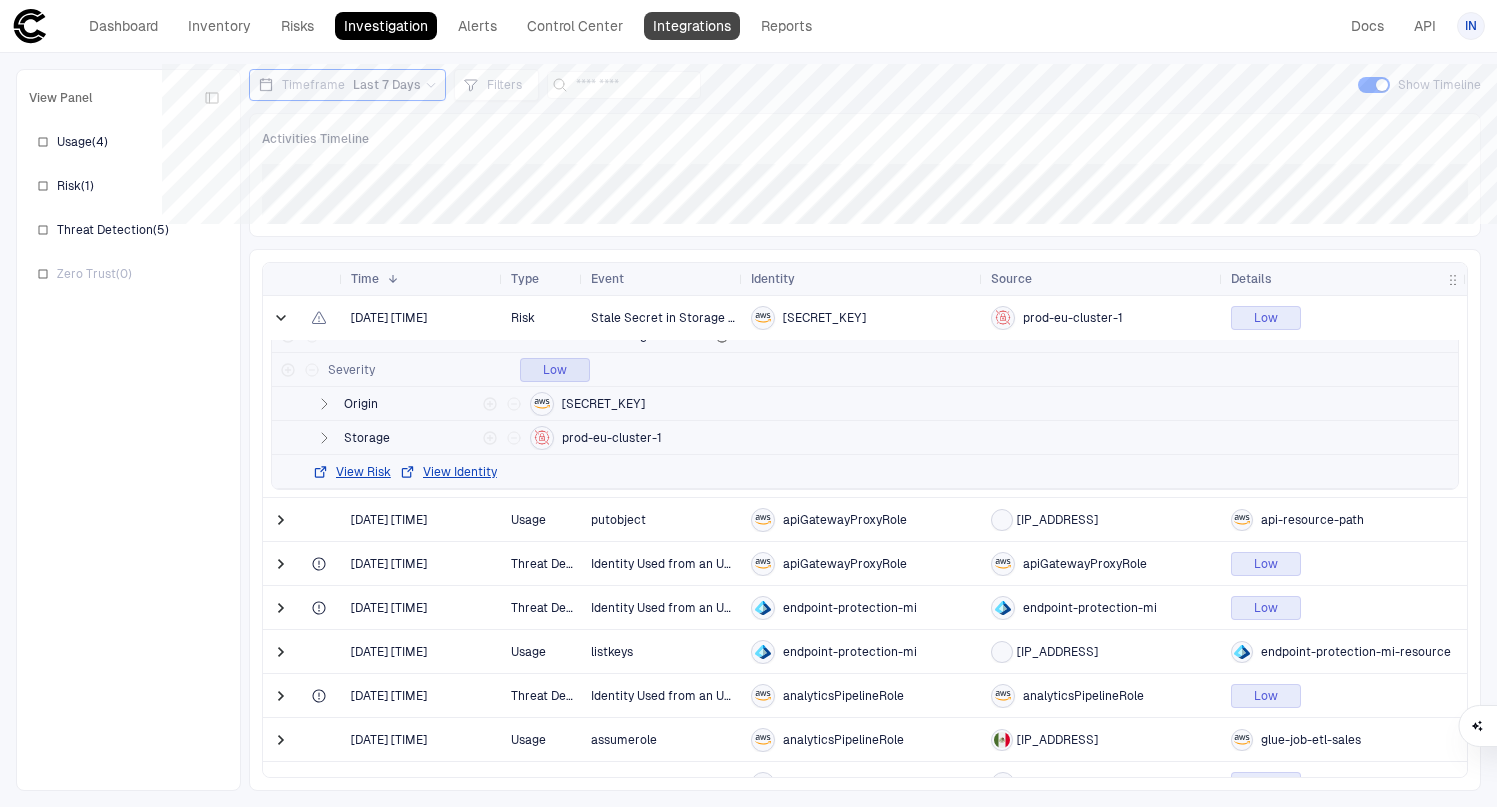click on "Integrations" at bounding box center [692, 26] 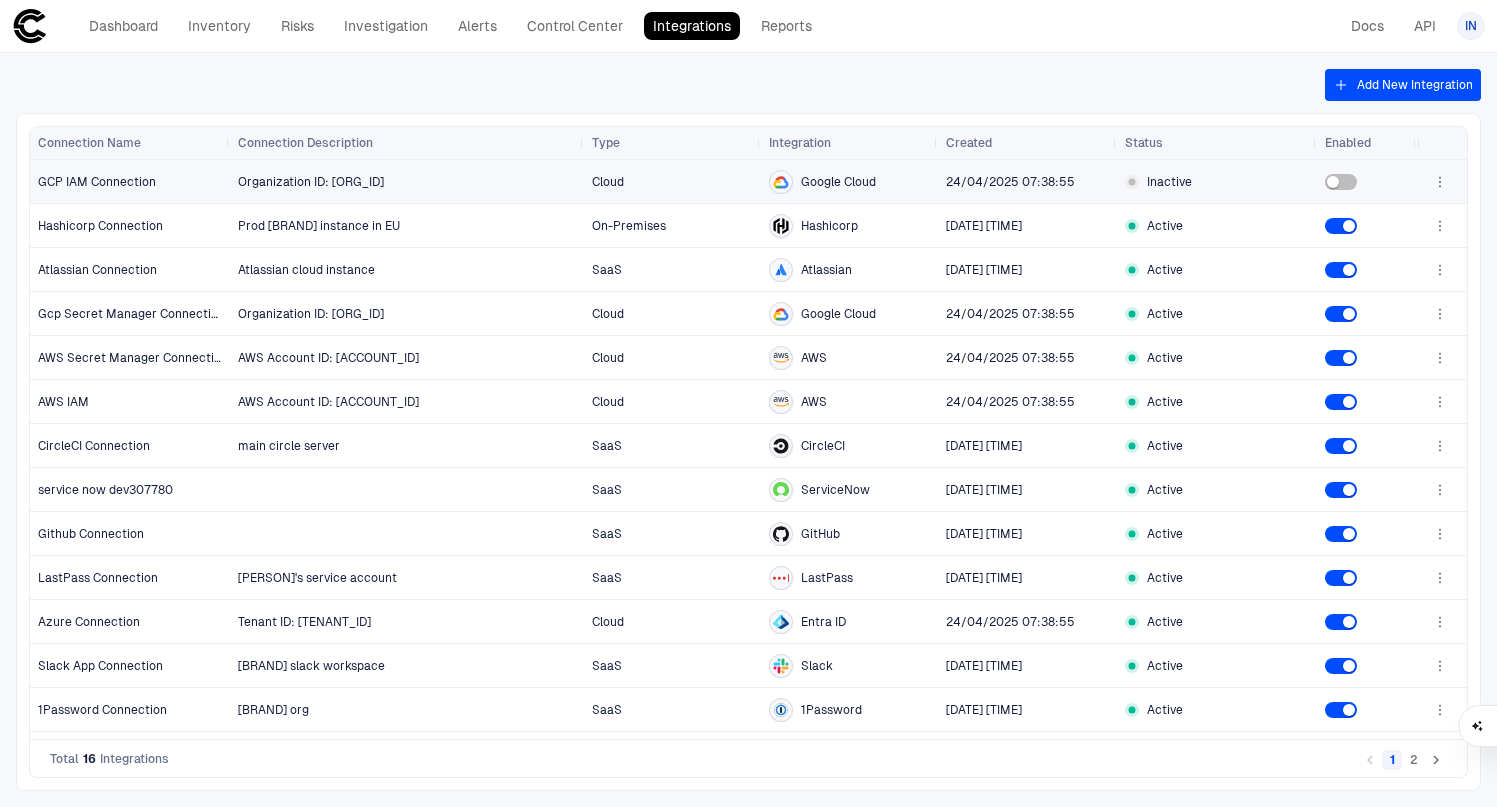 click on "Organization ID: 723423727632" at bounding box center (407, 181) 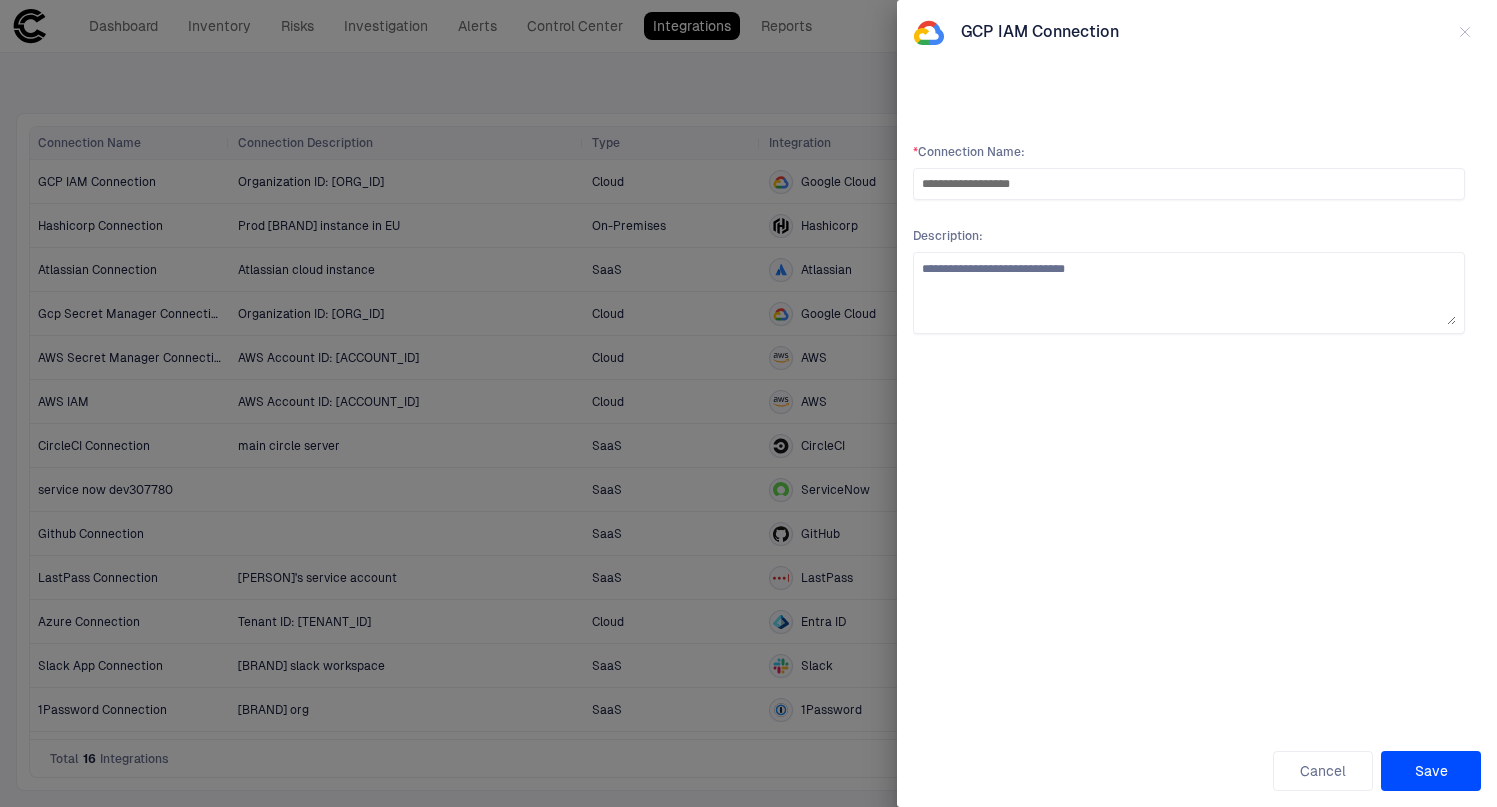 click at bounding box center (748, 403) 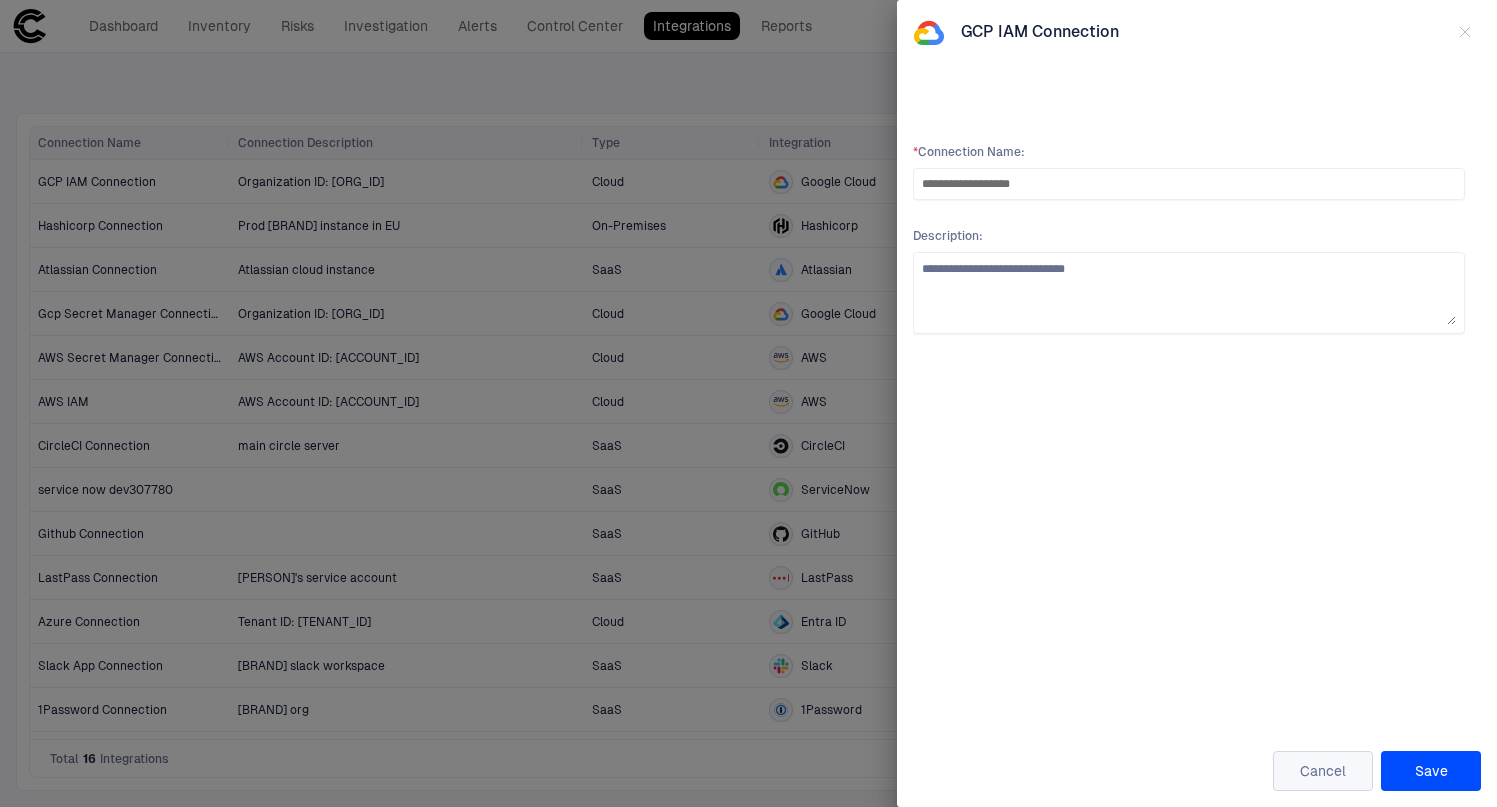 click on "Cancel" at bounding box center [1323, 771] 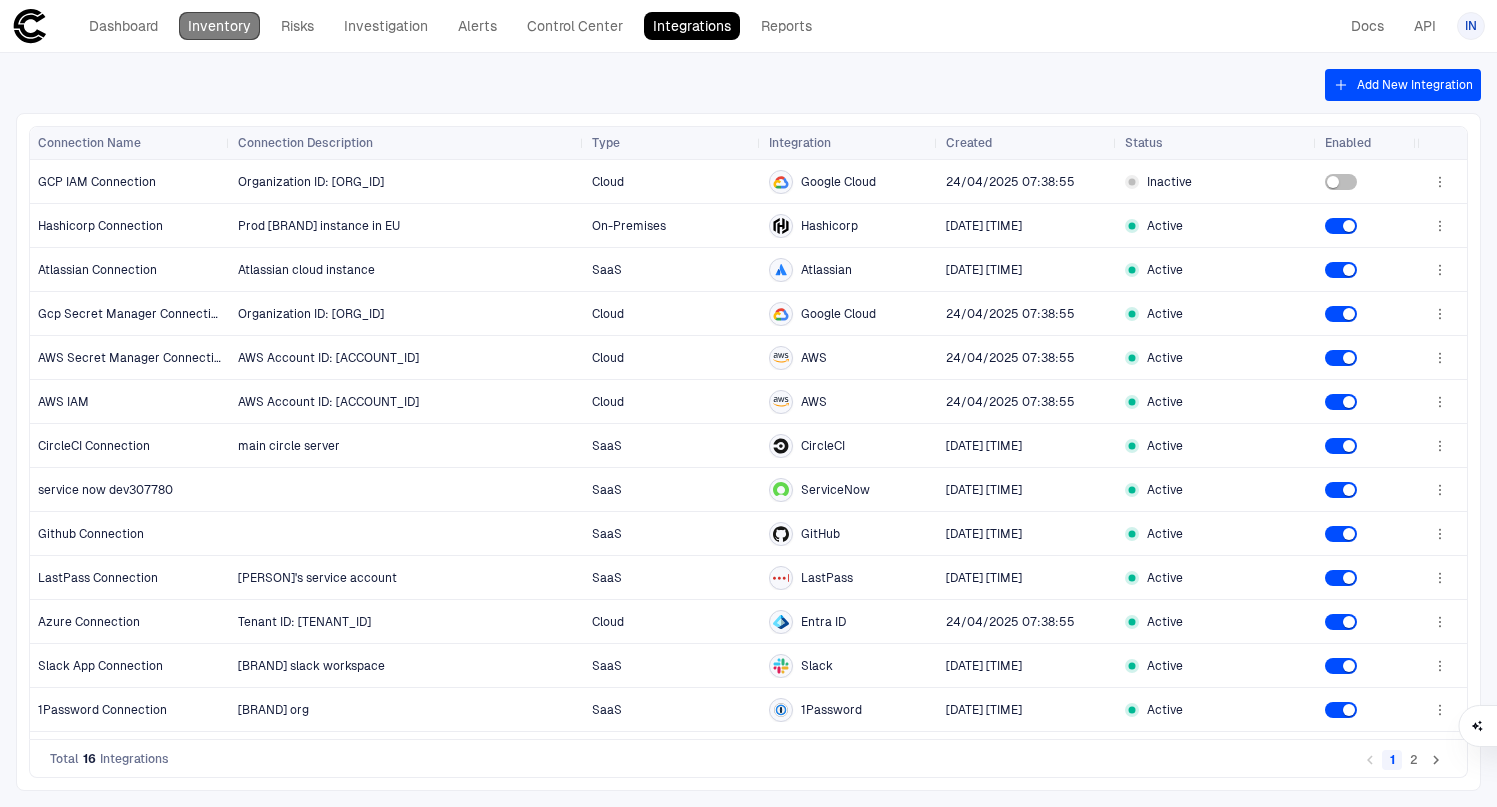 click on "Inventory" at bounding box center [219, 26] 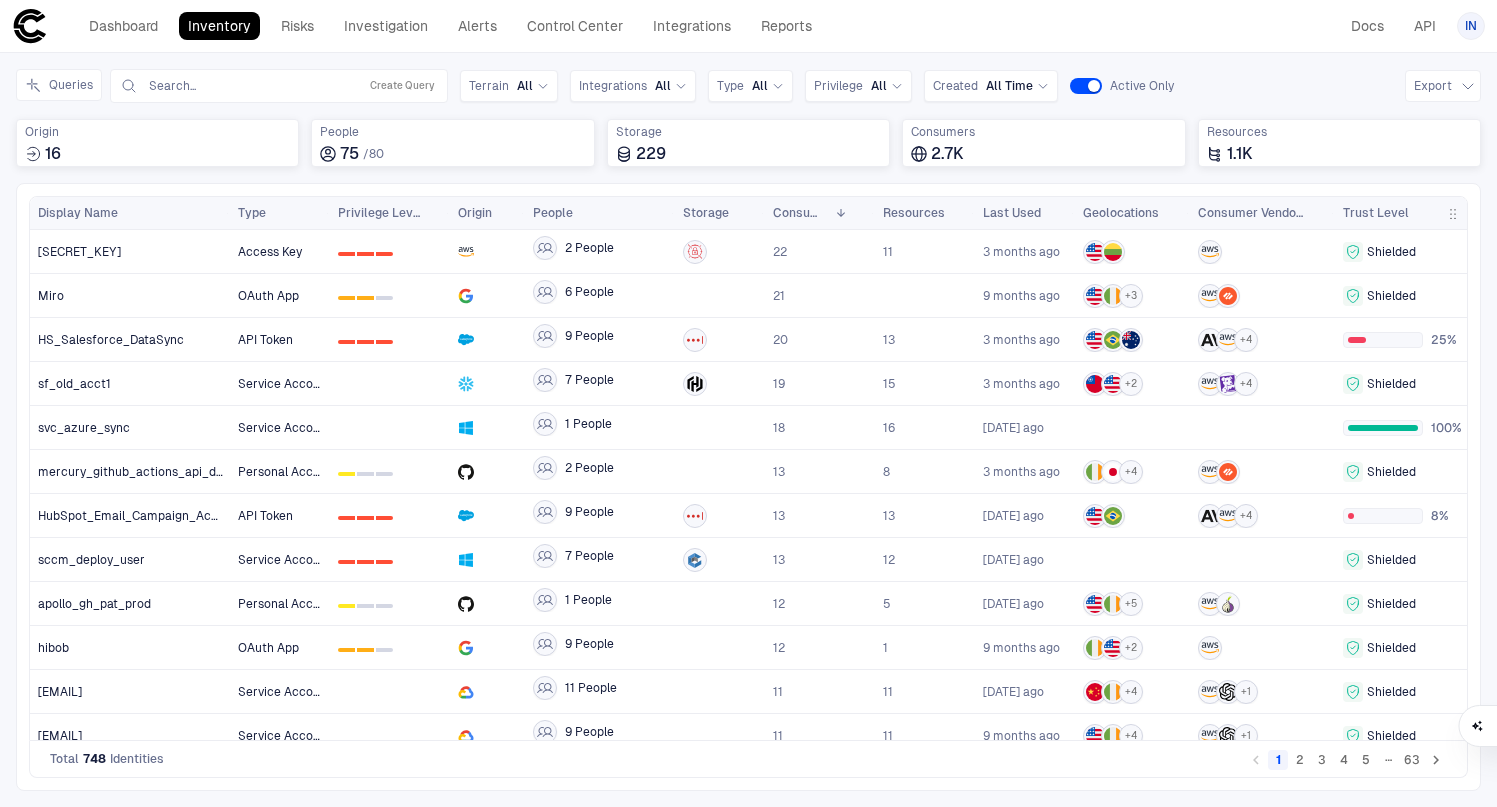 click on "9 People" at bounding box center [600, 340] 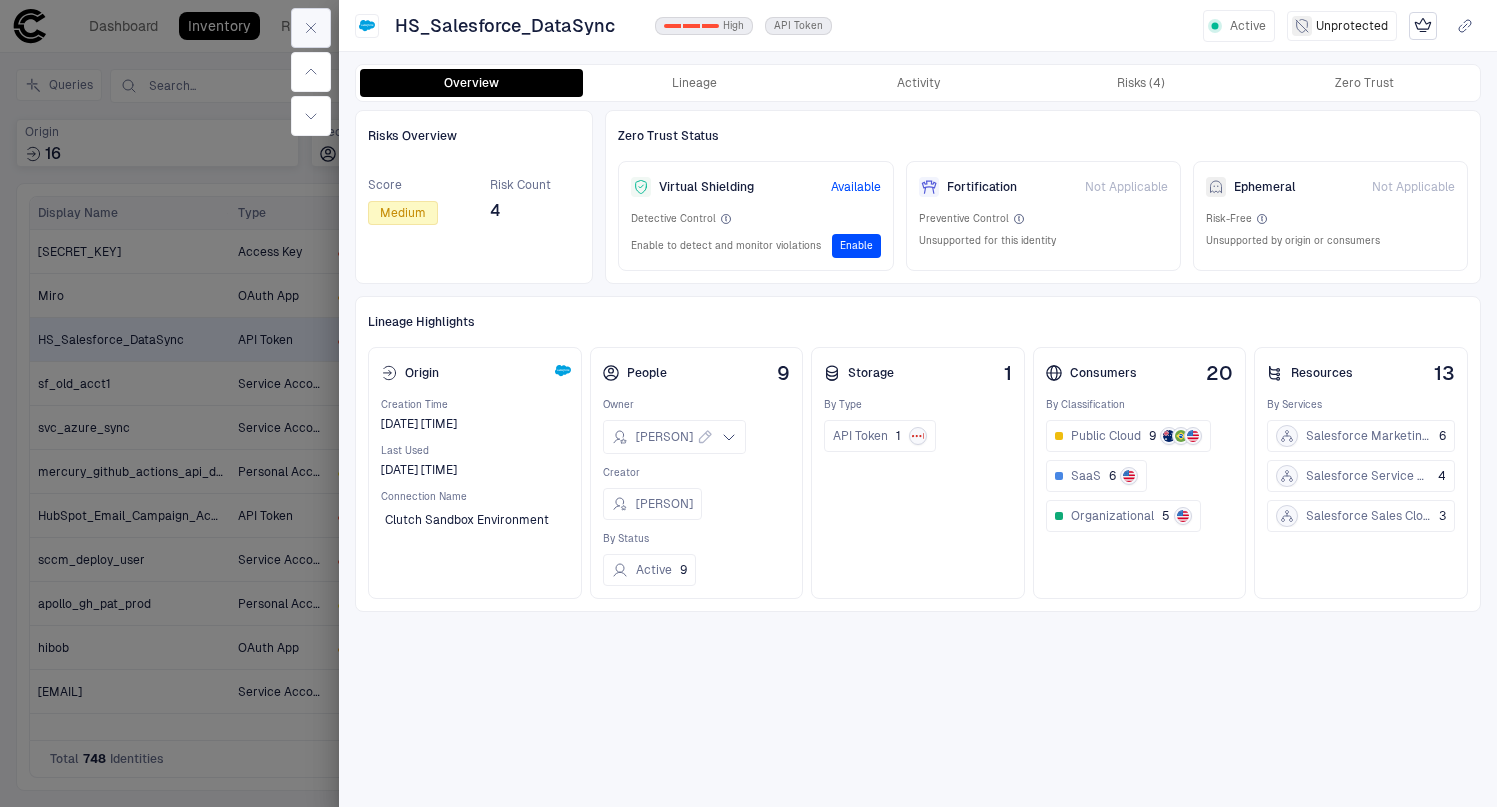 click 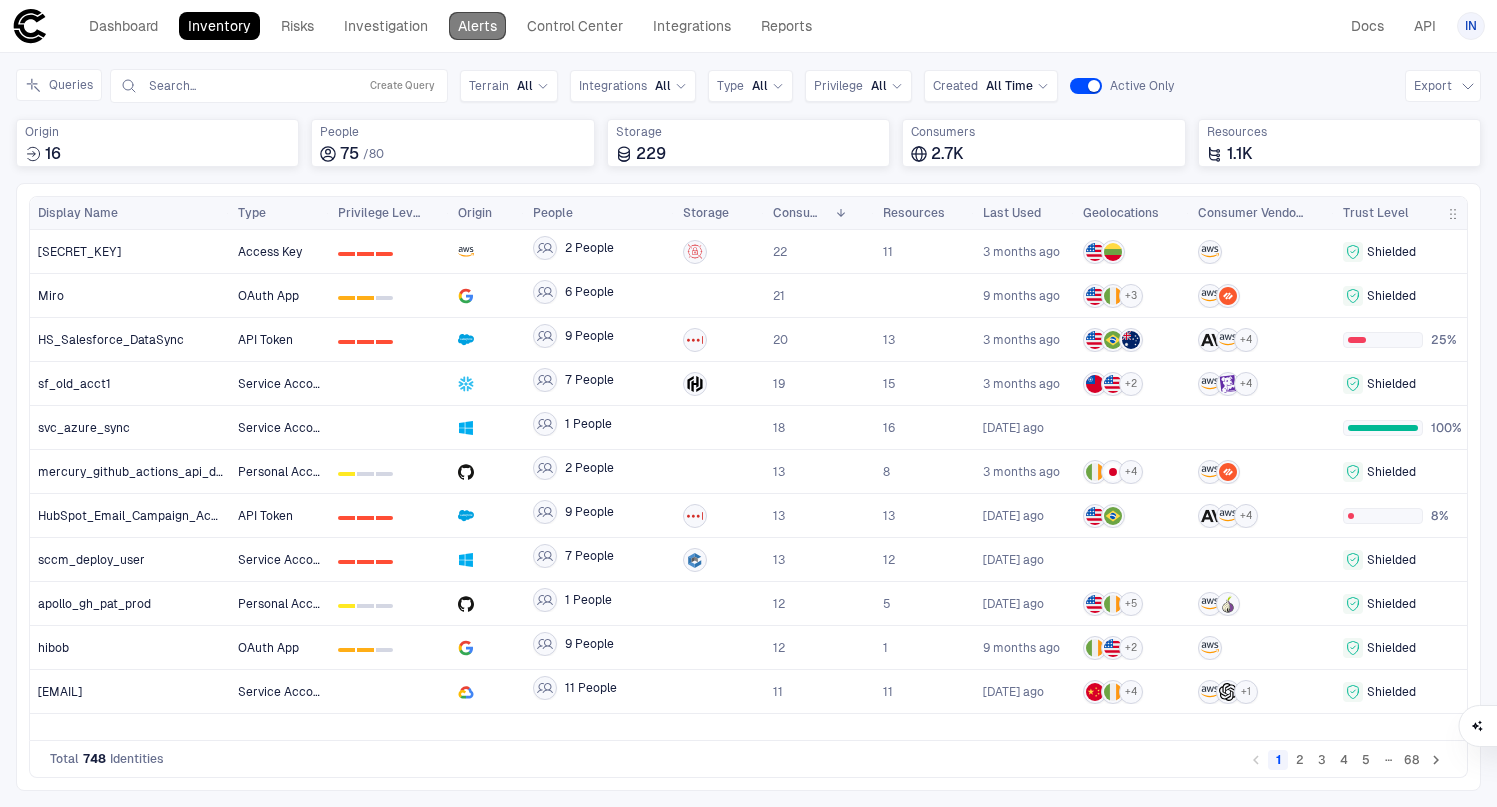 click on "Alerts" at bounding box center [477, 26] 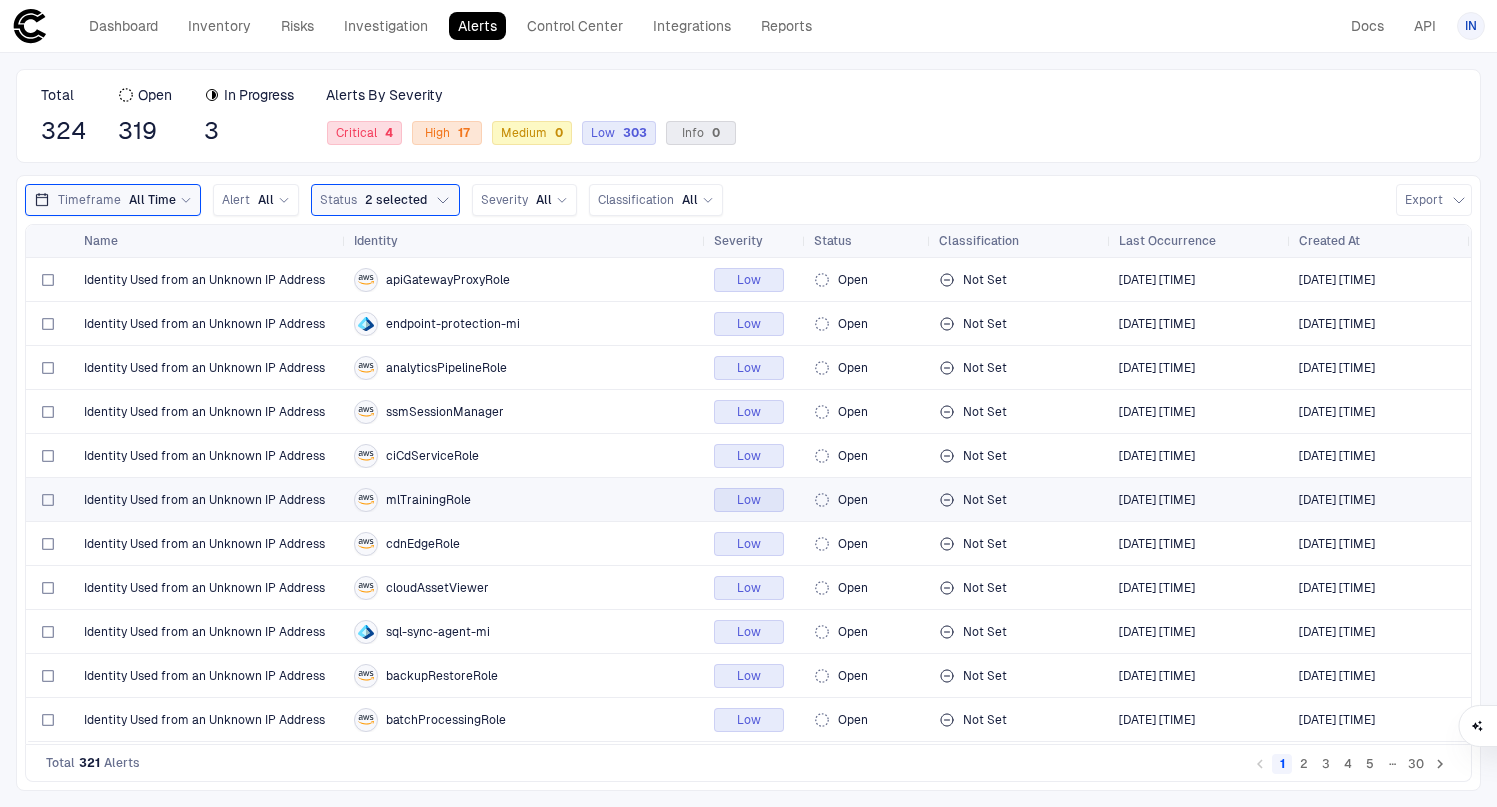 click on "mlTrainingRole" at bounding box center (526, 499) 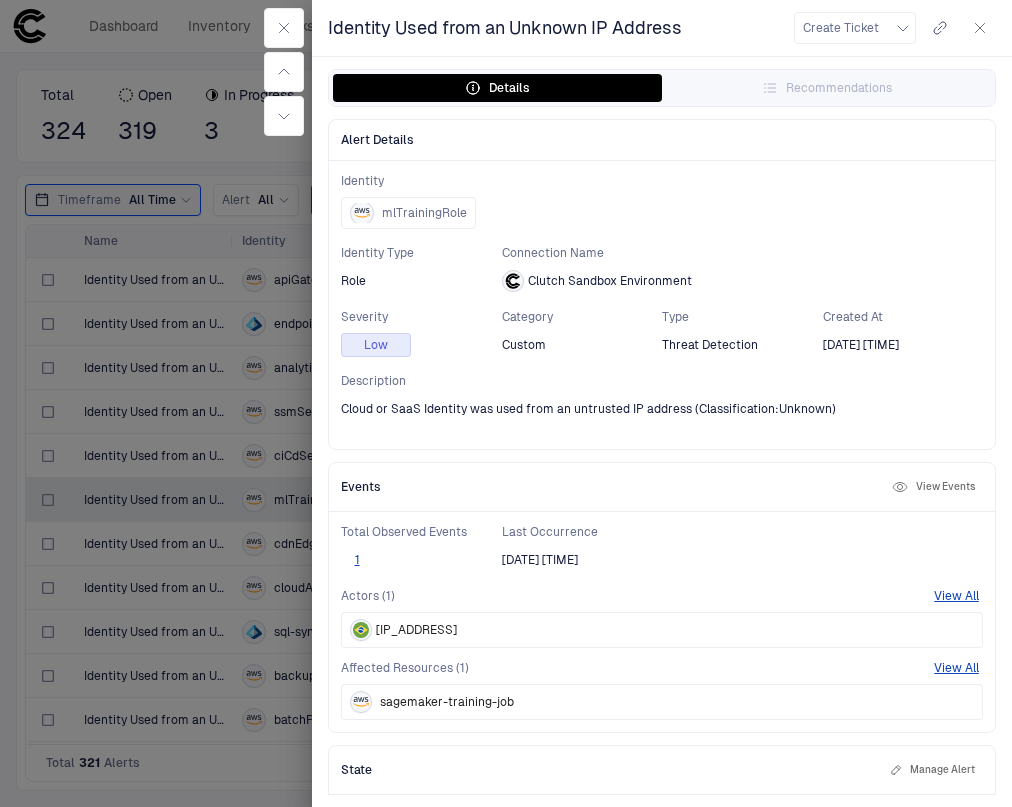 click on "Events View Events" at bounding box center (662, 487) 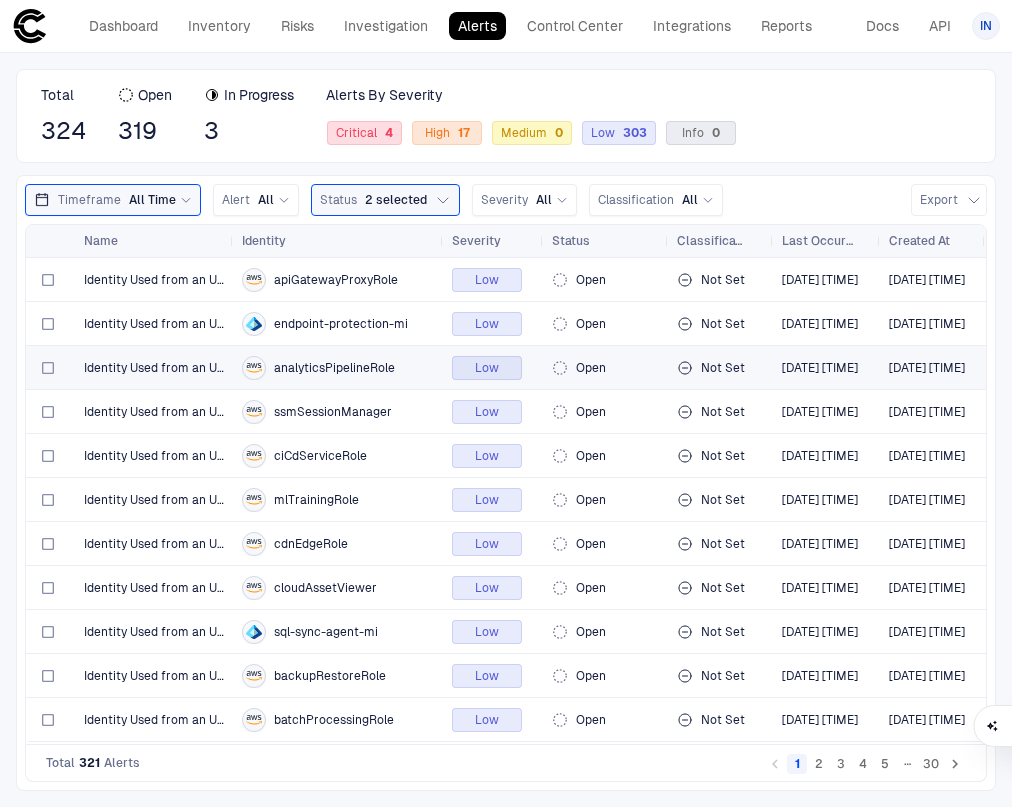 click on "Not Set" at bounding box center (721, 367) 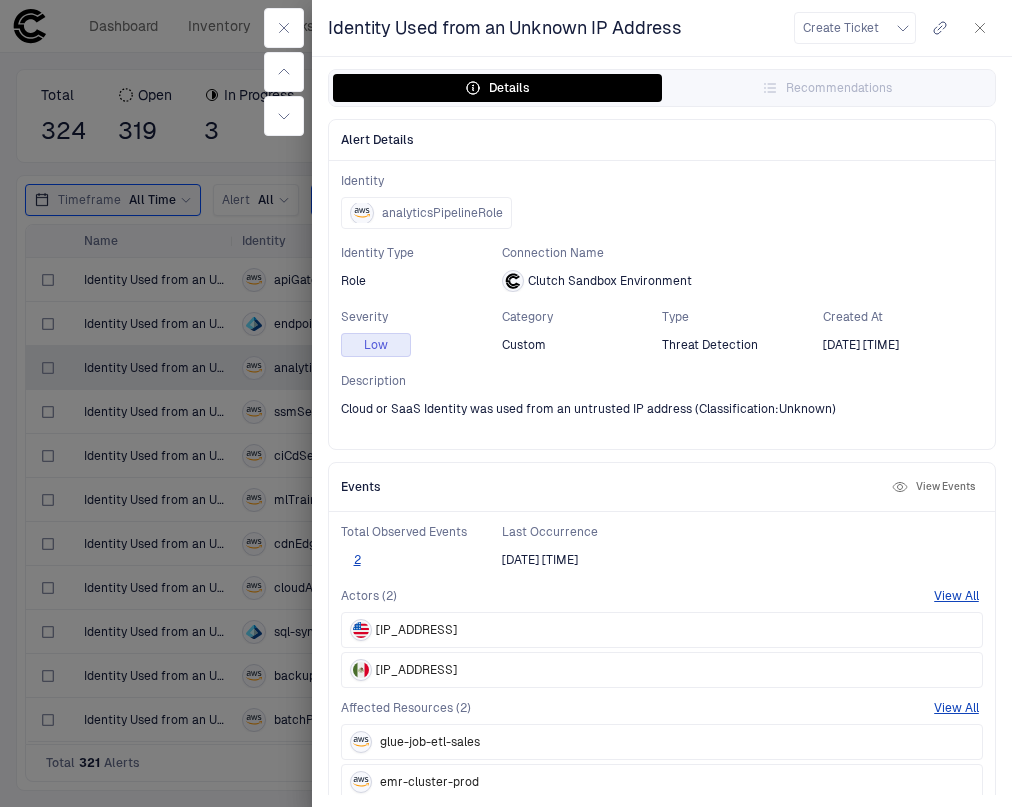 click on "Alert Details" at bounding box center [662, 140] 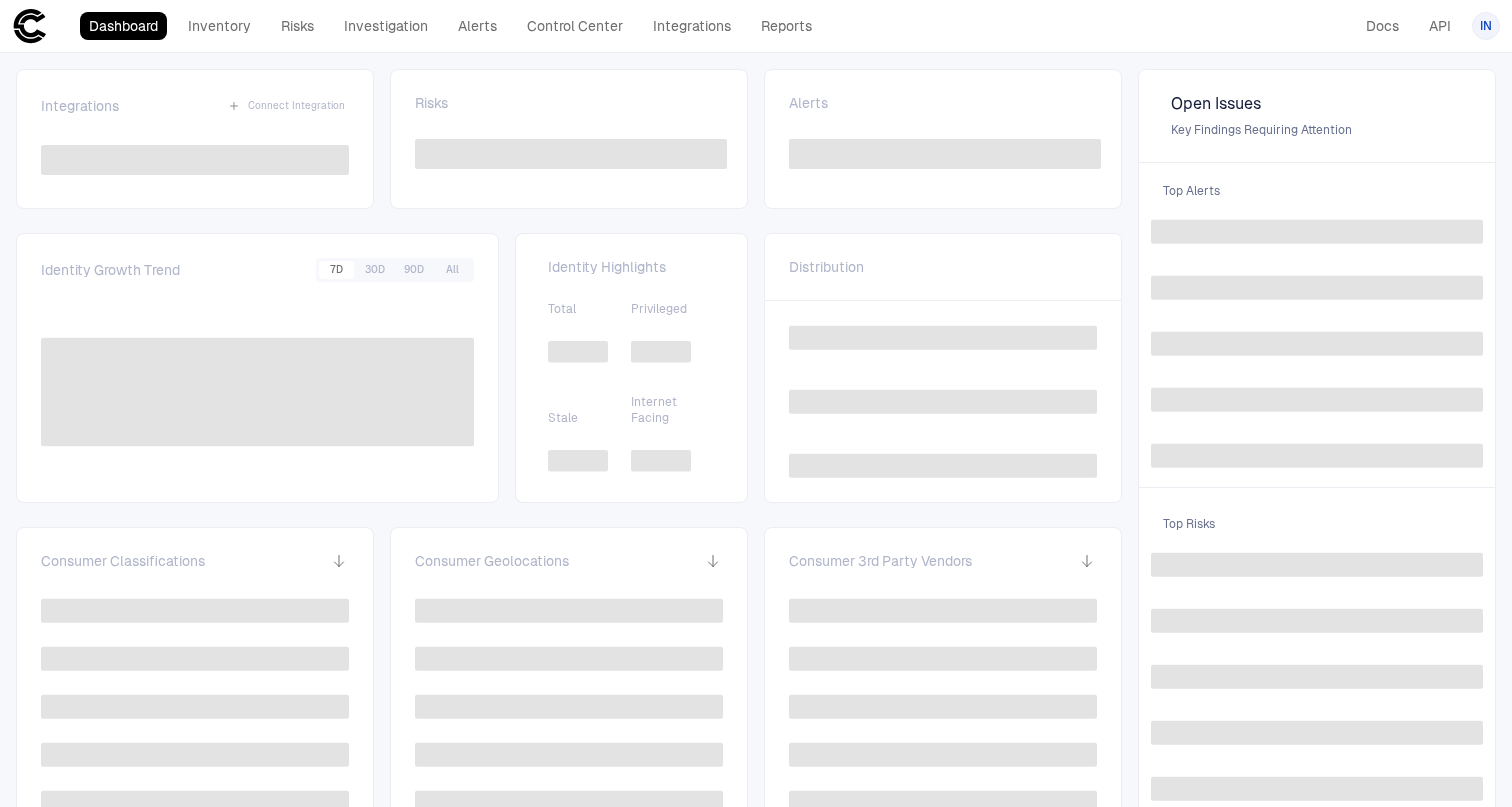 scroll, scrollTop: 0, scrollLeft: 0, axis: both 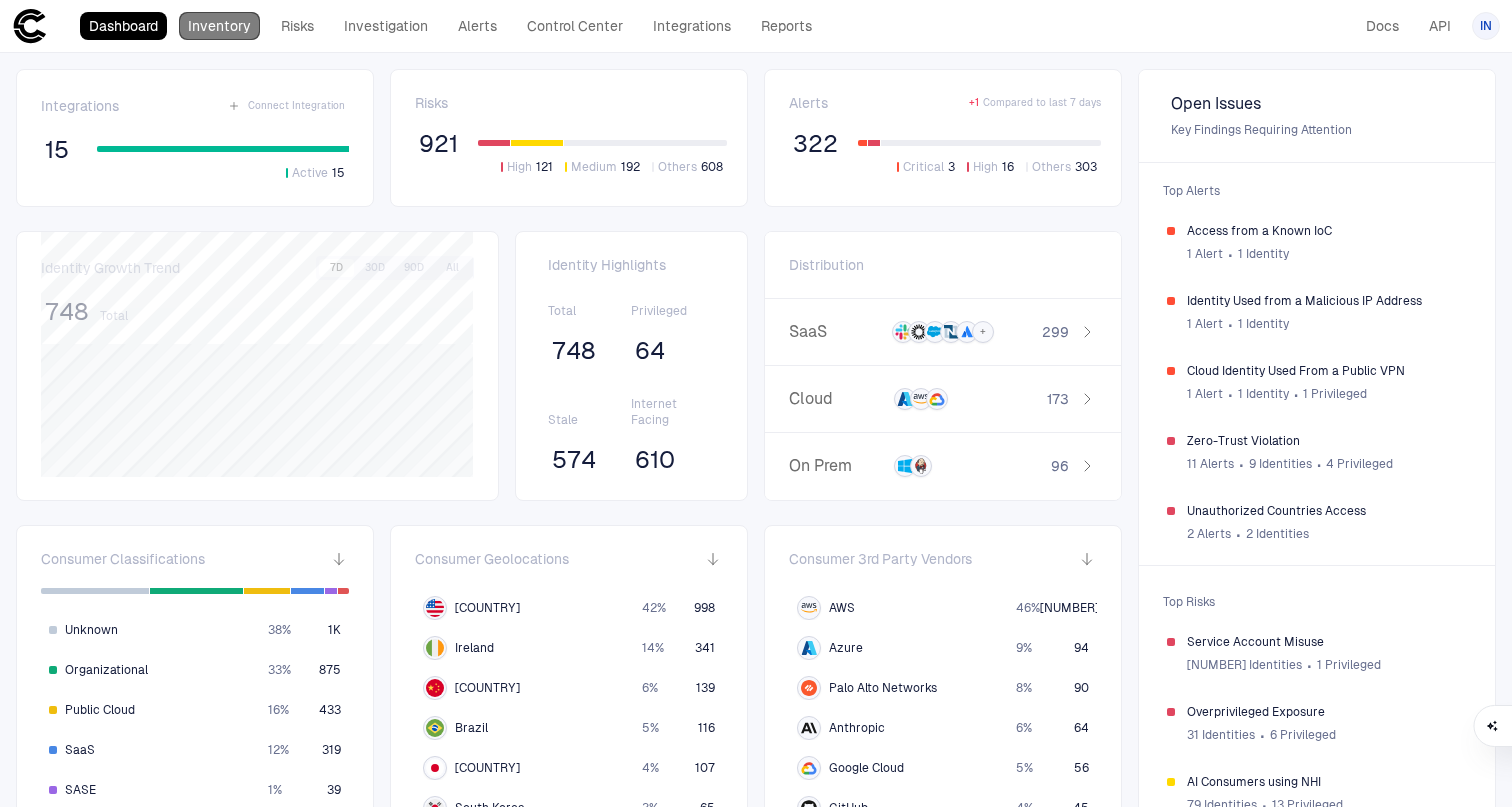 click on "Inventory" at bounding box center [219, 26] 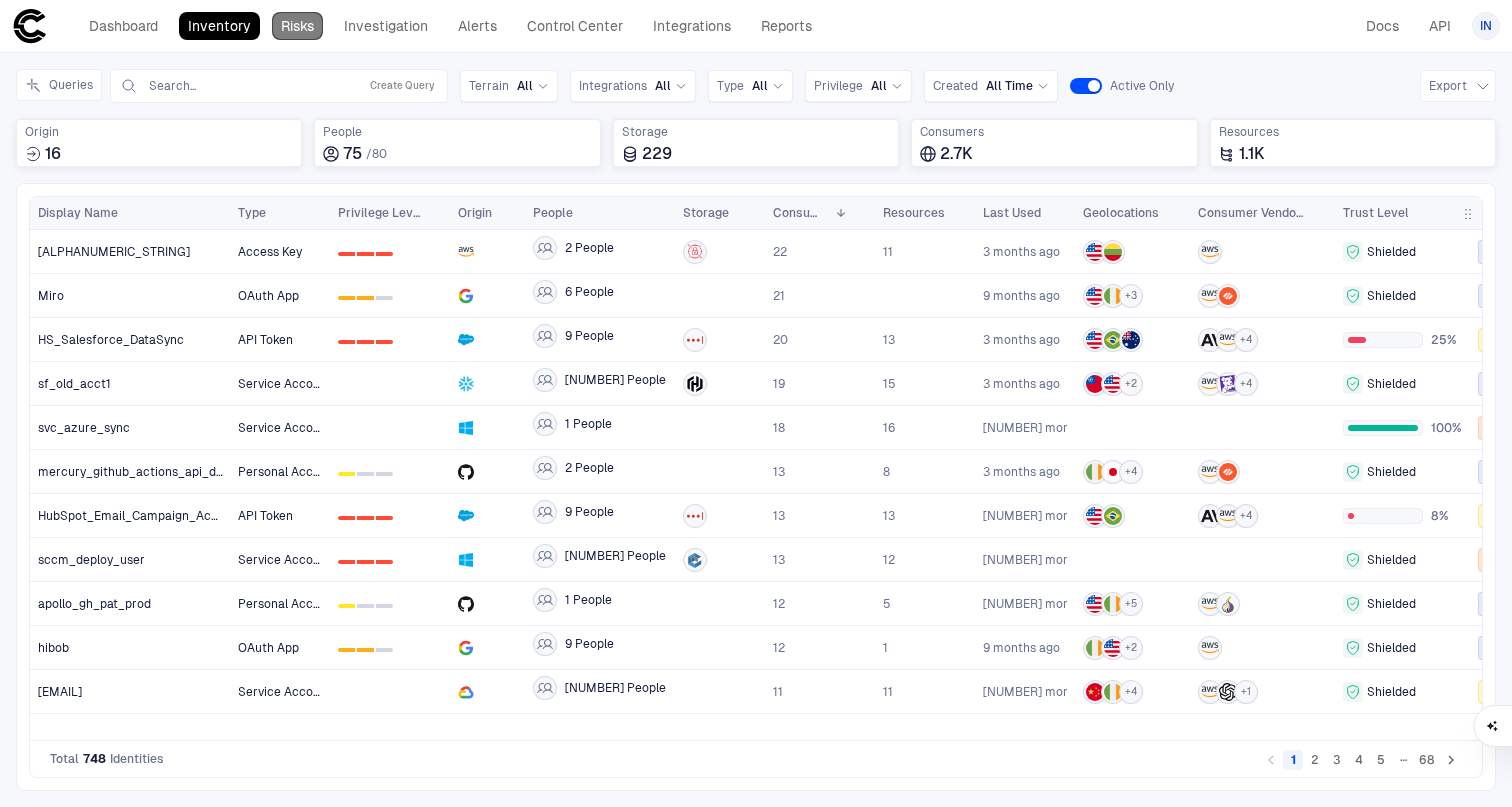 click on "Risks" at bounding box center [297, 26] 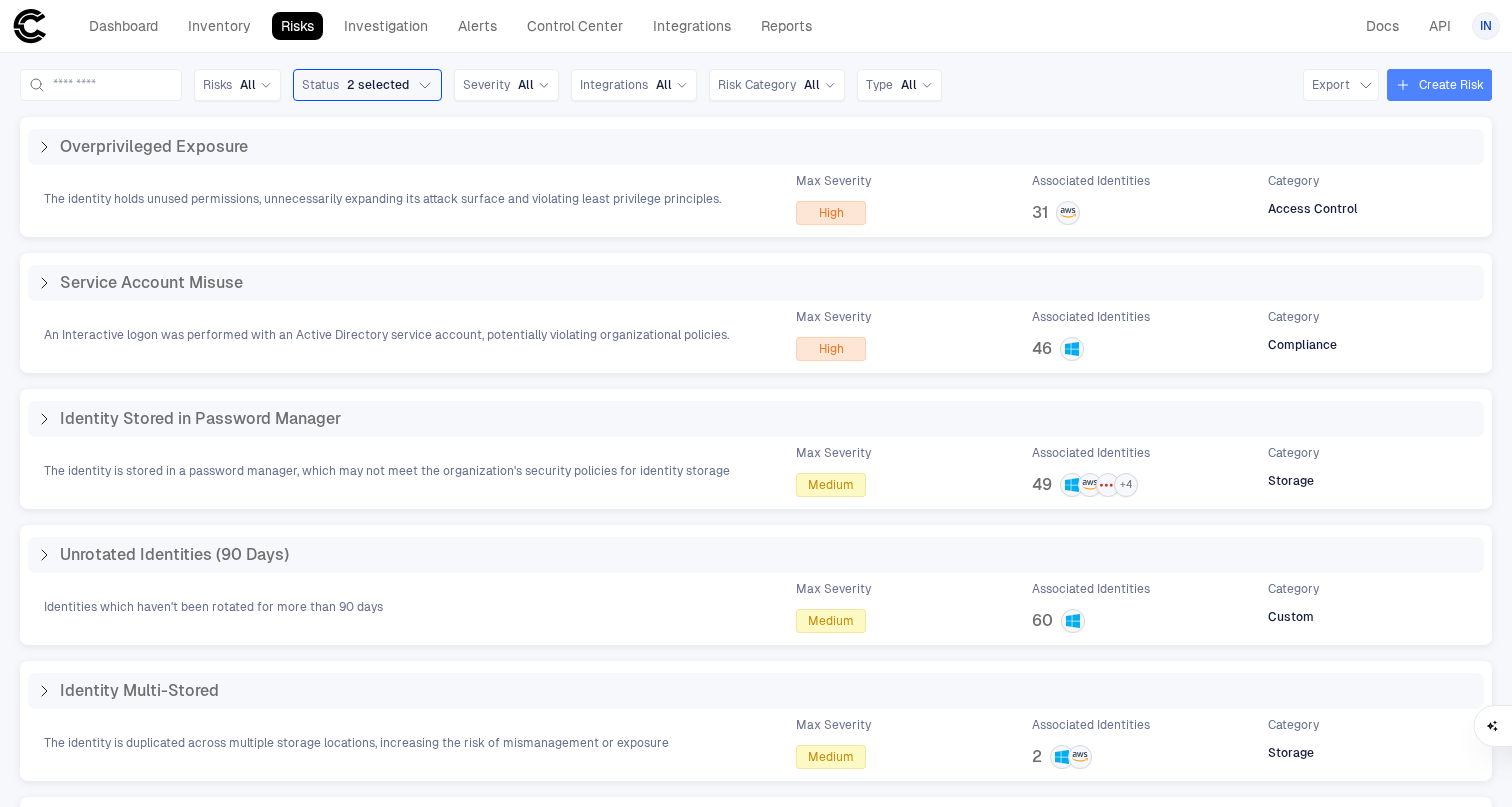 click 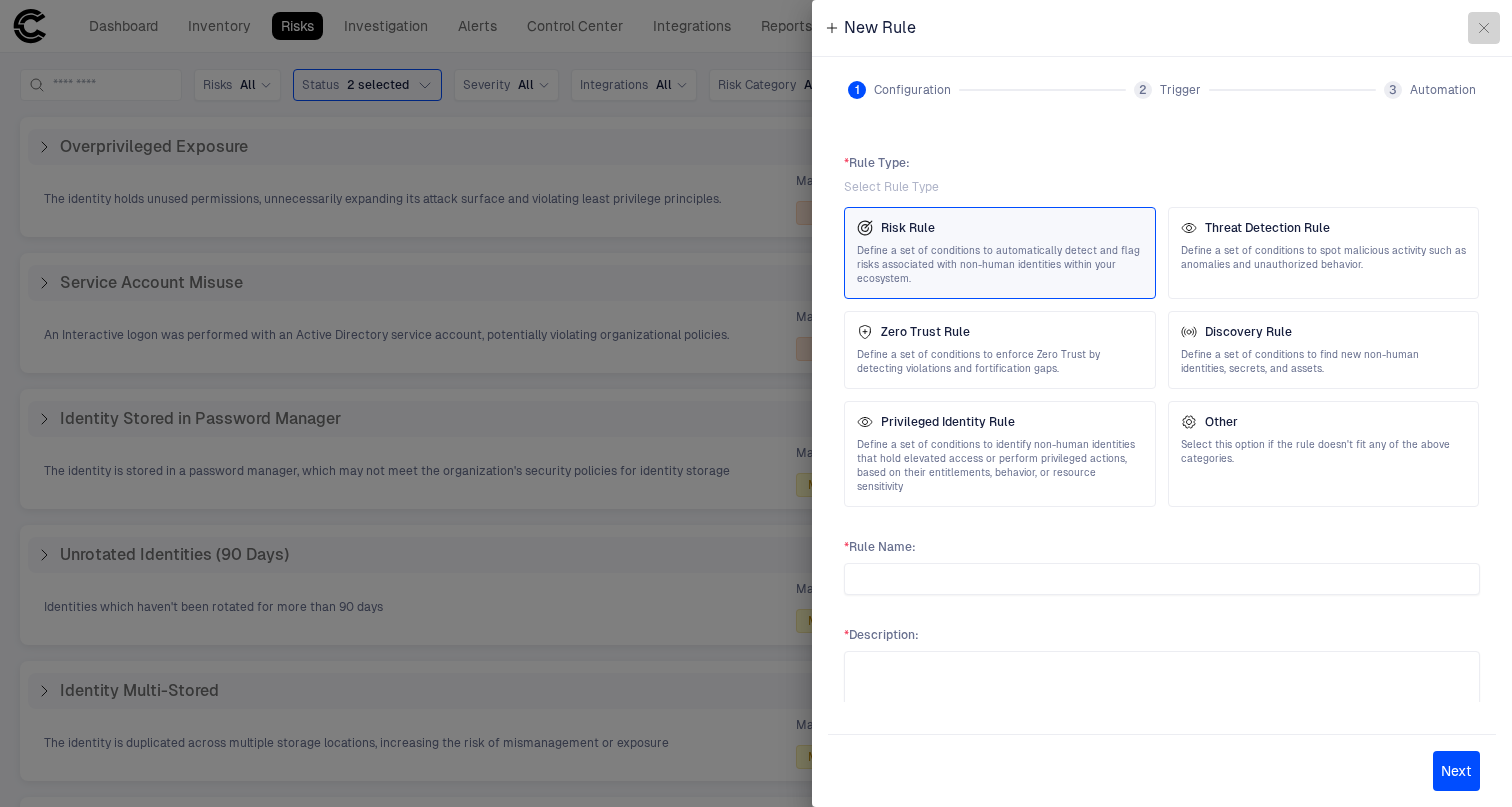 click 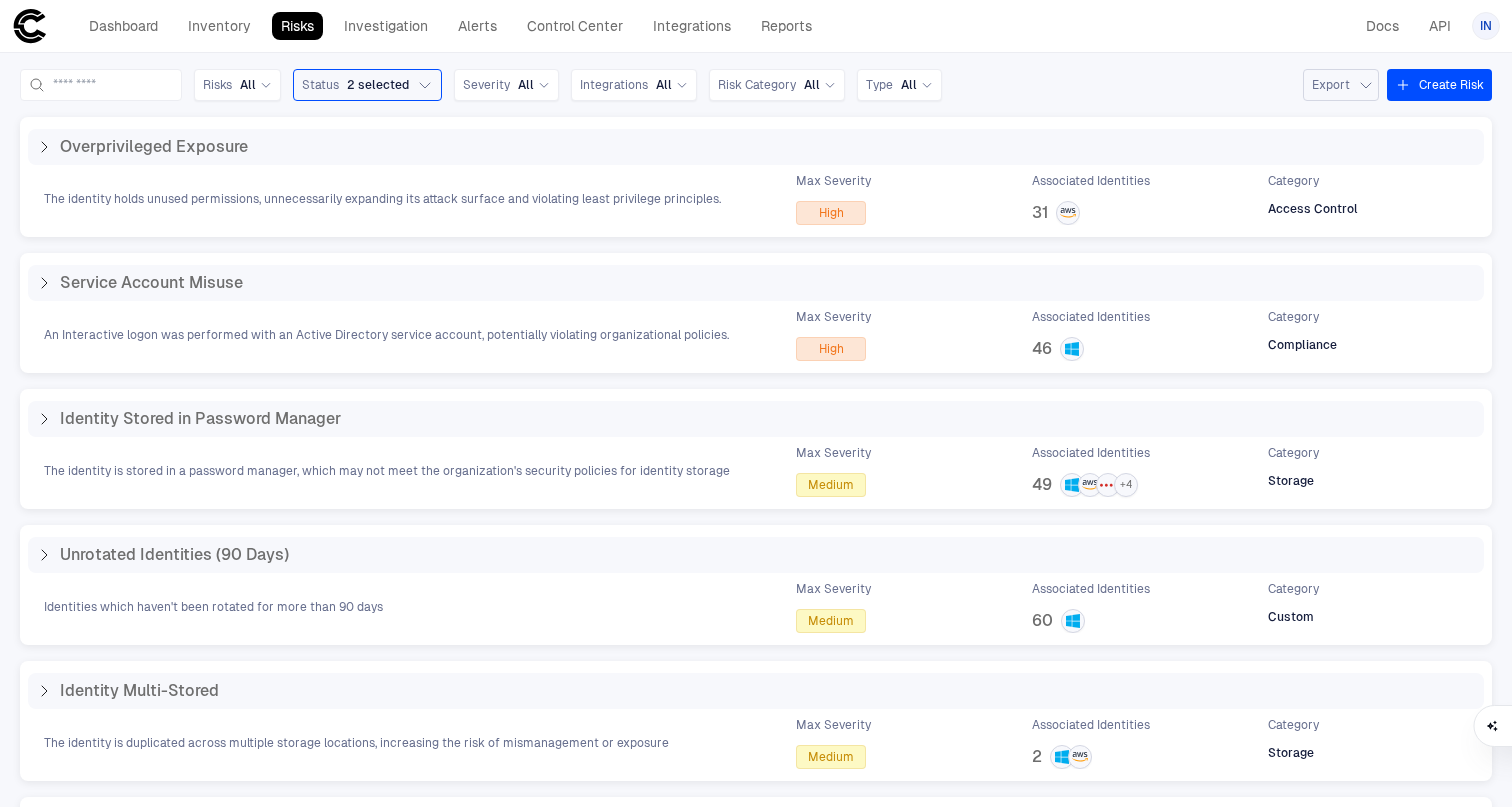 click on "Export" at bounding box center [1341, 85] 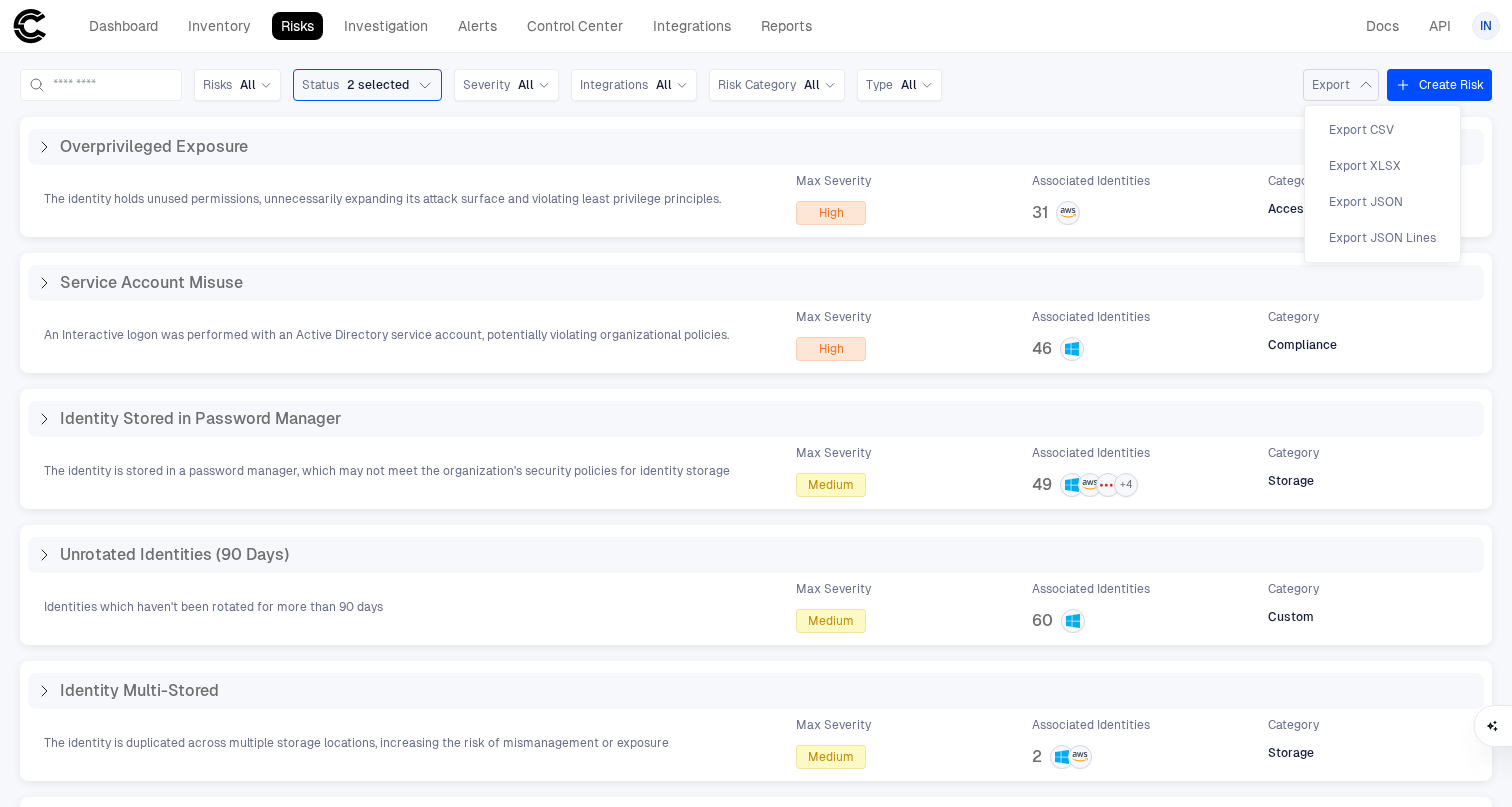 click at bounding box center (756, 403) 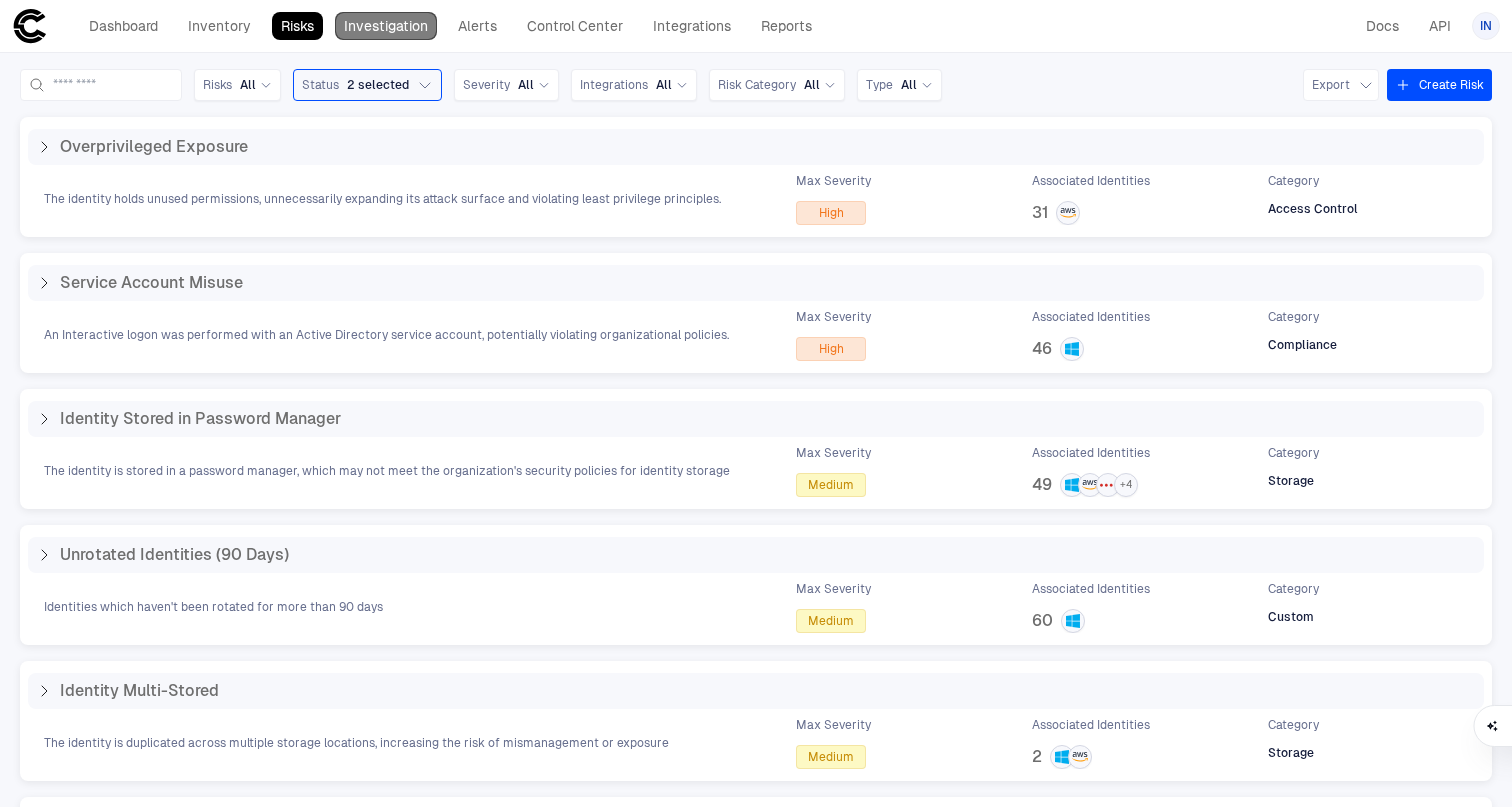 click on "Investigation" at bounding box center (386, 26) 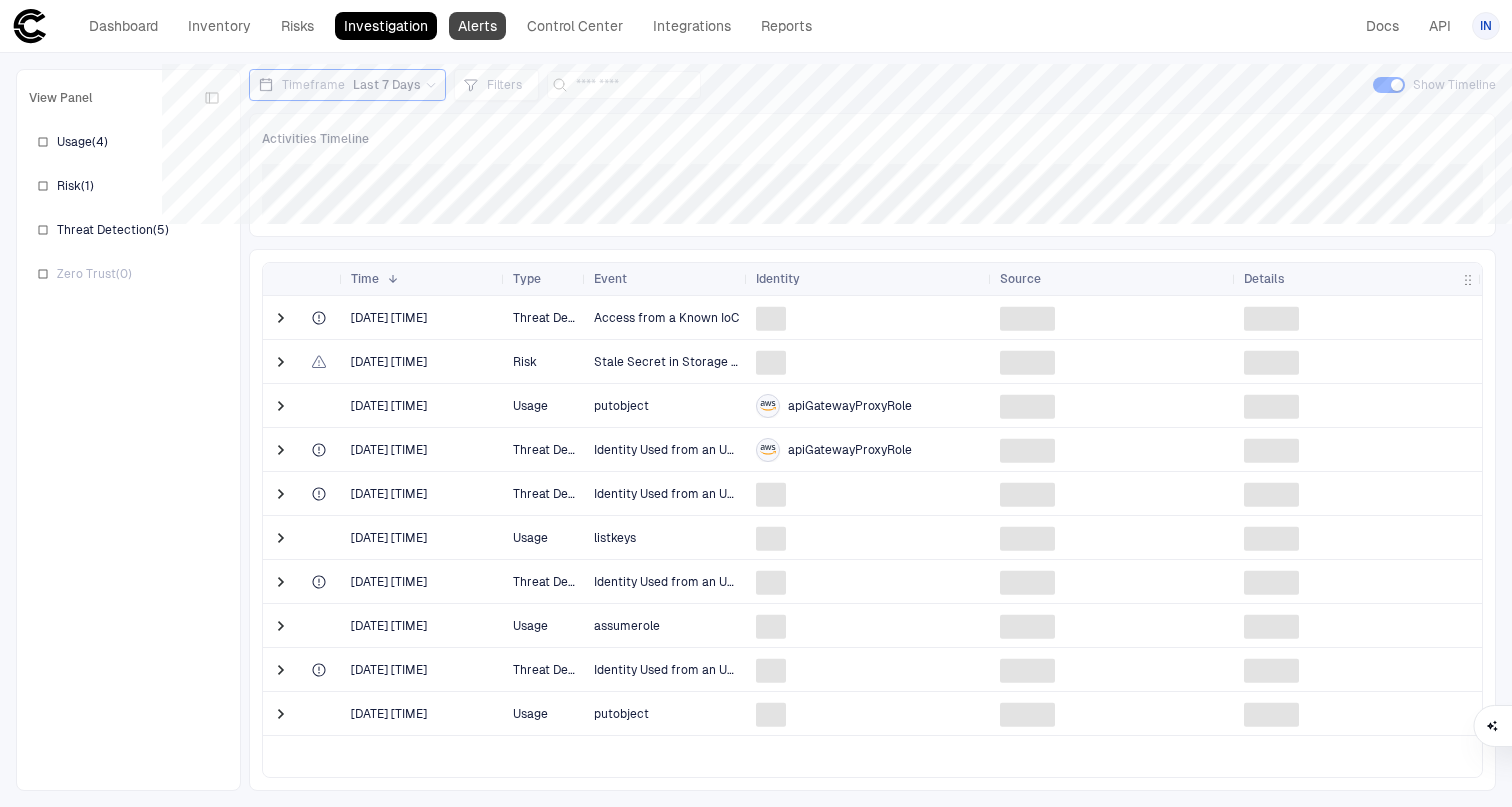 click on "Alerts" at bounding box center [477, 26] 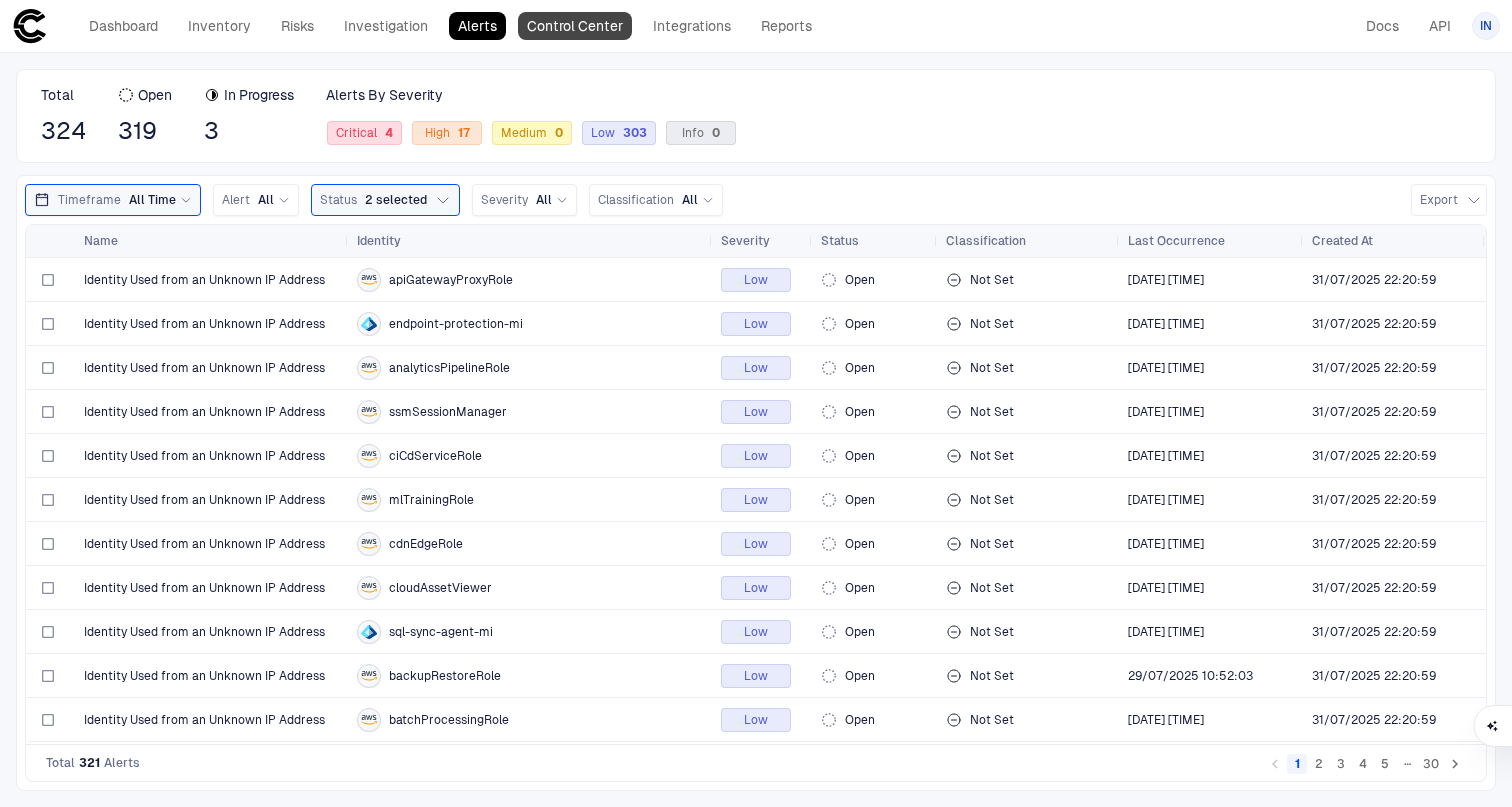click on "Control Center" at bounding box center (575, 26) 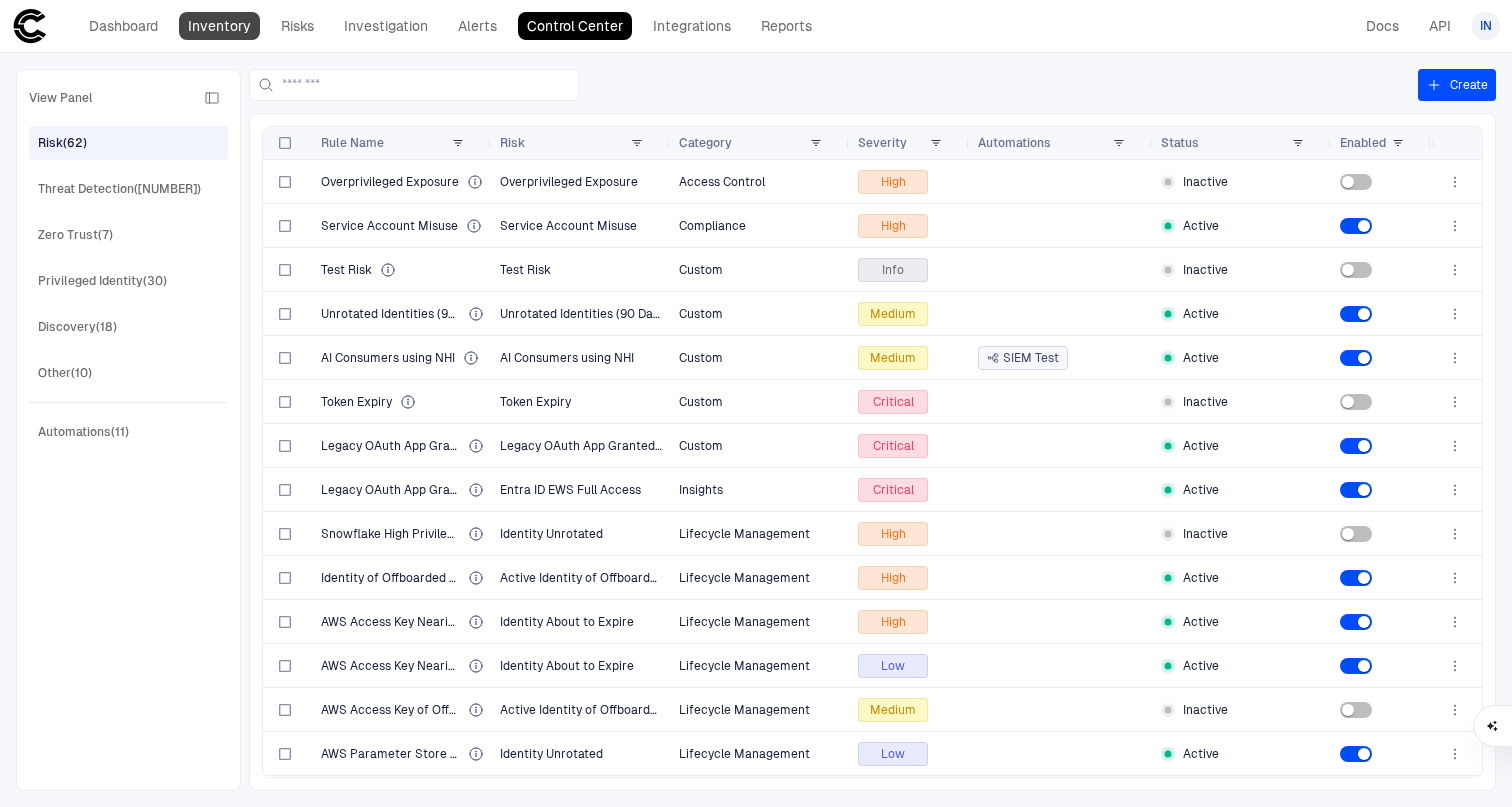 click on "Inventory" at bounding box center [219, 26] 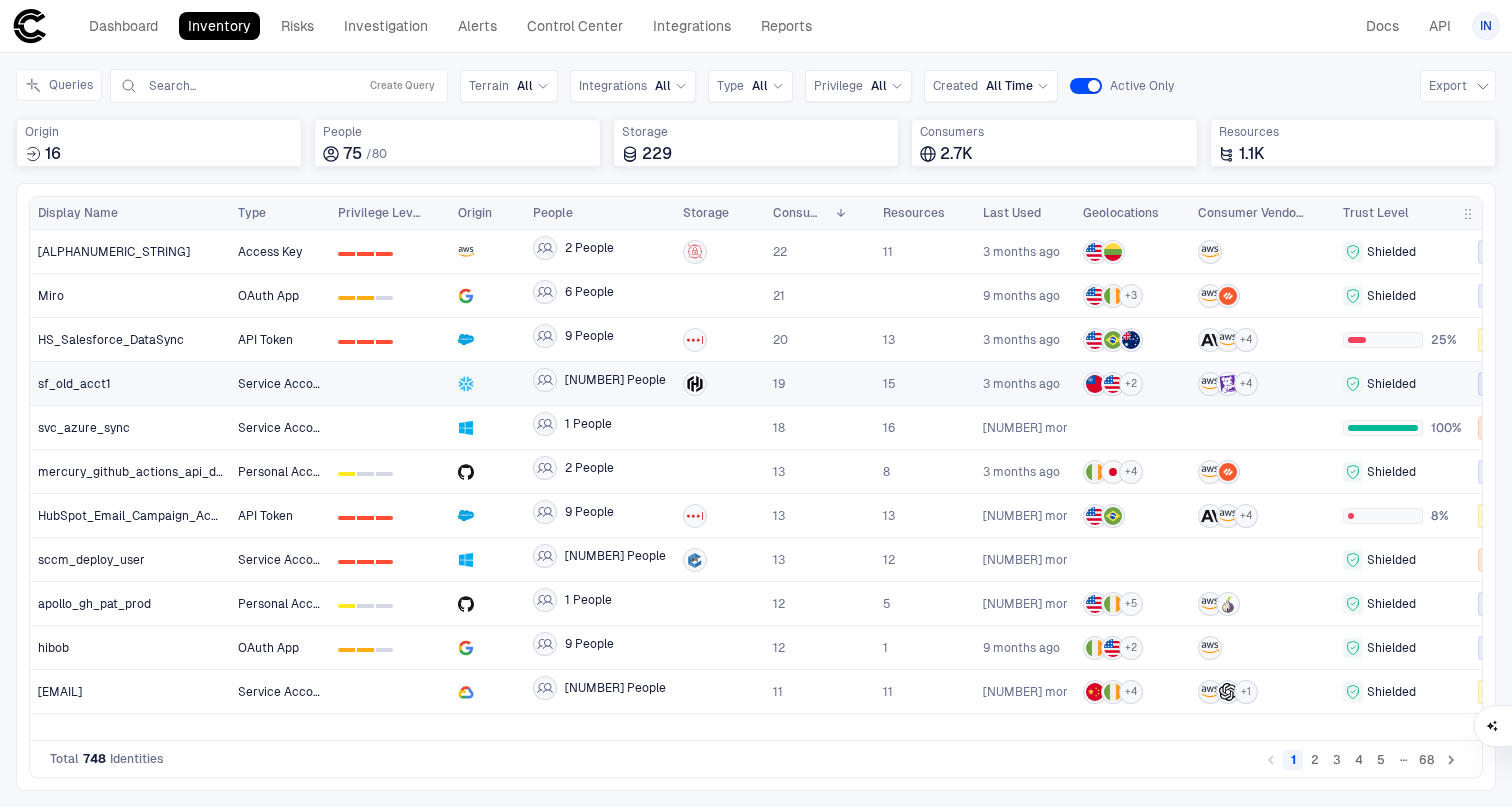 click on "[NUMBER] People" at bounding box center (600, 384) 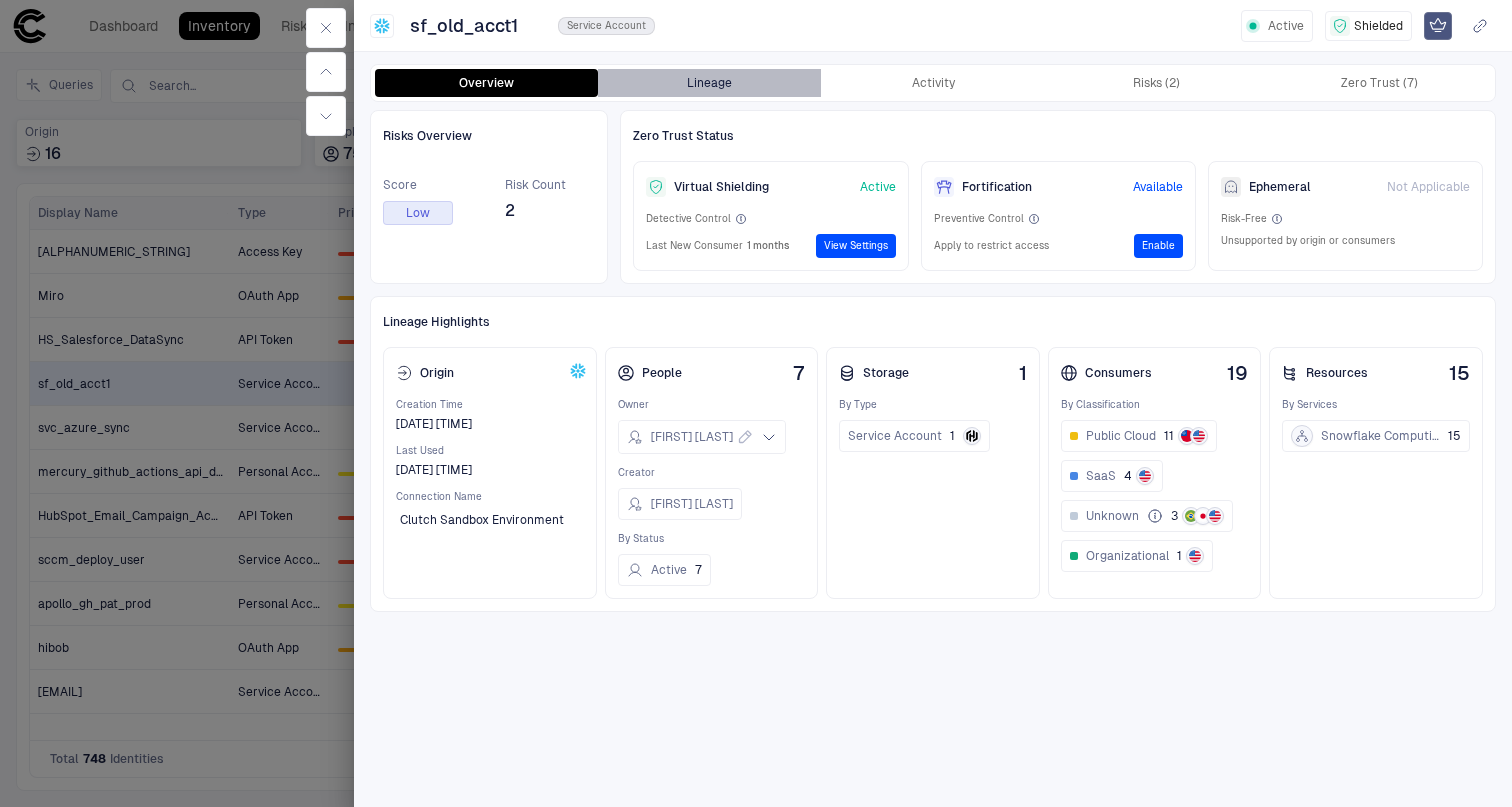 click on "Lineage" at bounding box center (709, 83) 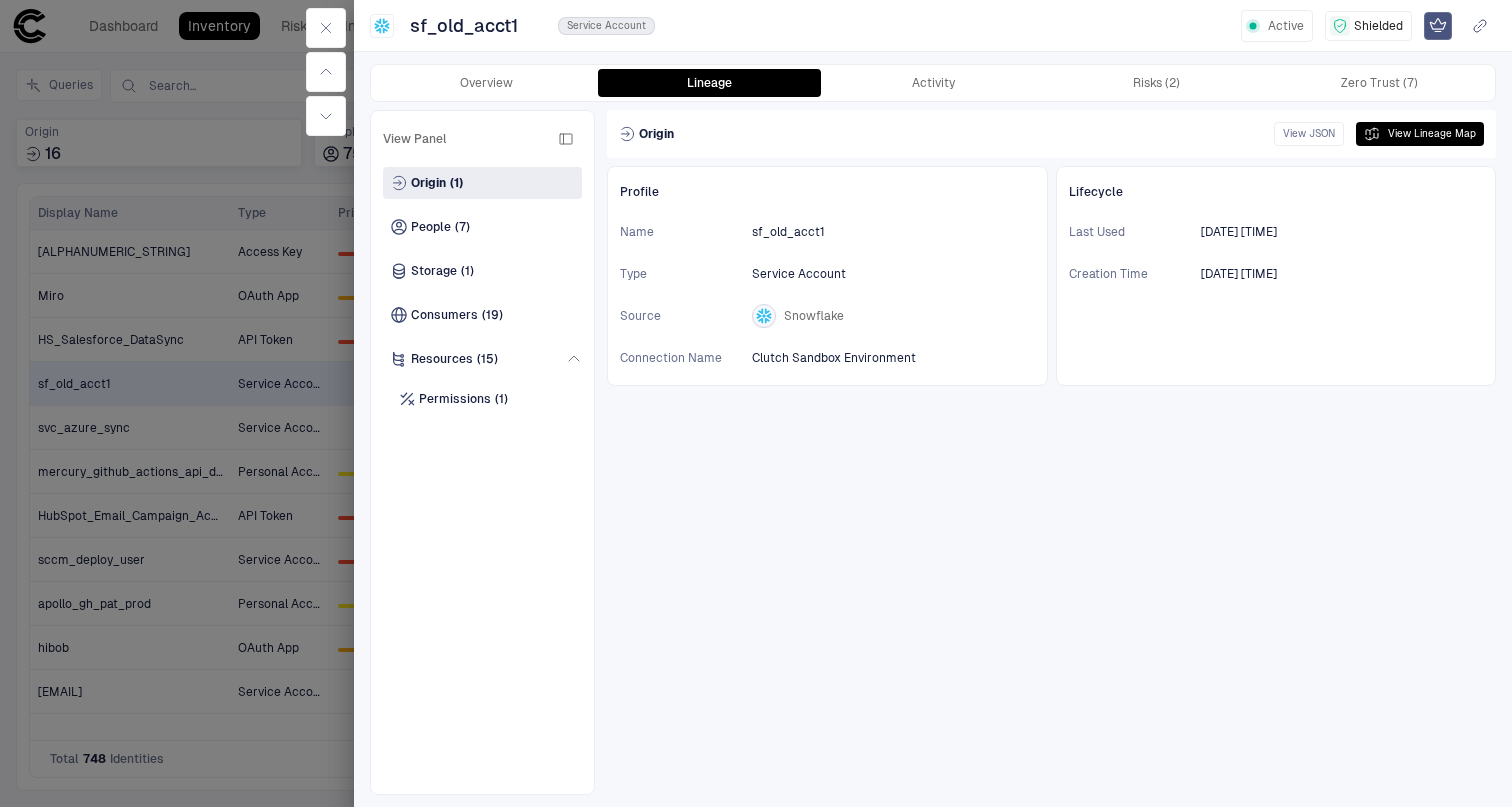 click on "Overview Lineage Activity Risks (2) Zero Trust (7)" at bounding box center [933, 83] 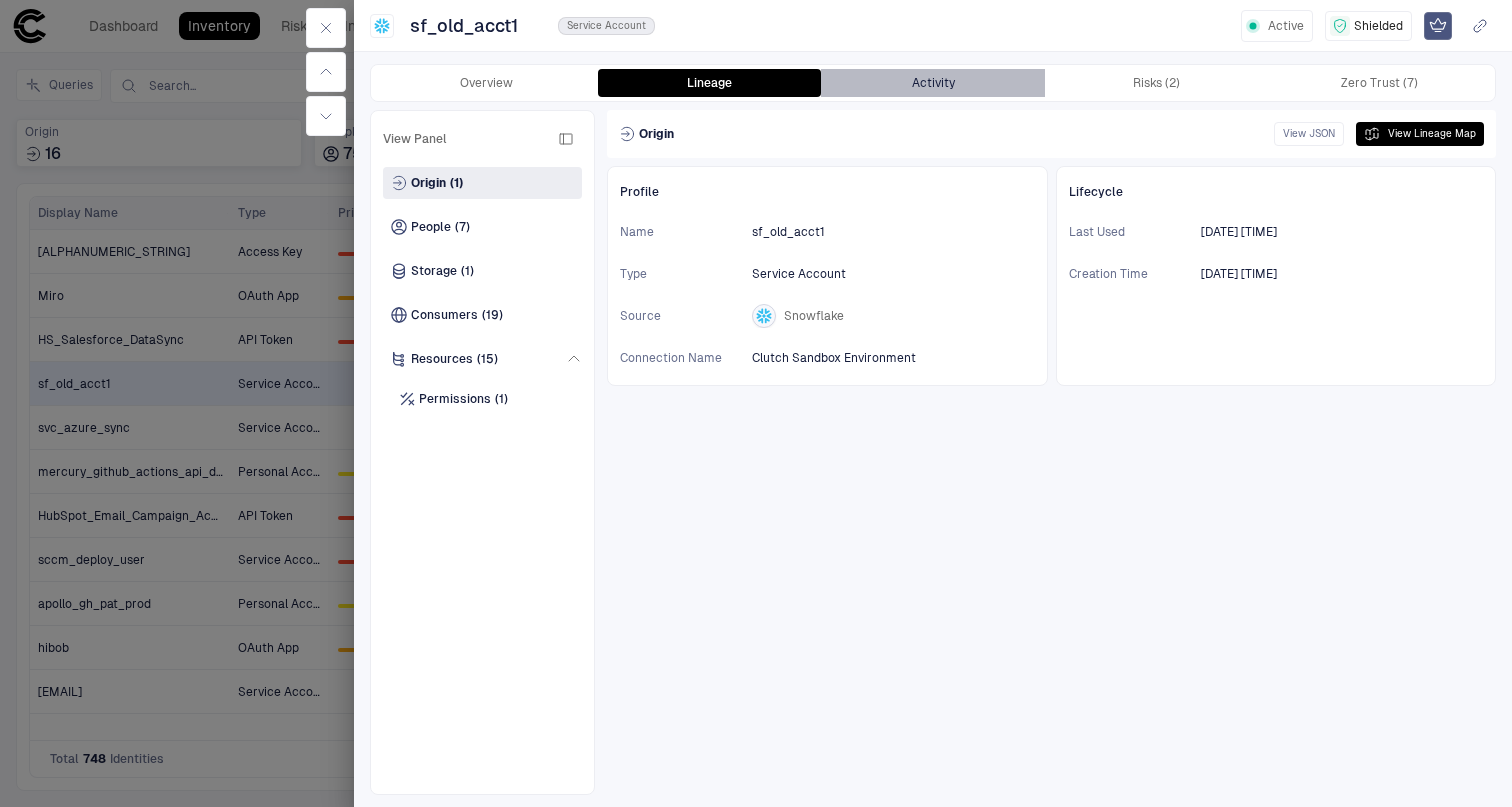click on "Activity" at bounding box center [932, 83] 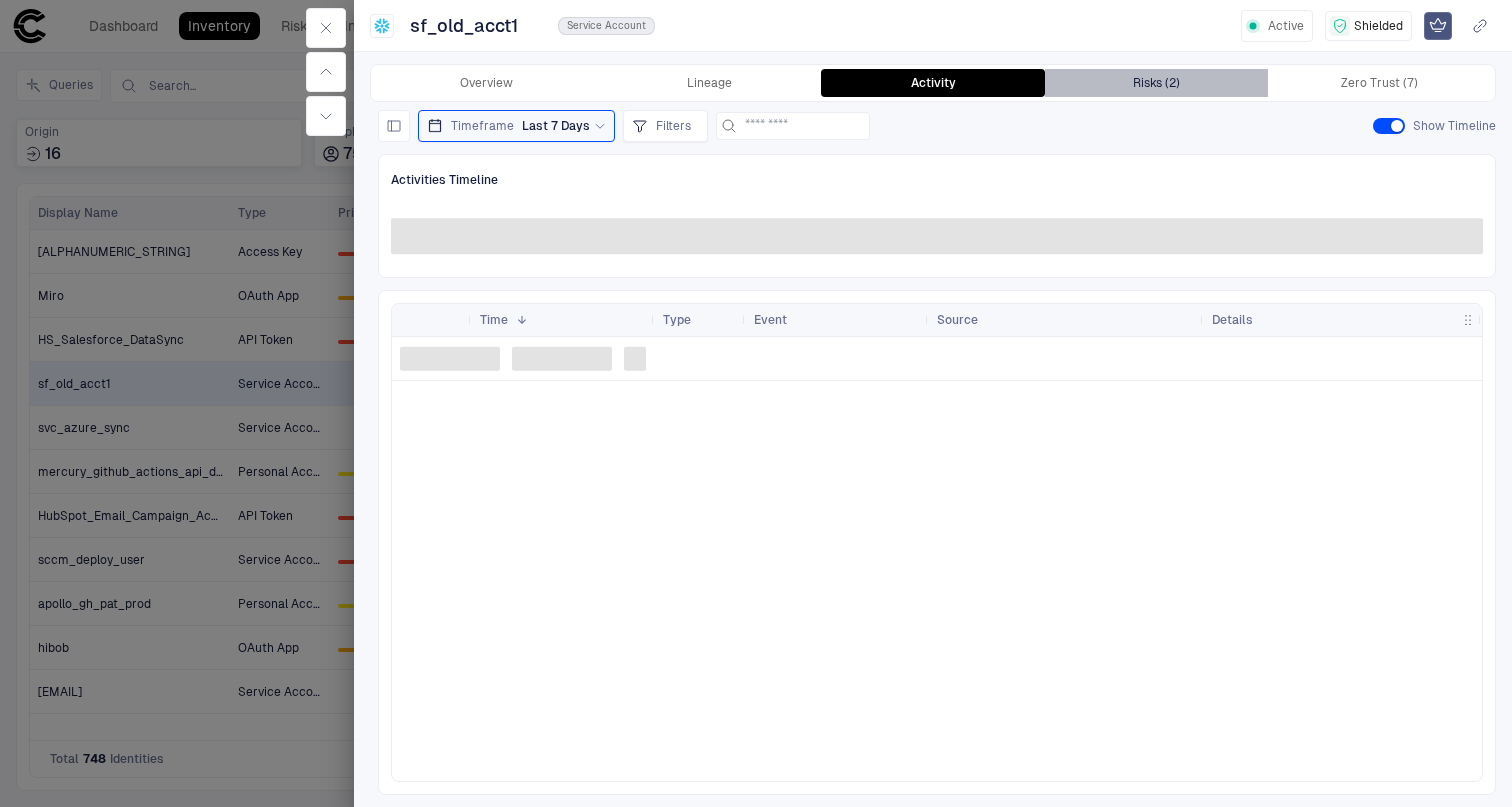 click on "Risks (2)" at bounding box center (1156, 83) 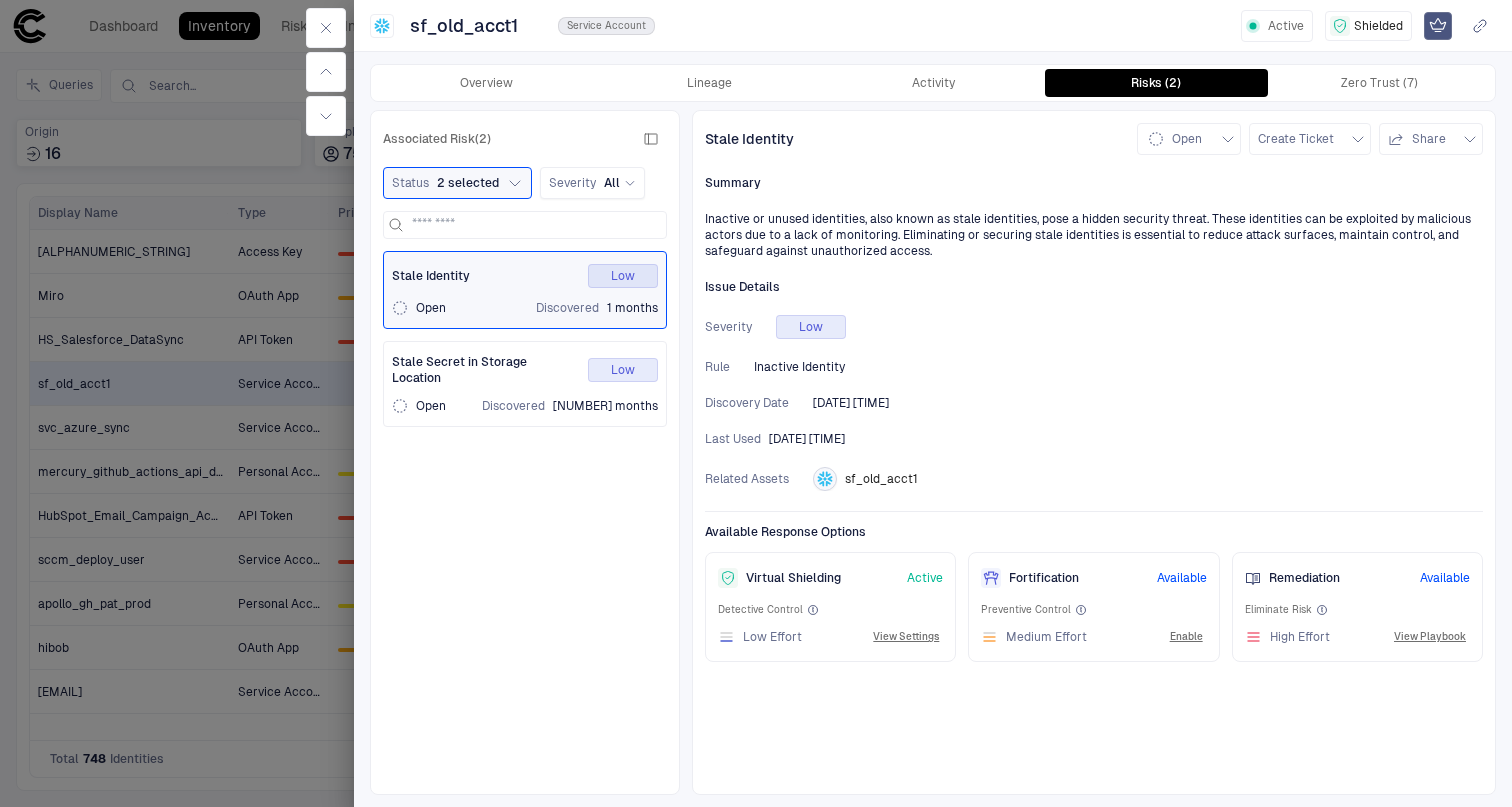 click on "Stale Secret in Storage Location Low Open Discovered 4 months" at bounding box center [525, 384] 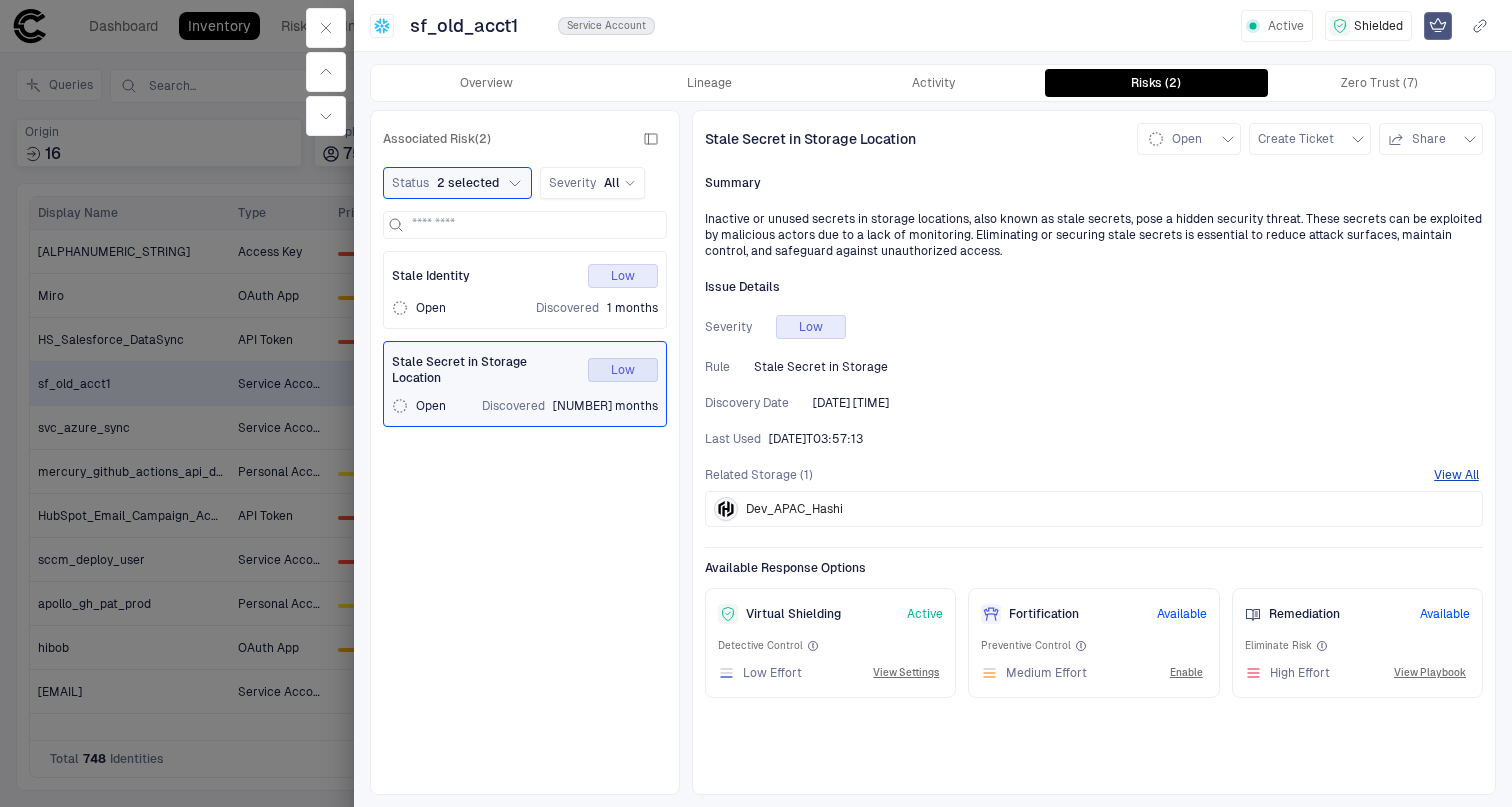 click on "Stale Identity Low" at bounding box center [525, 276] 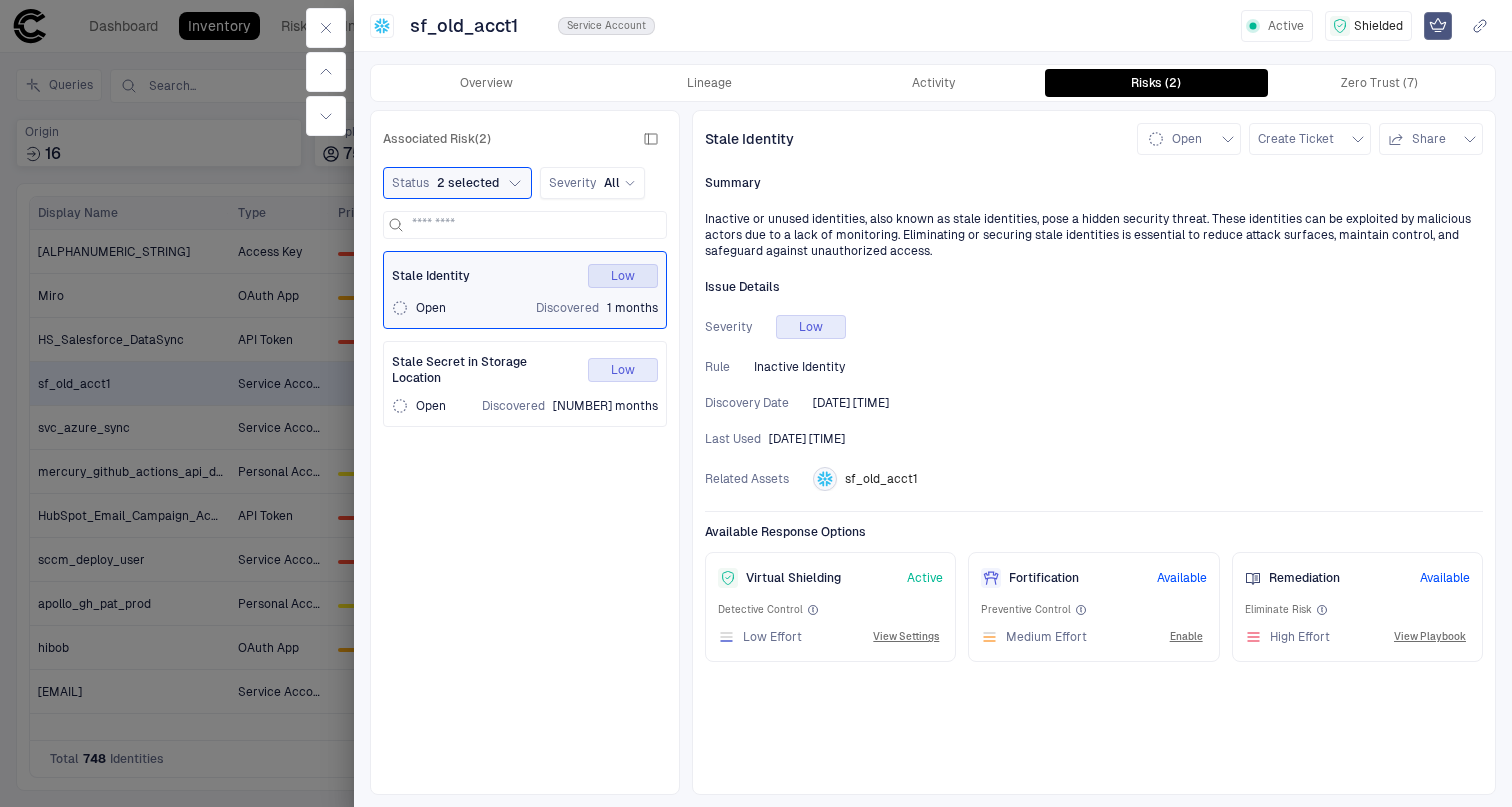 click on "Stale Secret in Storage Location" at bounding box center [482, 370] 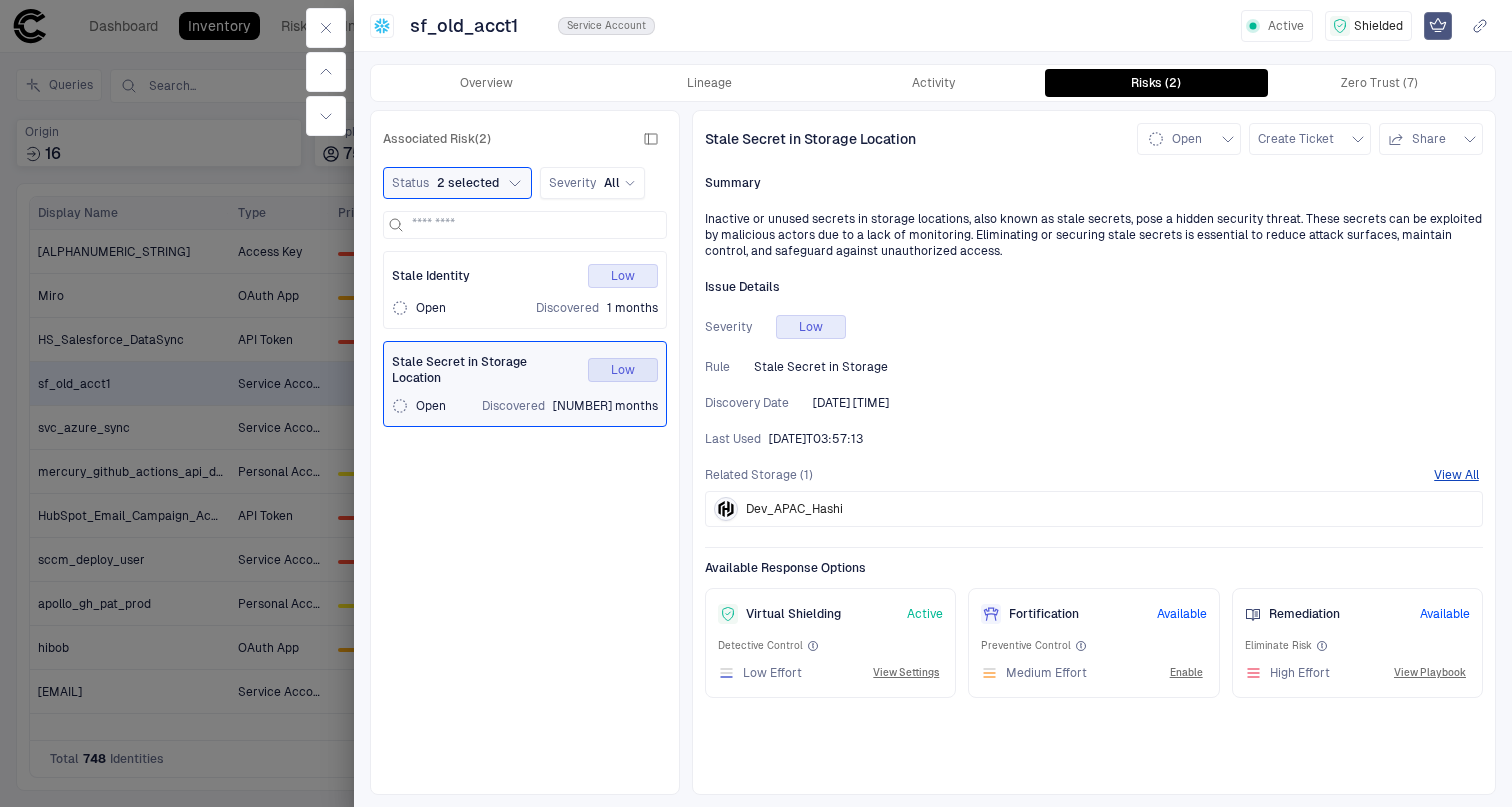 click on "Discovered" at bounding box center (567, 308) 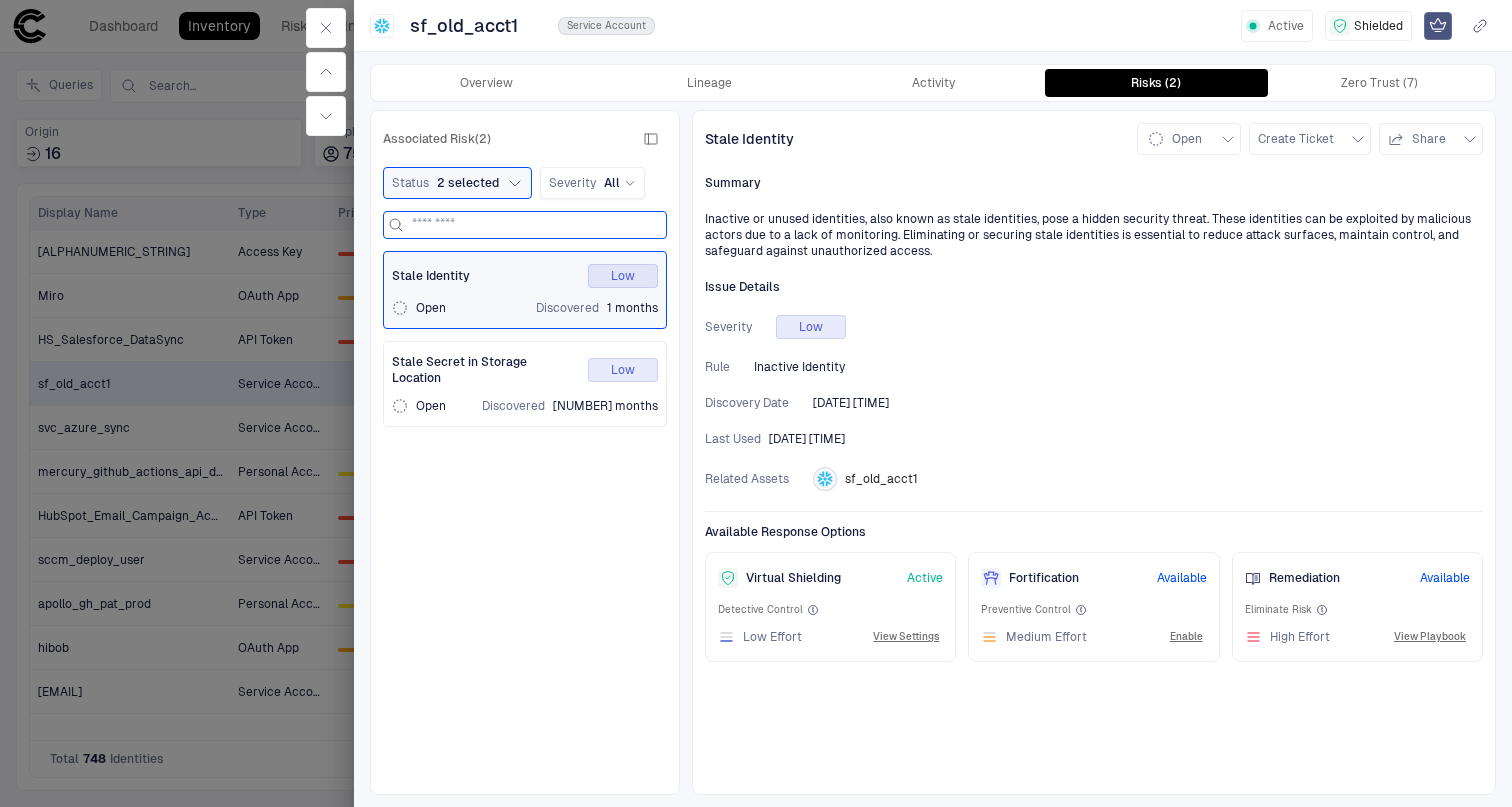 click at bounding box center (537, 225) 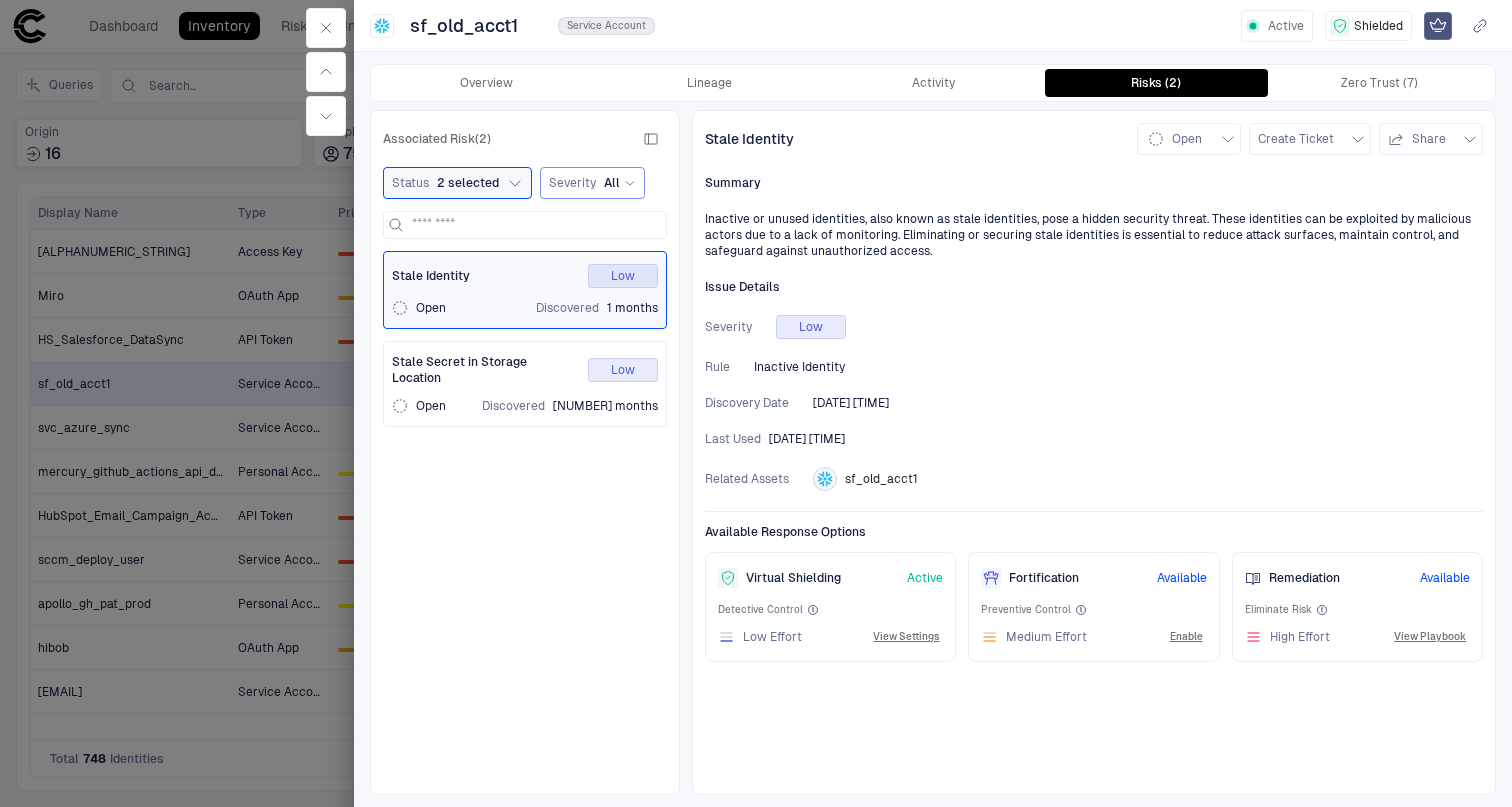 click on "Severity" at bounding box center [572, 183] 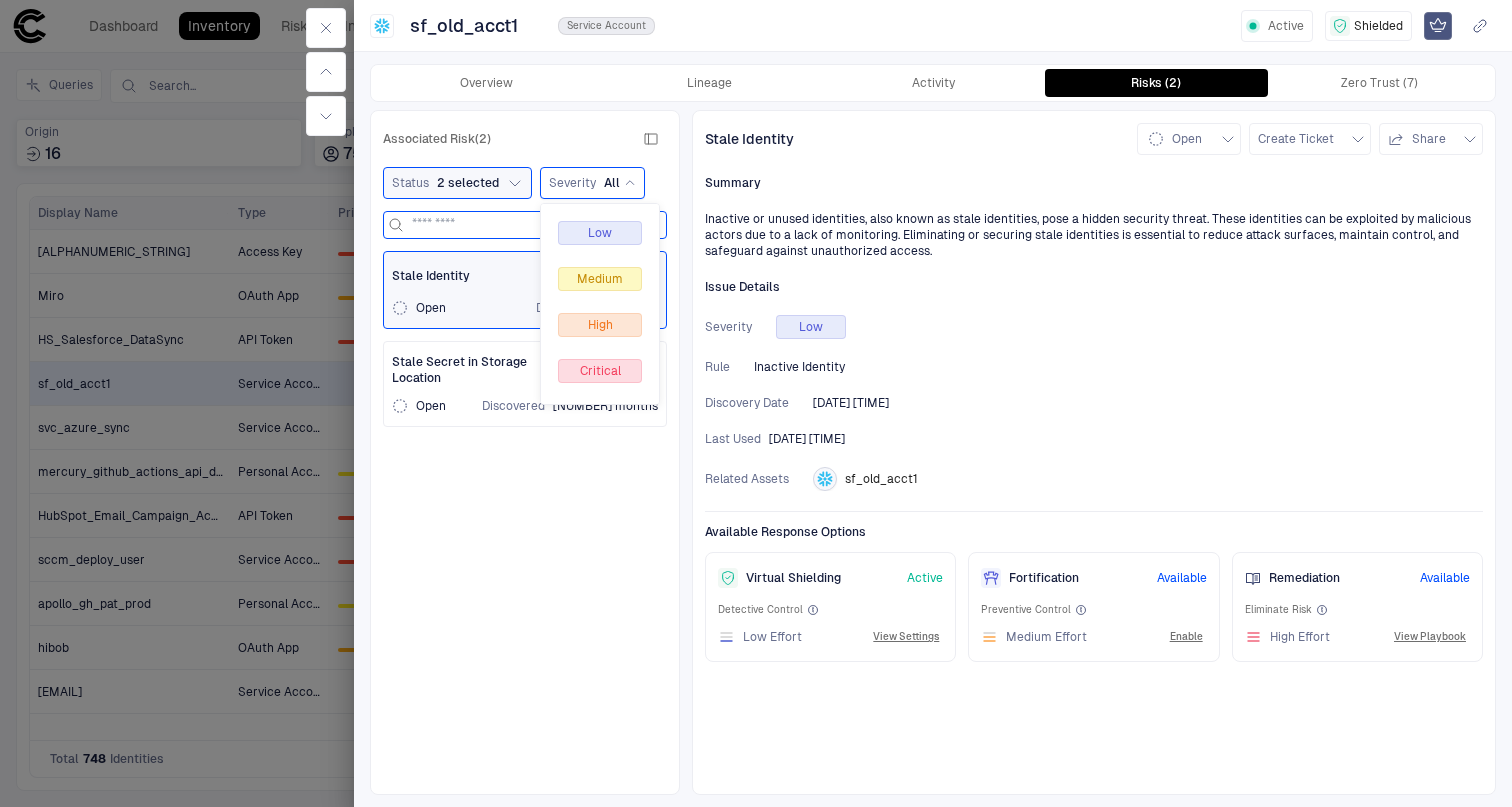 click at bounding box center (537, 225) 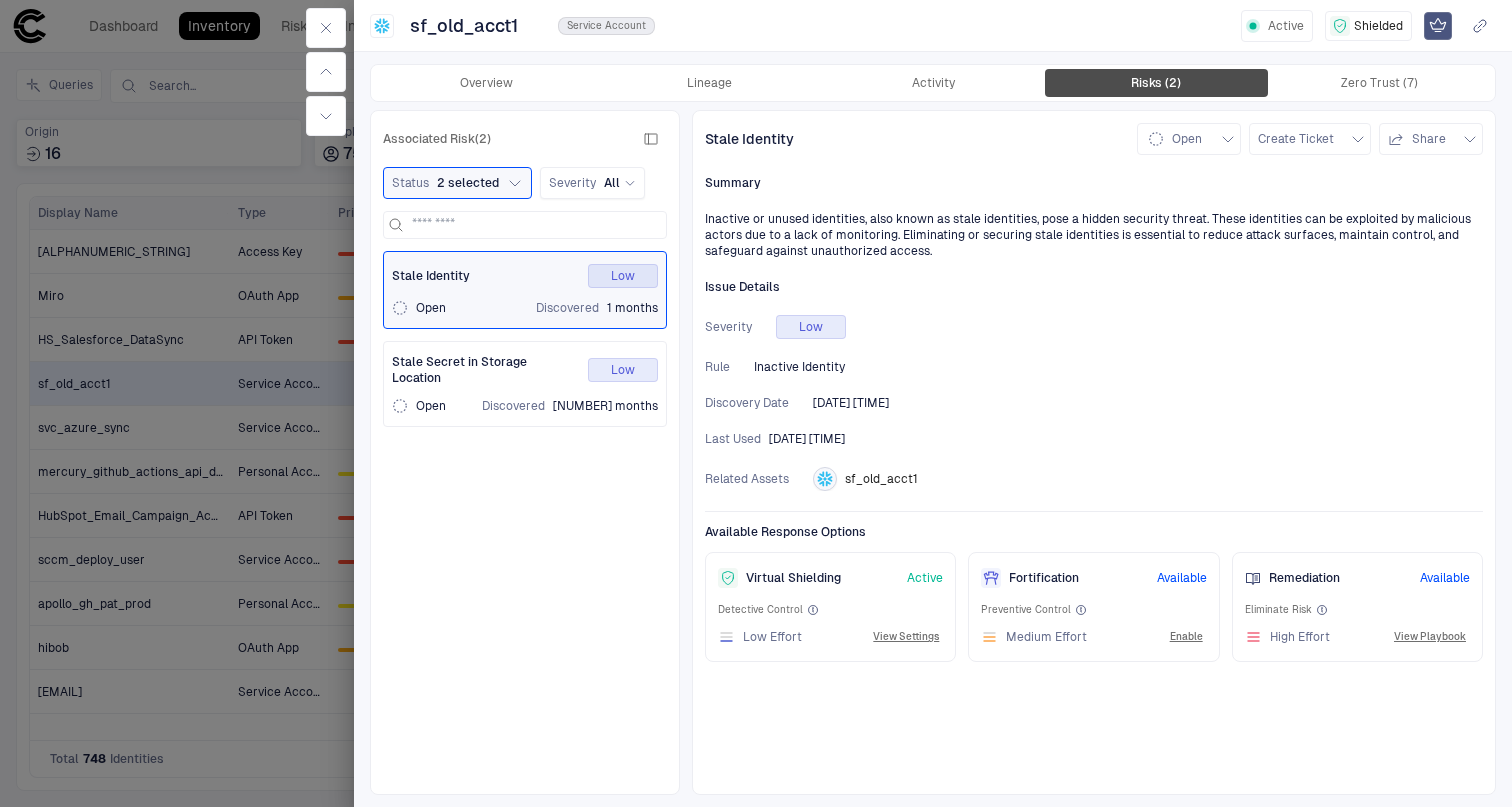 click on "Risks (2)" at bounding box center (1156, 83) 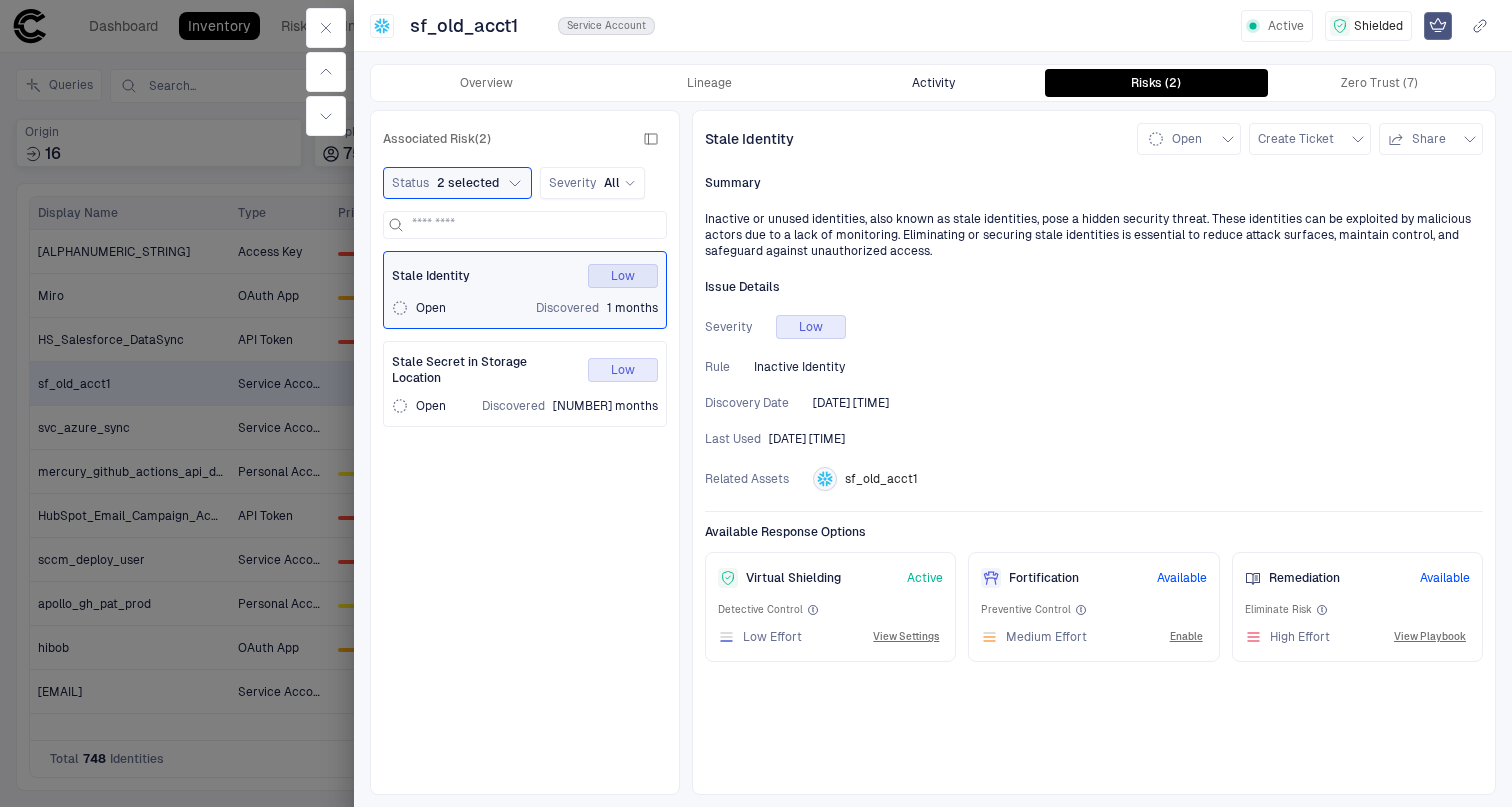 click on "Activity" at bounding box center (932, 83) 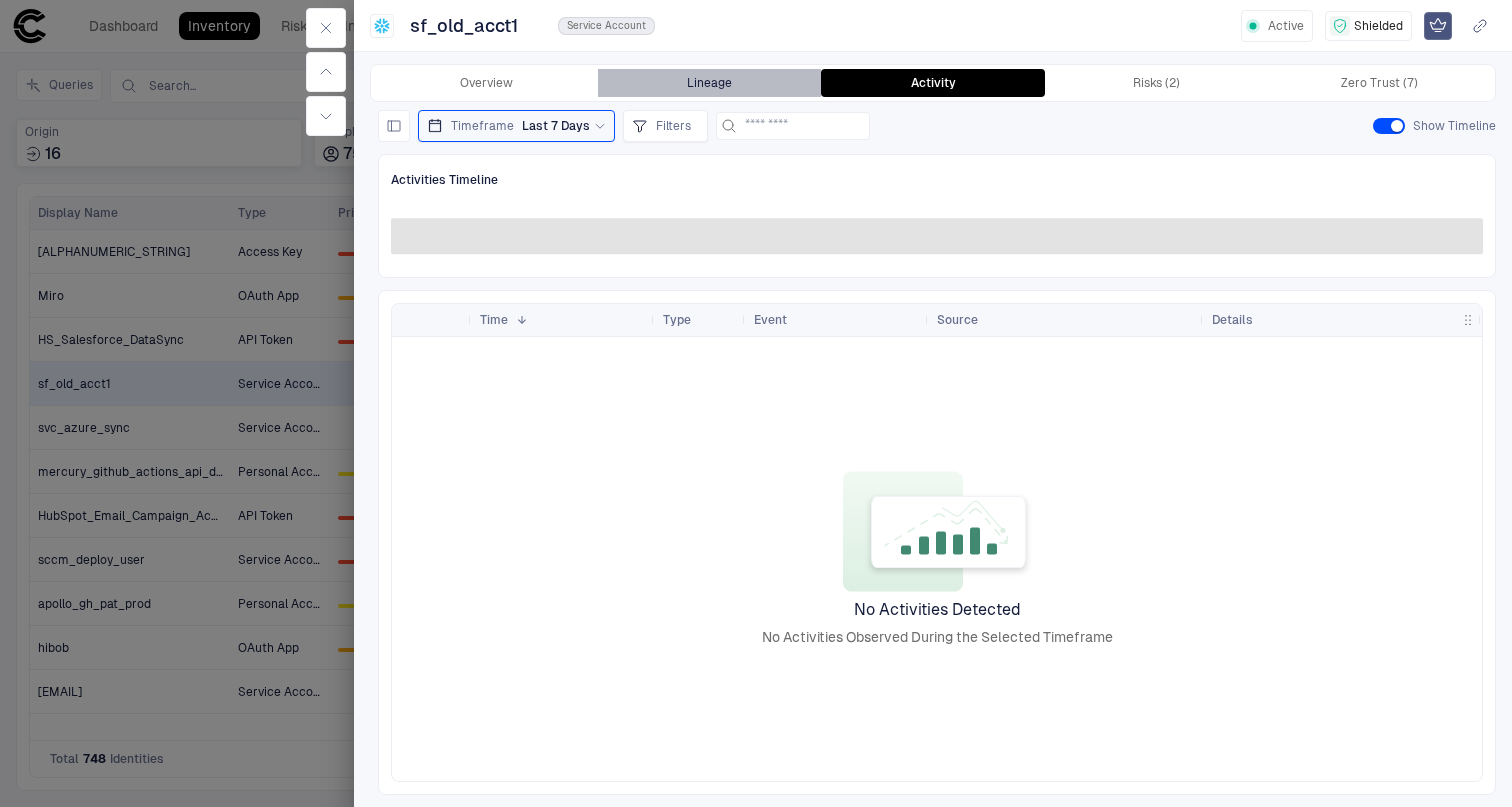 click on "Lineage" at bounding box center [709, 83] 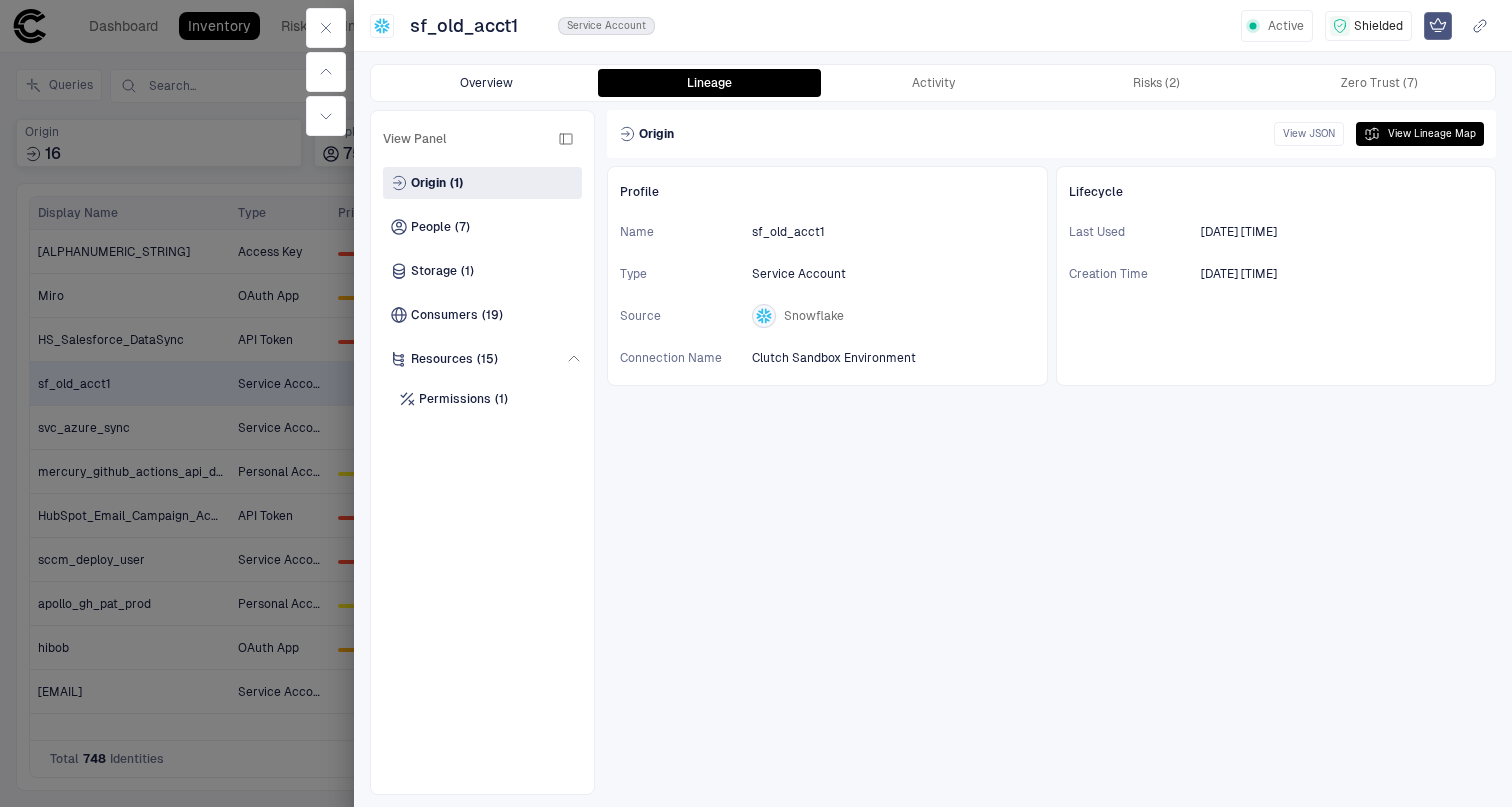 click on "Overview" at bounding box center [486, 83] 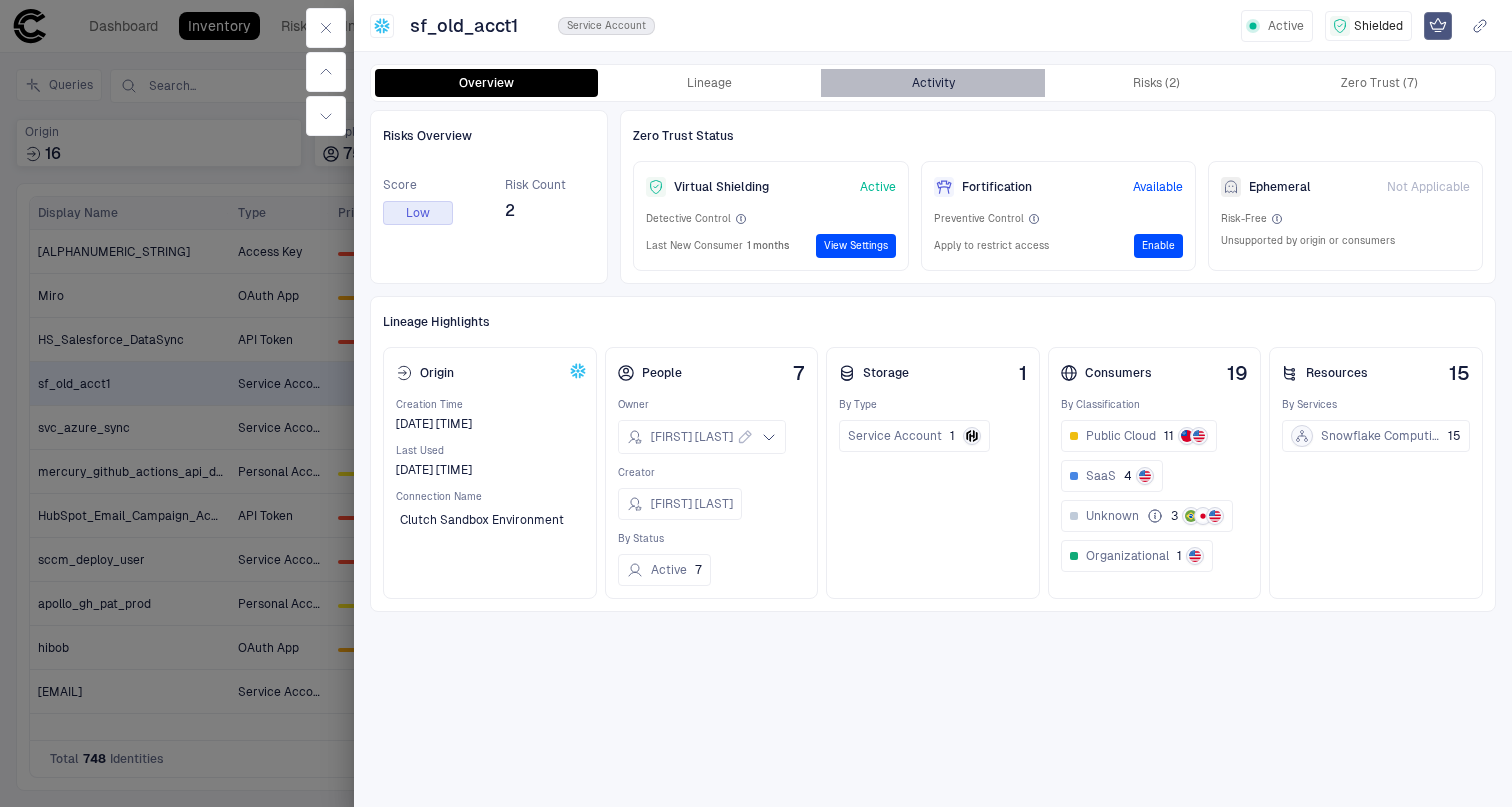 click on "Activity" at bounding box center (932, 83) 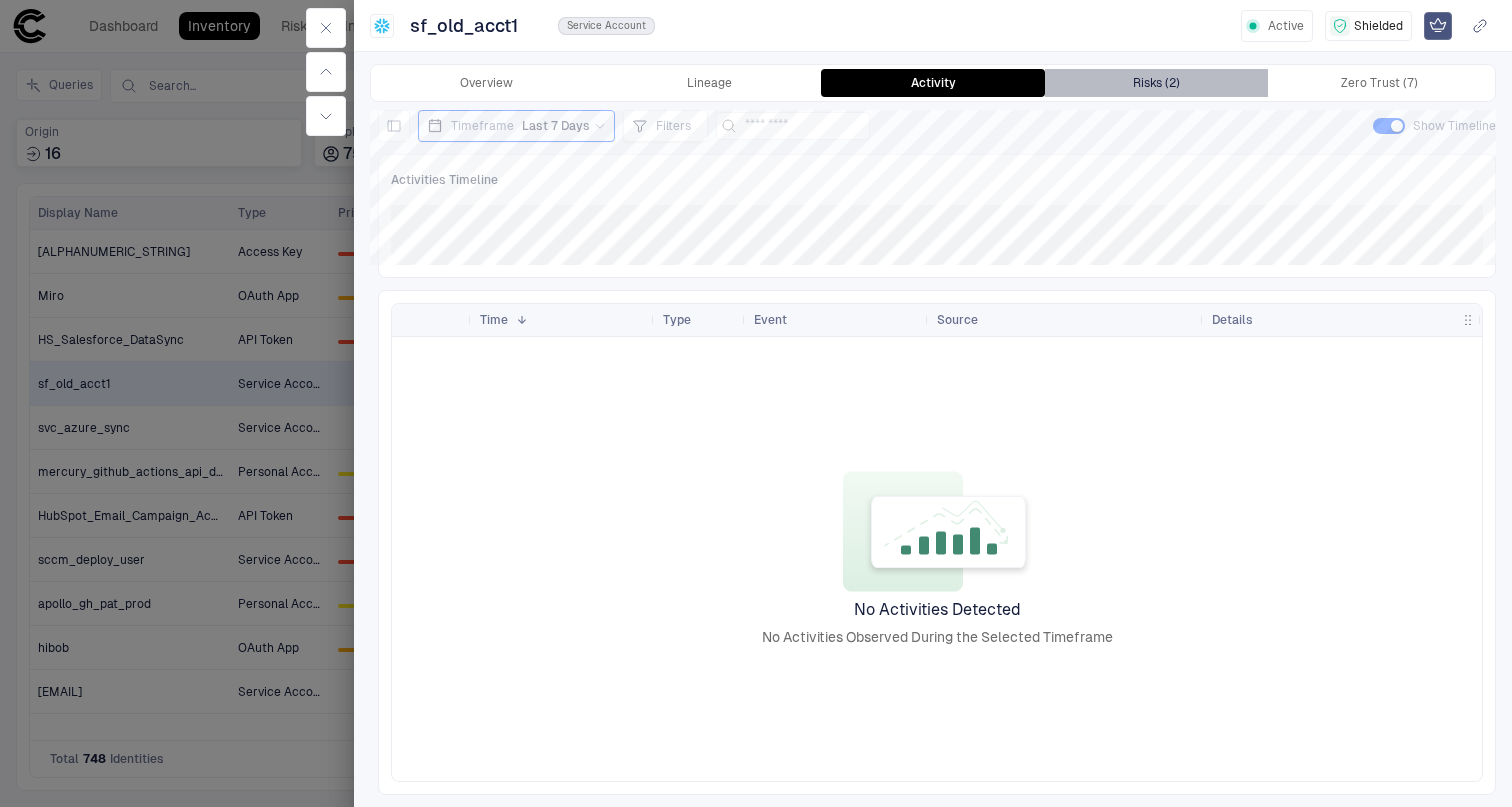 click on "Risks (2)" at bounding box center (1156, 83) 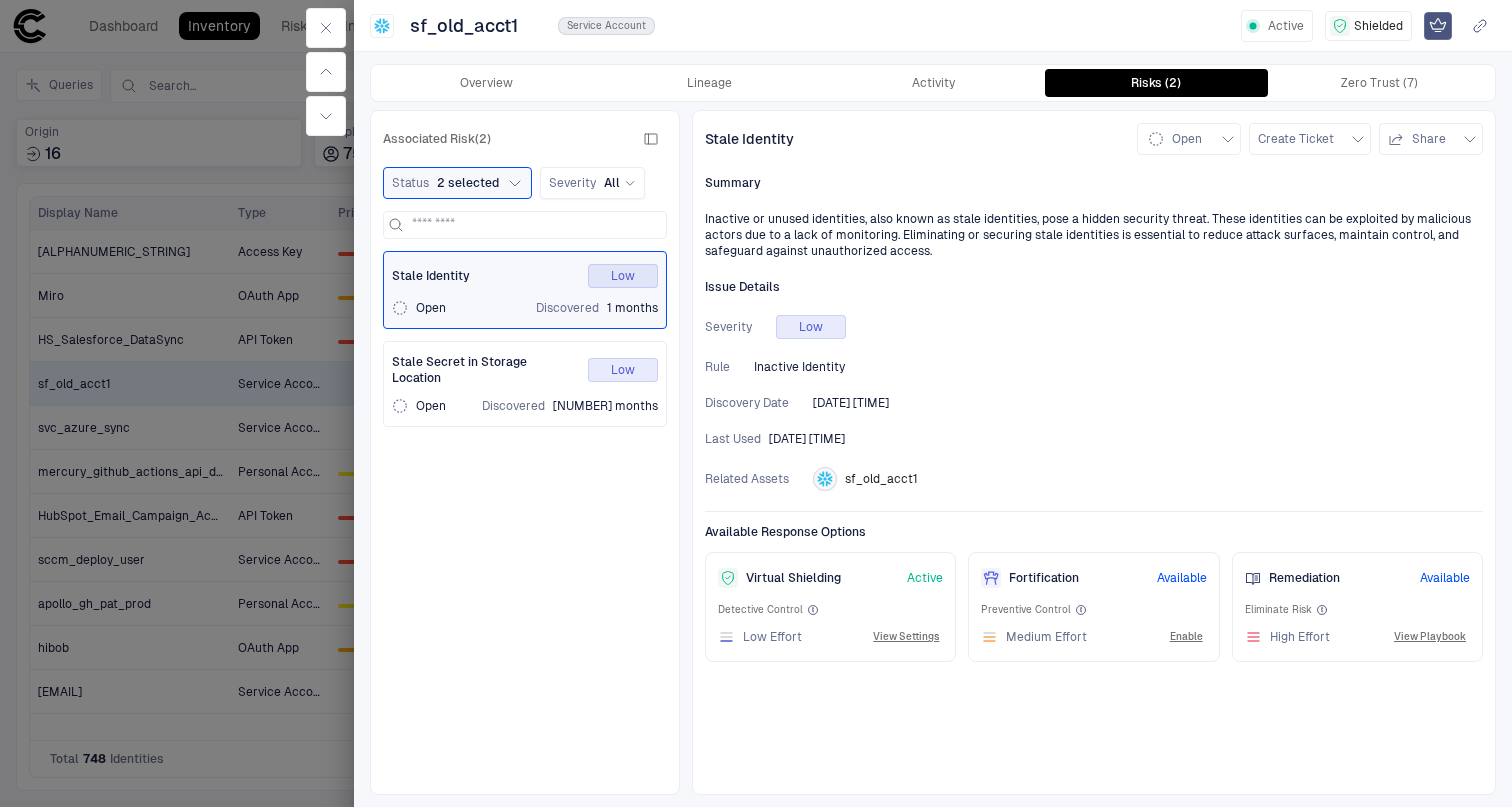 click on "Risks (2)" at bounding box center [1156, 83] 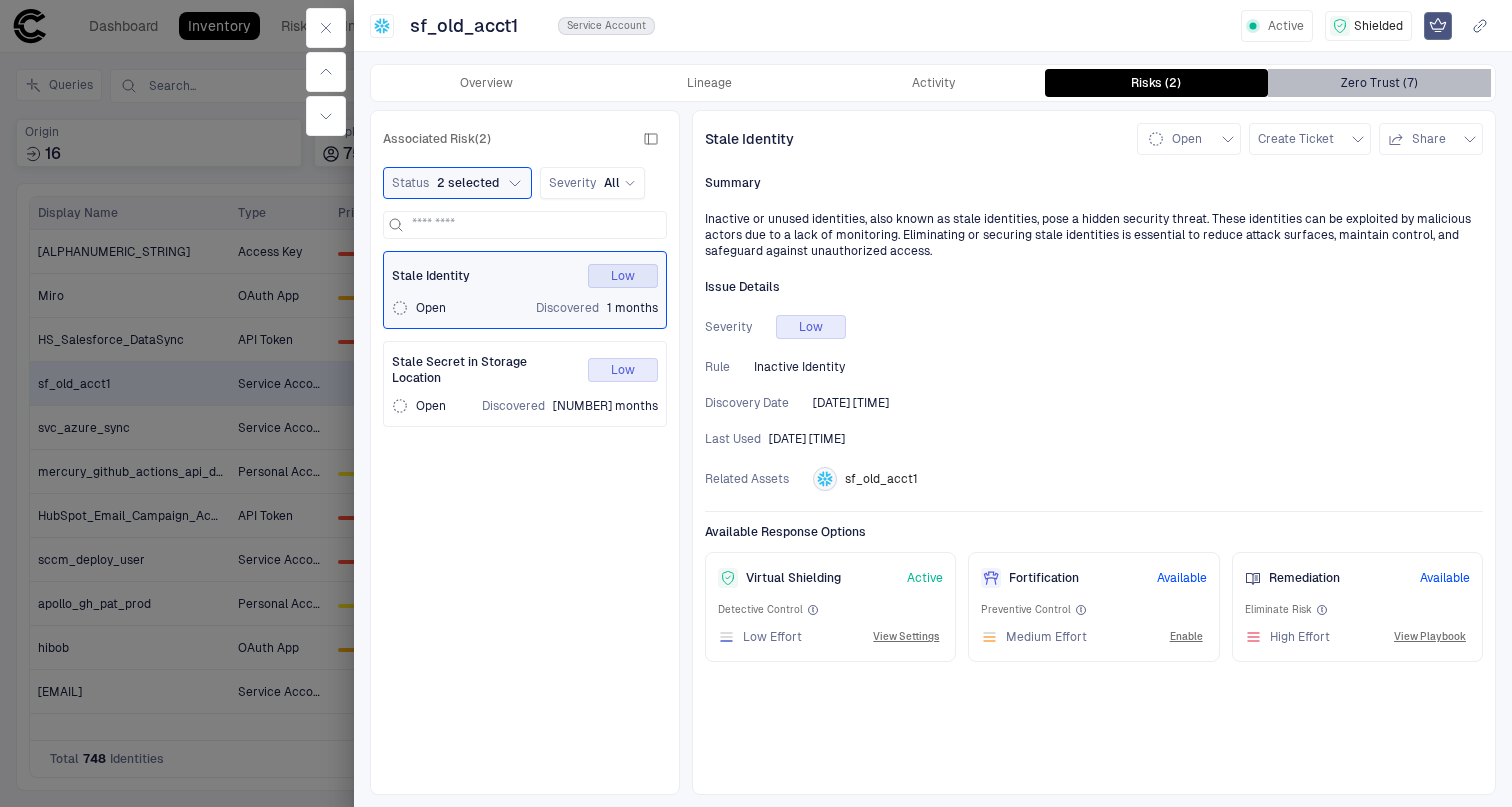 click on "Zero Trust (7)" at bounding box center [1379, 83] 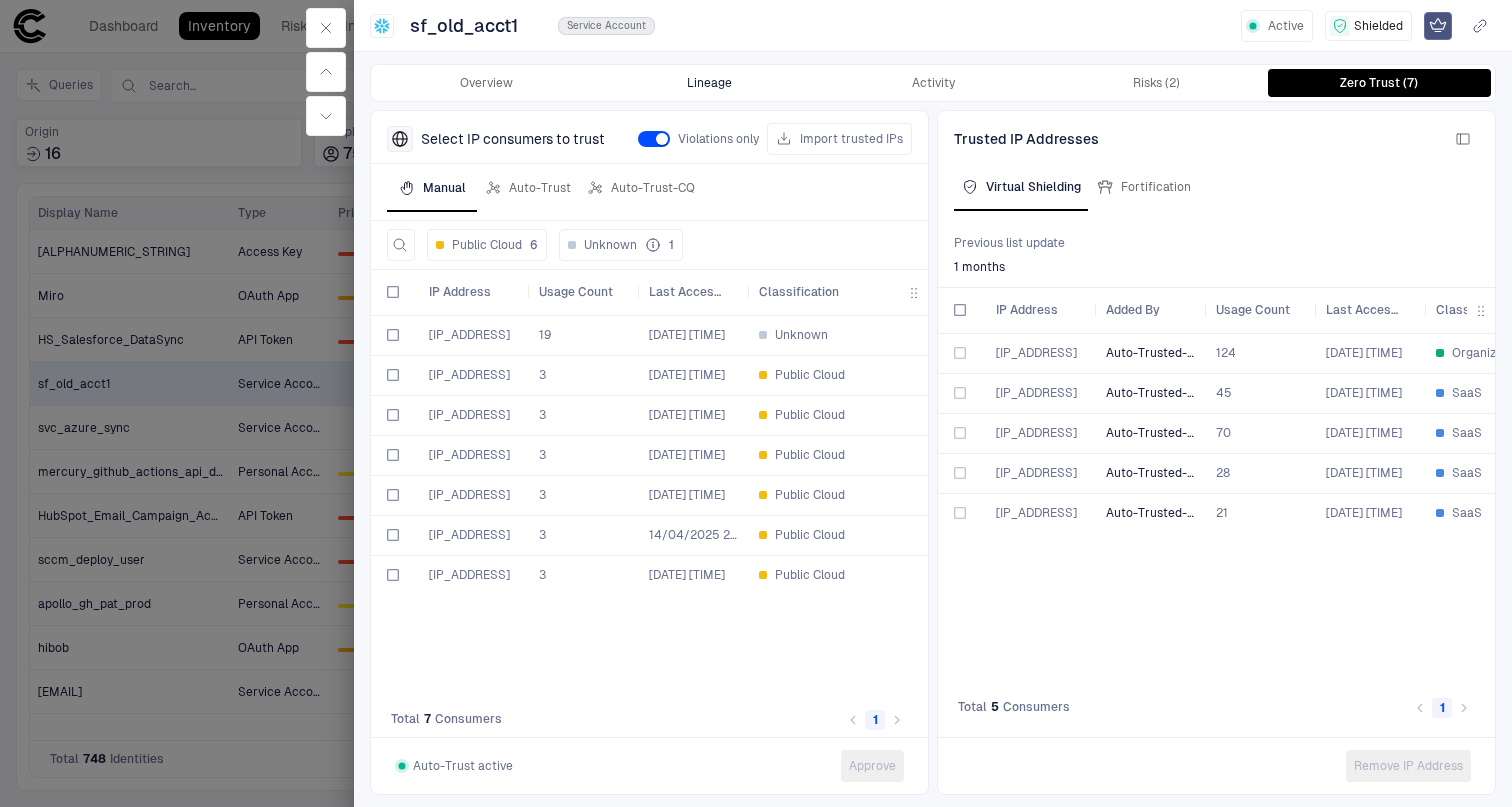 click on "Lineage" at bounding box center [709, 83] 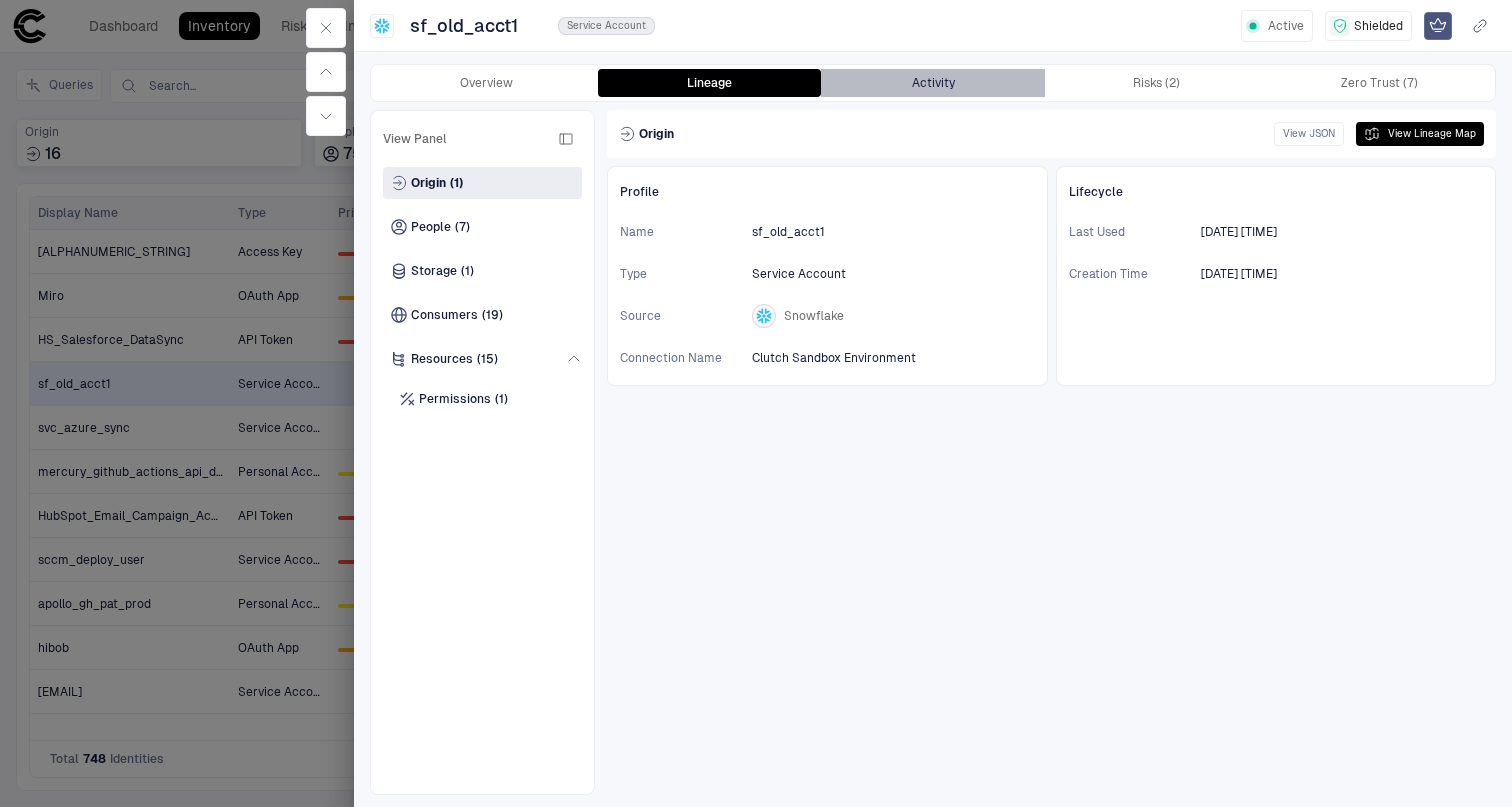 click on "Activity" at bounding box center (932, 83) 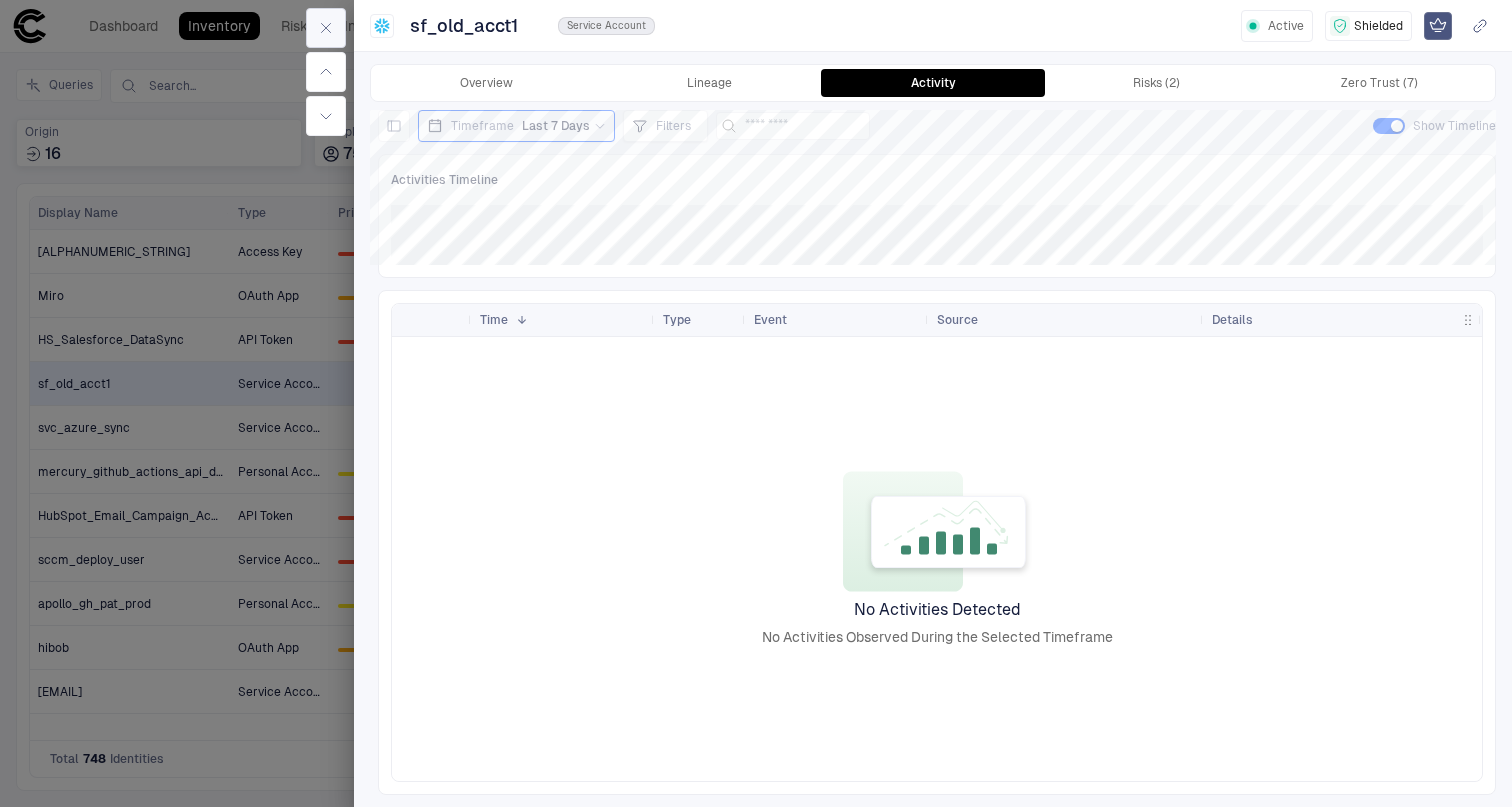 click 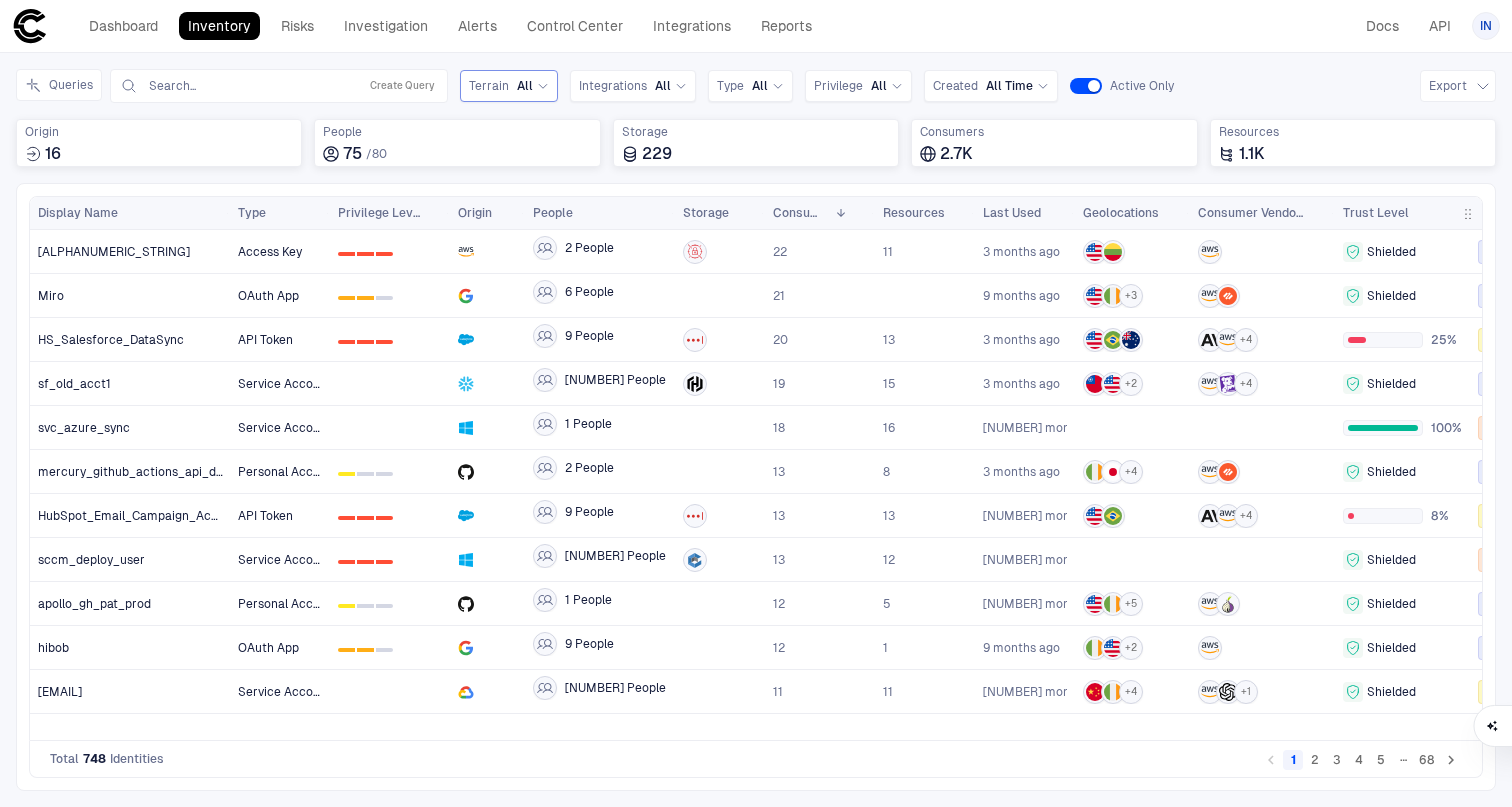 click on "Terrain" at bounding box center (489, 86) 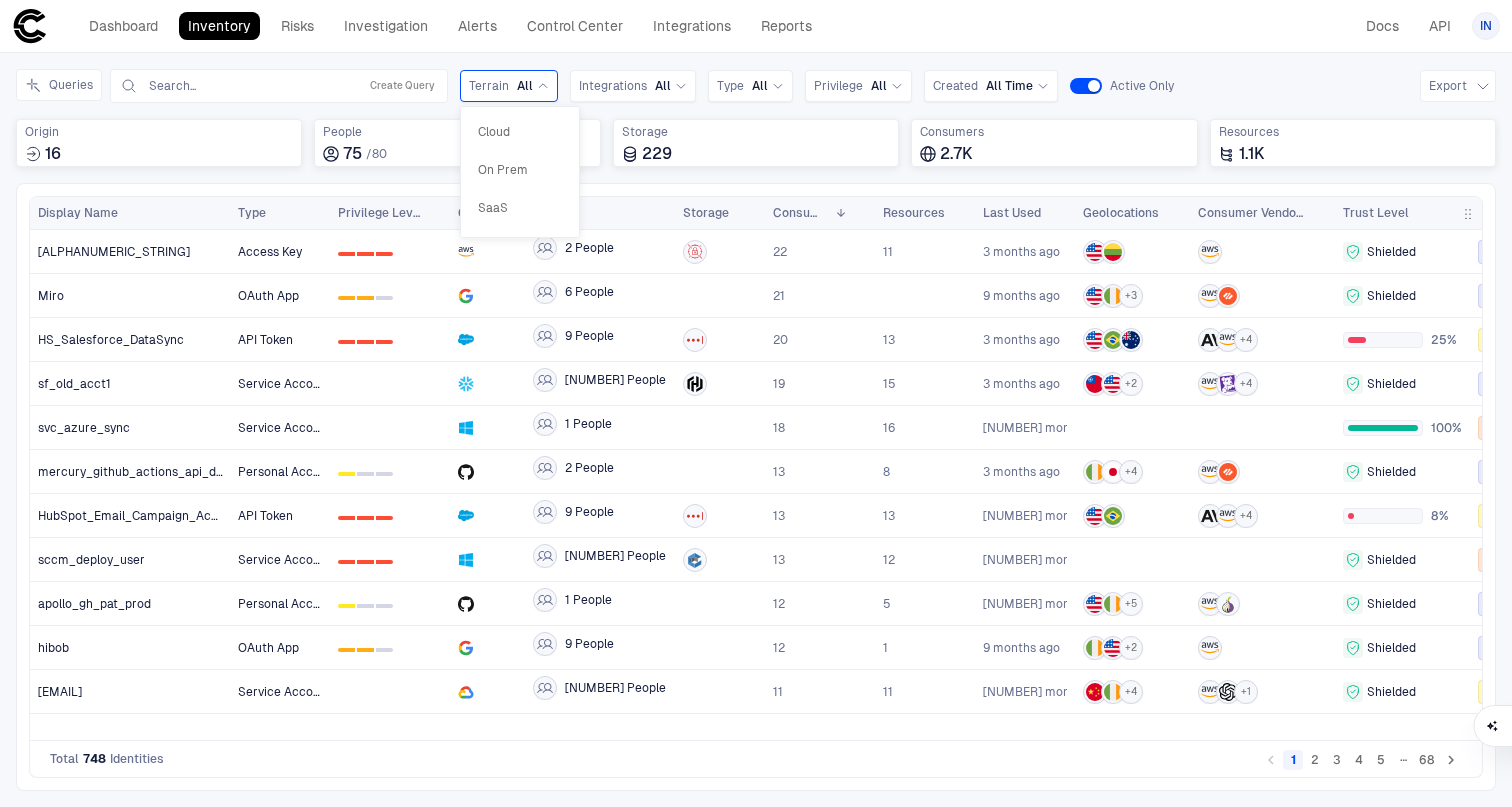 click on "Terrain" at bounding box center [489, 86] 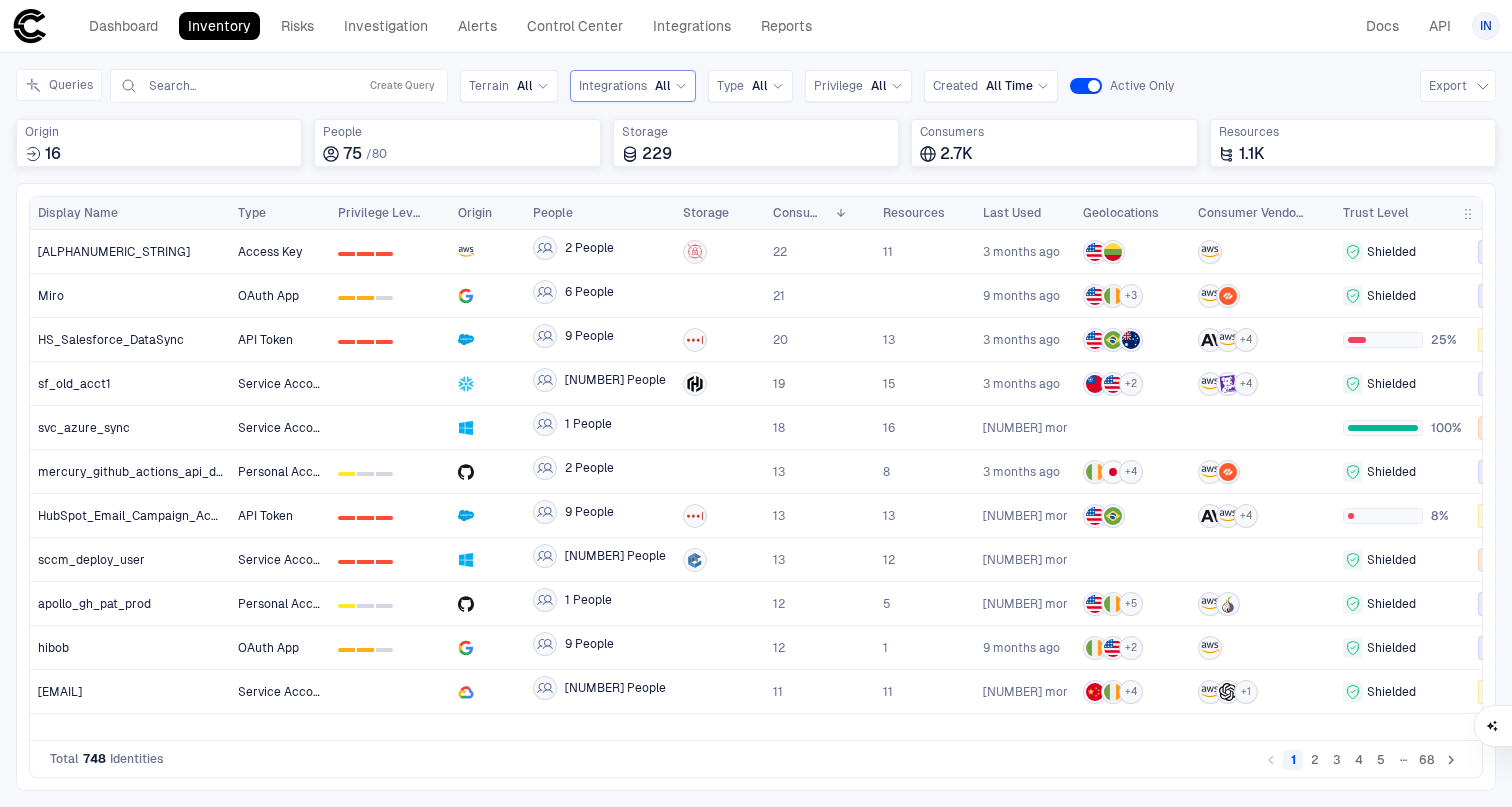 click on "Integrations All" at bounding box center [633, 86] 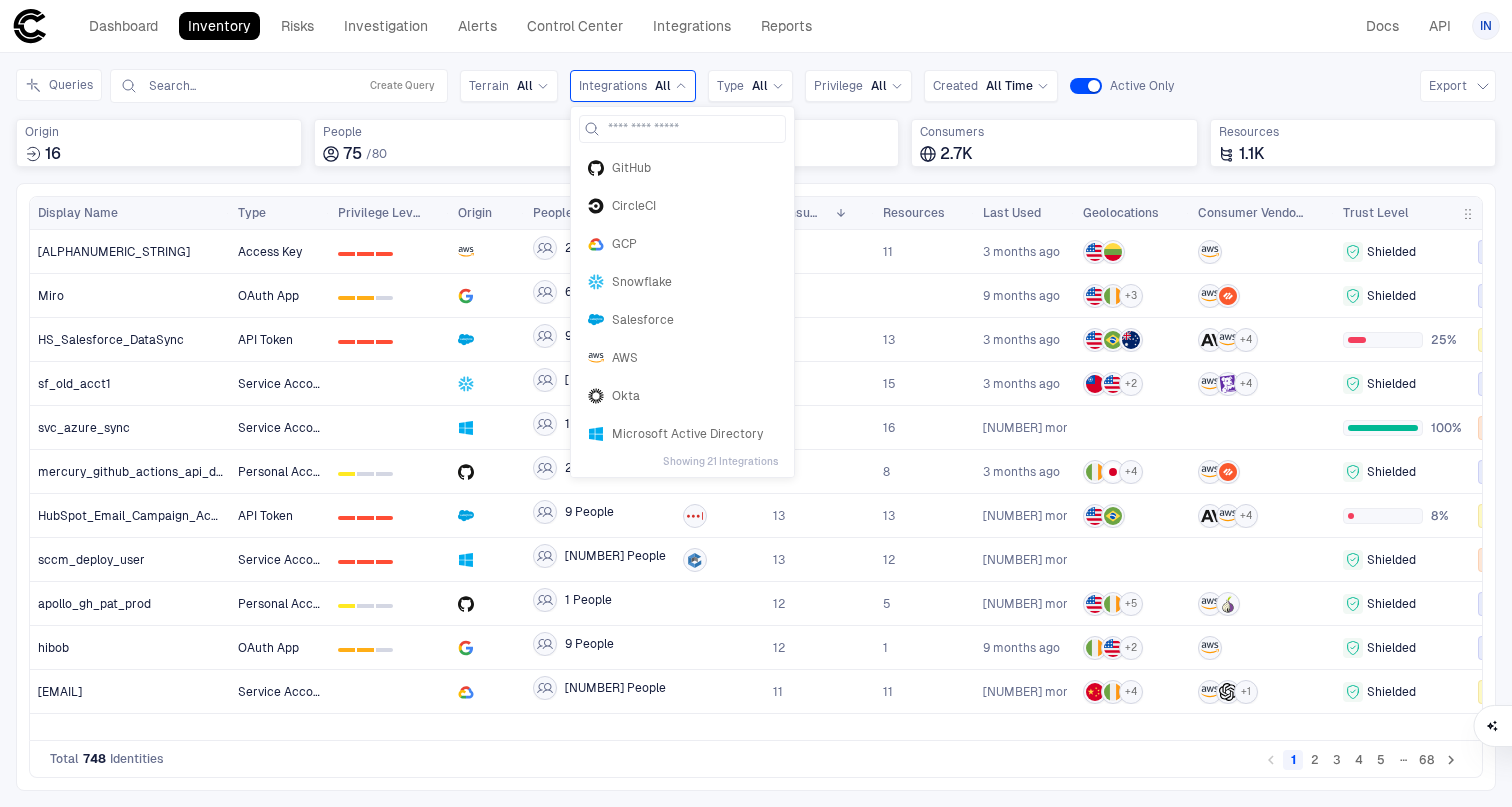 click on "Showing 21 Integrations" at bounding box center (720, 462) 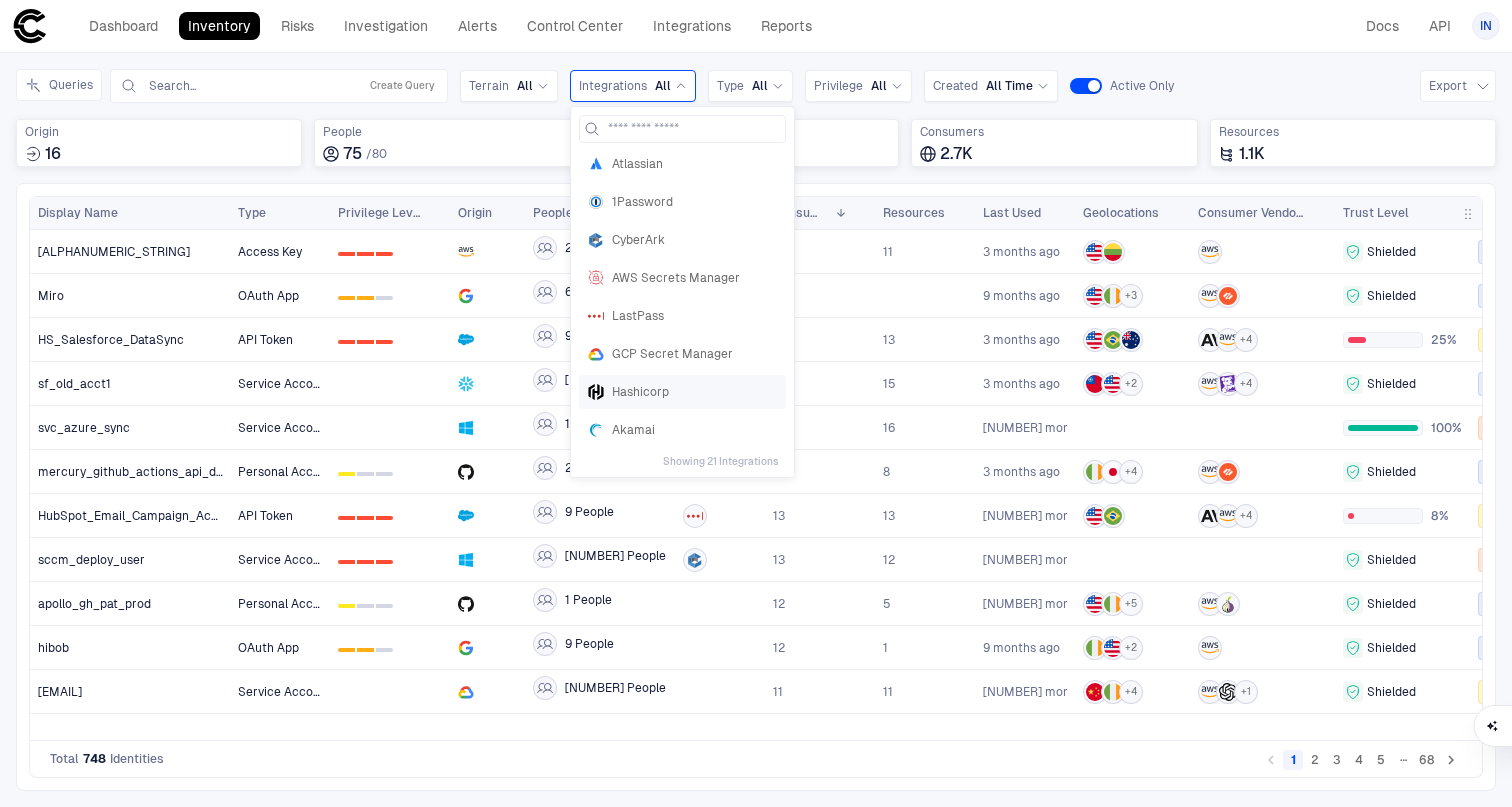 scroll, scrollTop: 0, scrollLeft: 0, axis: both 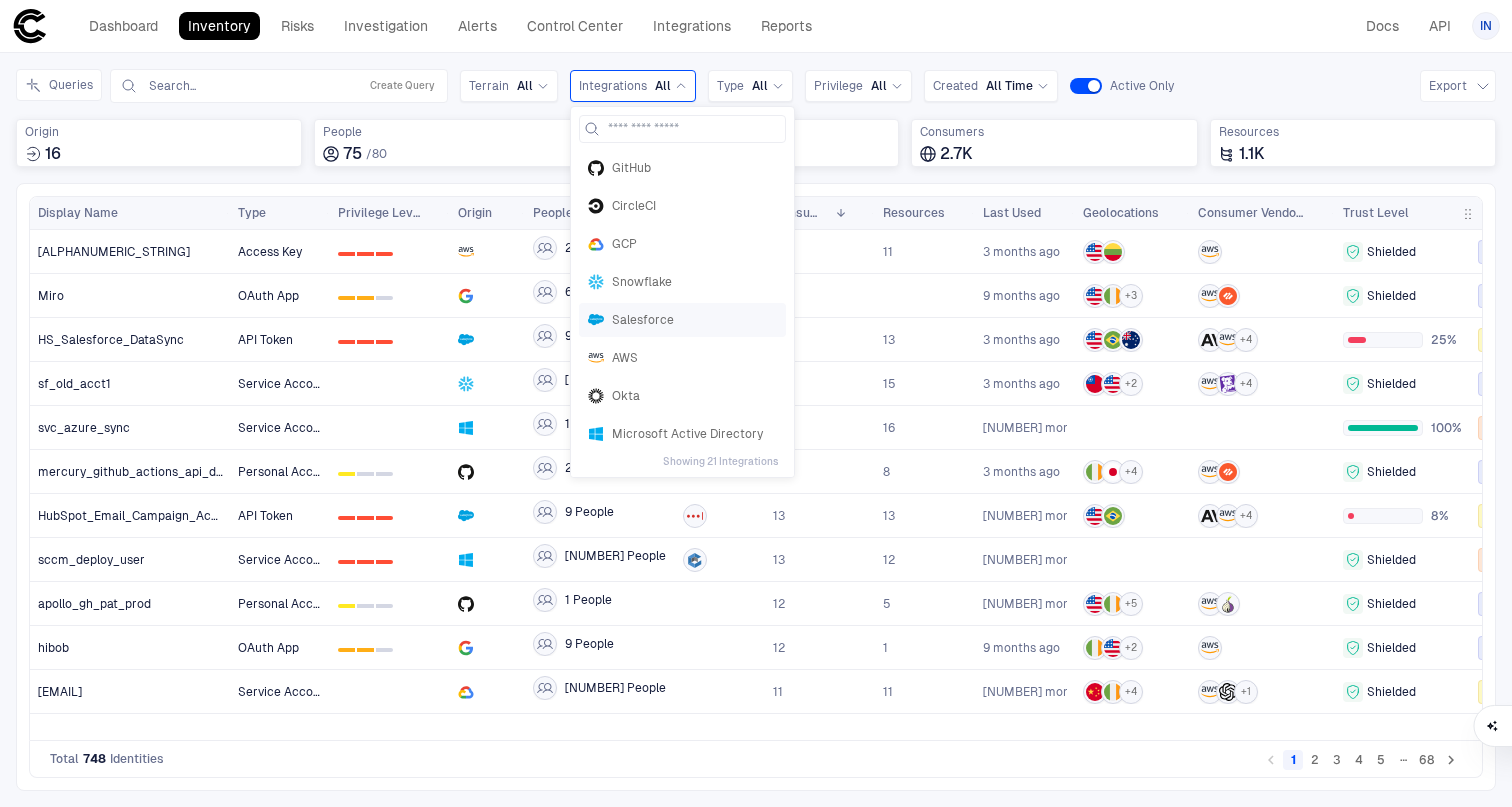 click on "Salesforce" at bounding box center [682, 320] 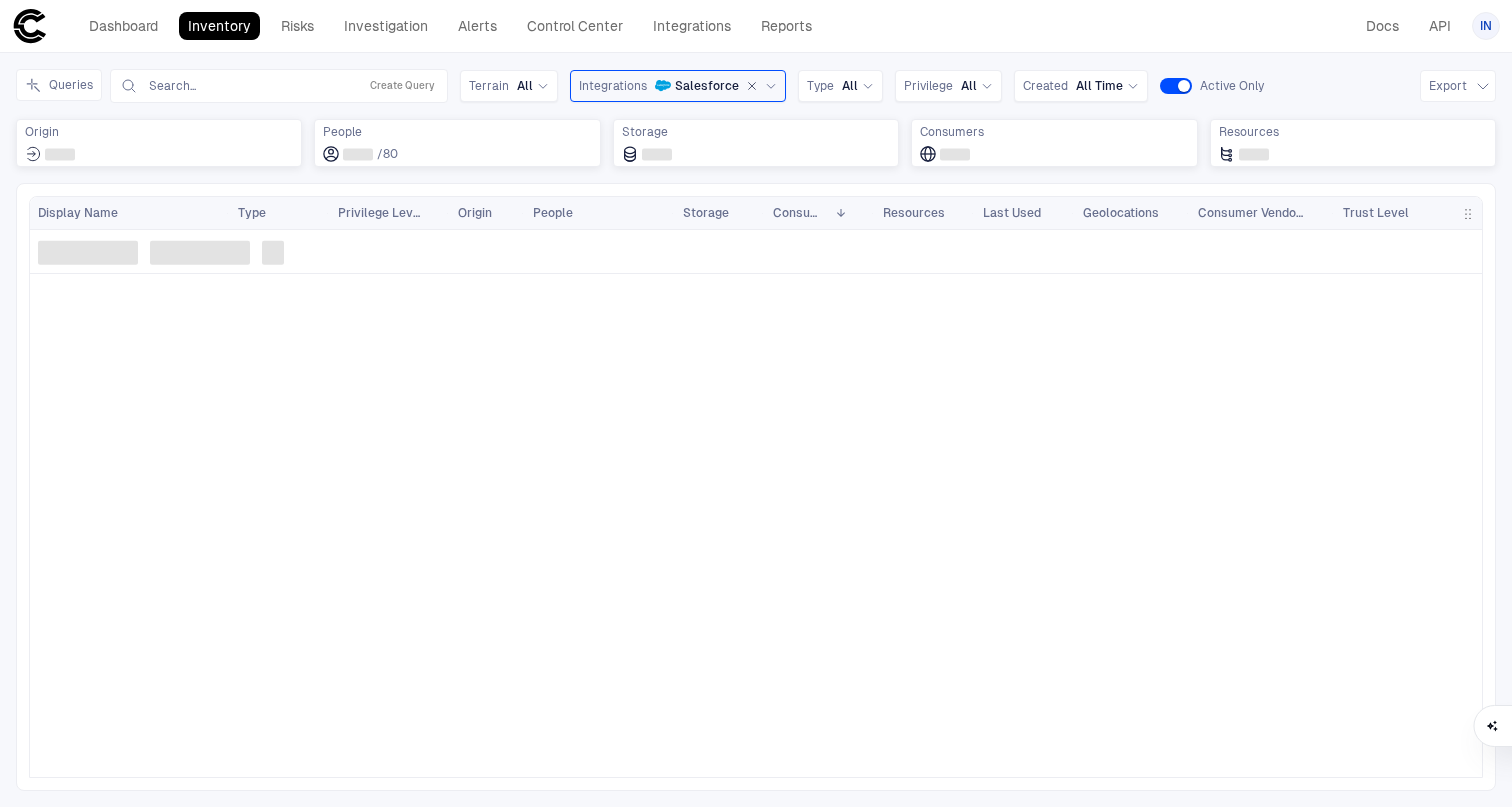 click 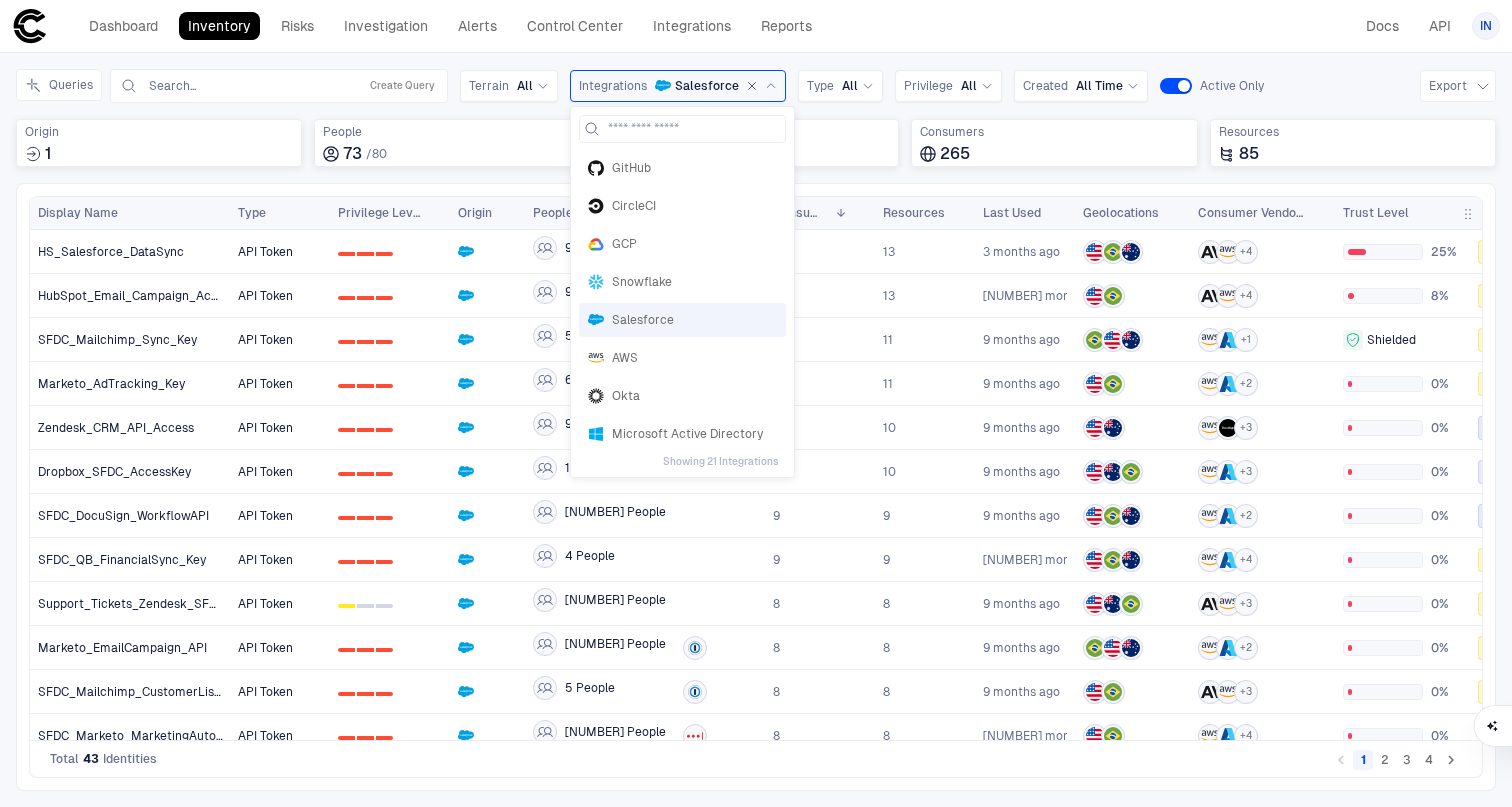 click 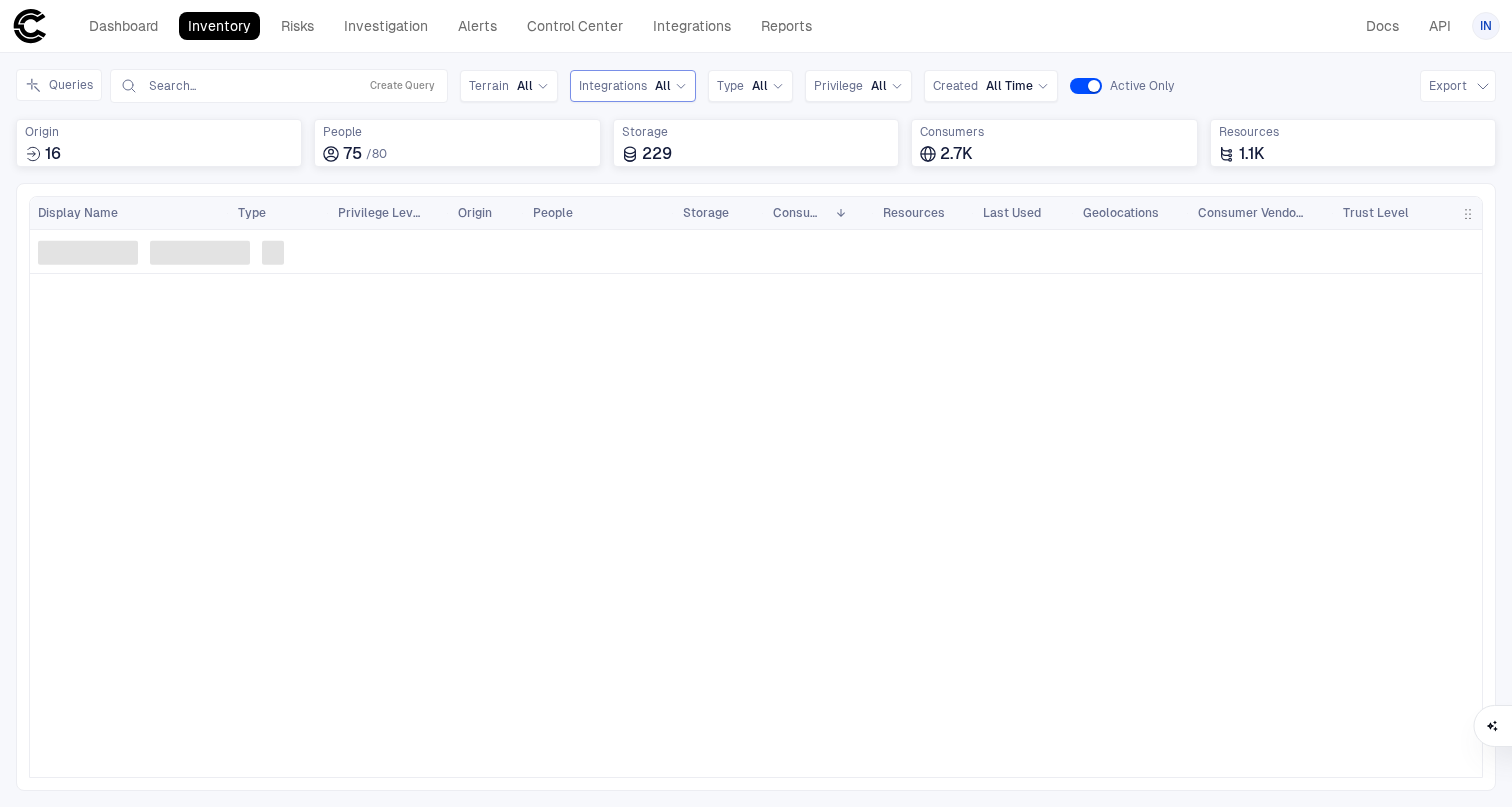 click on "Integrations All" at bounding box center [633, 86] 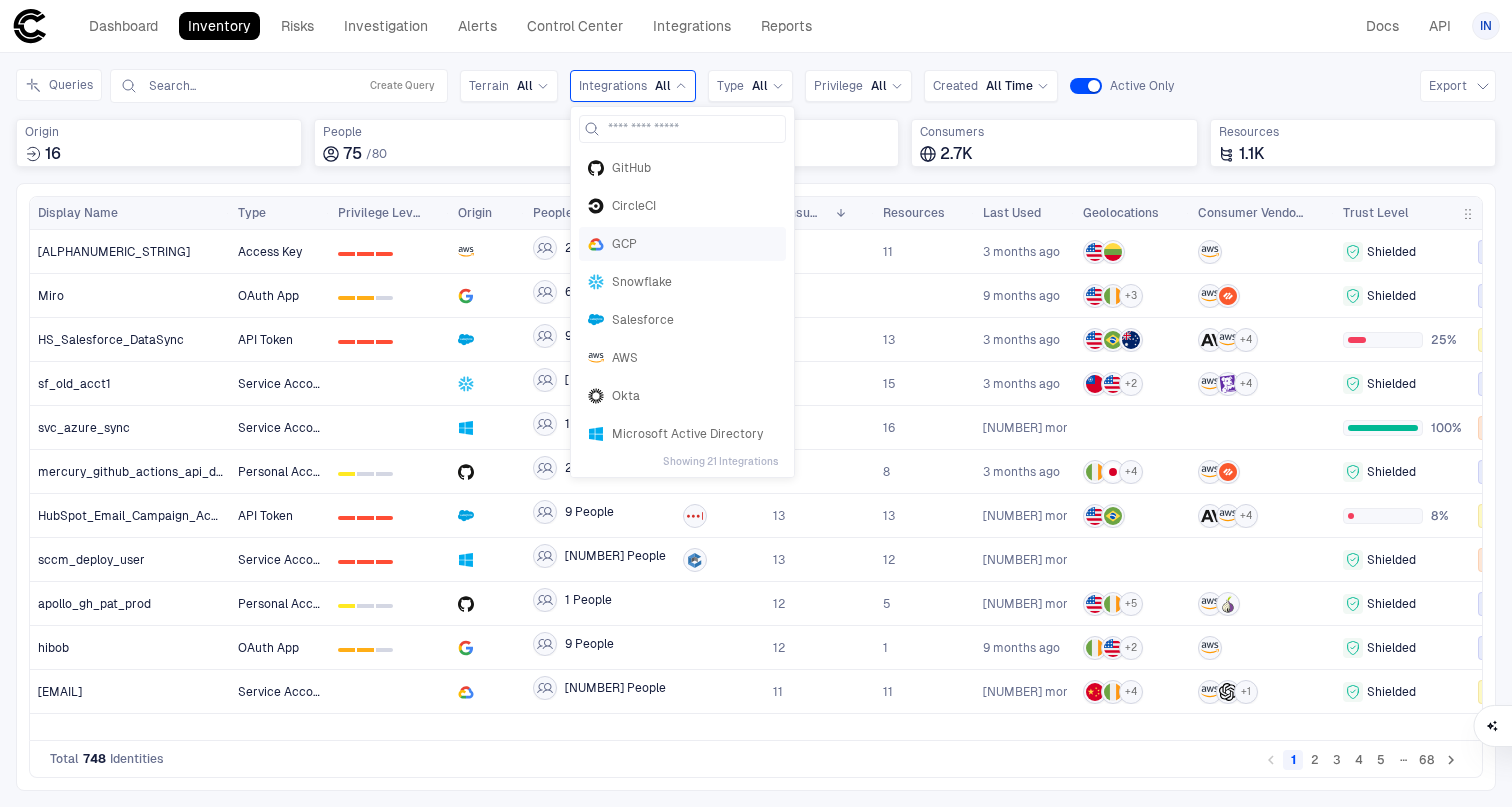 click on "GCP" at bounding box center (682, 244) 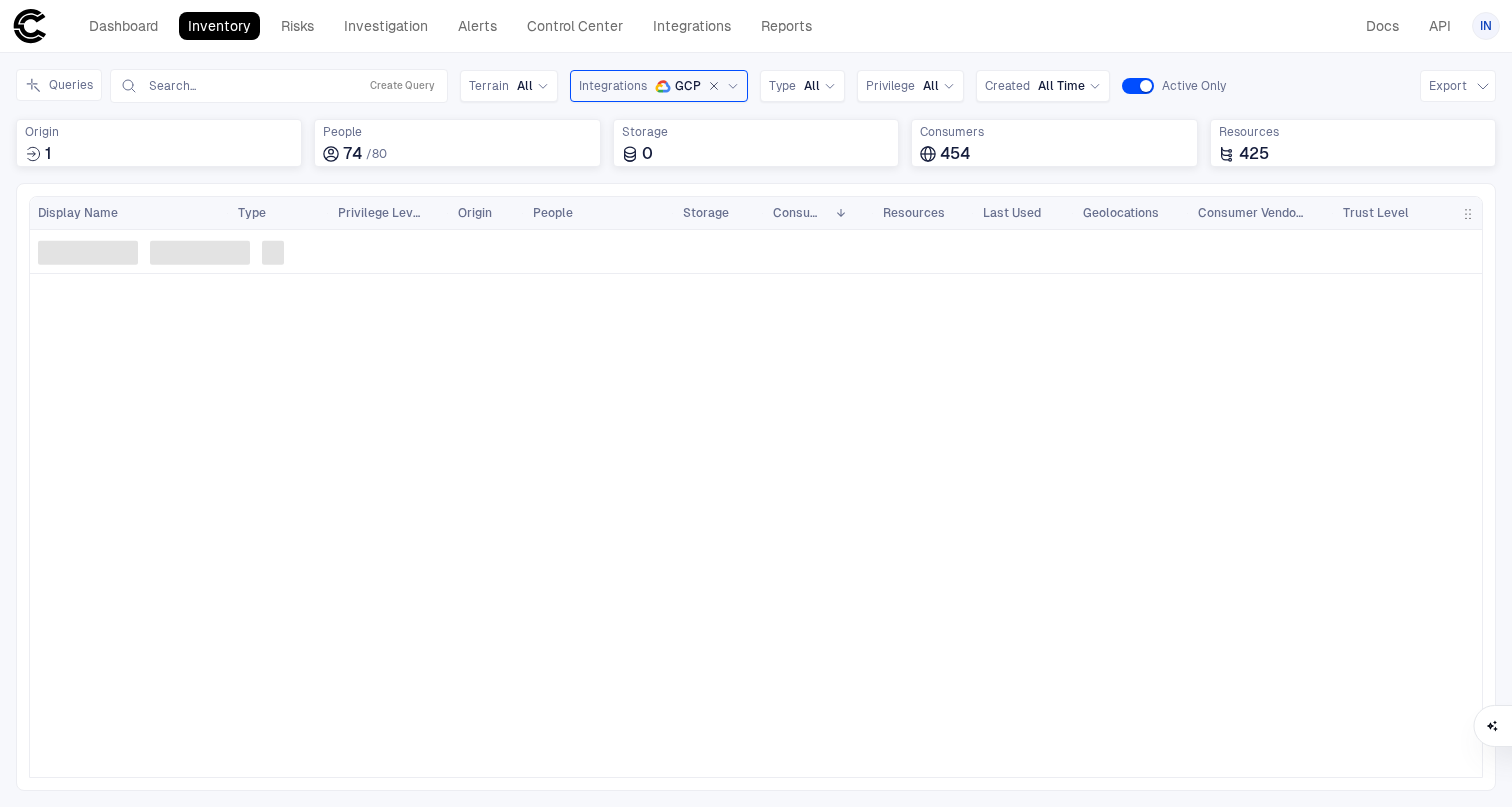 click 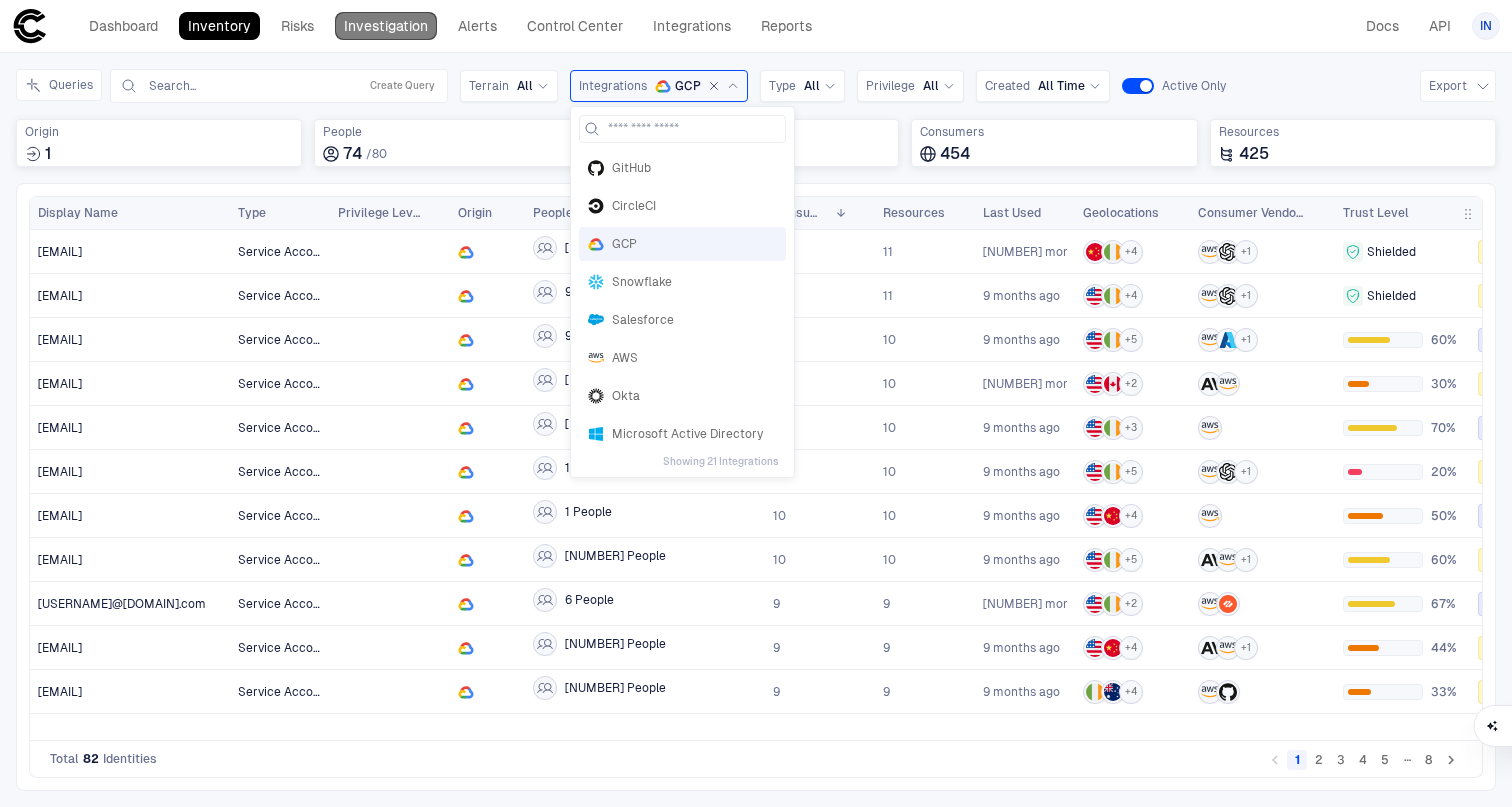 click on "Investigation" at bounding box center (386, 26) 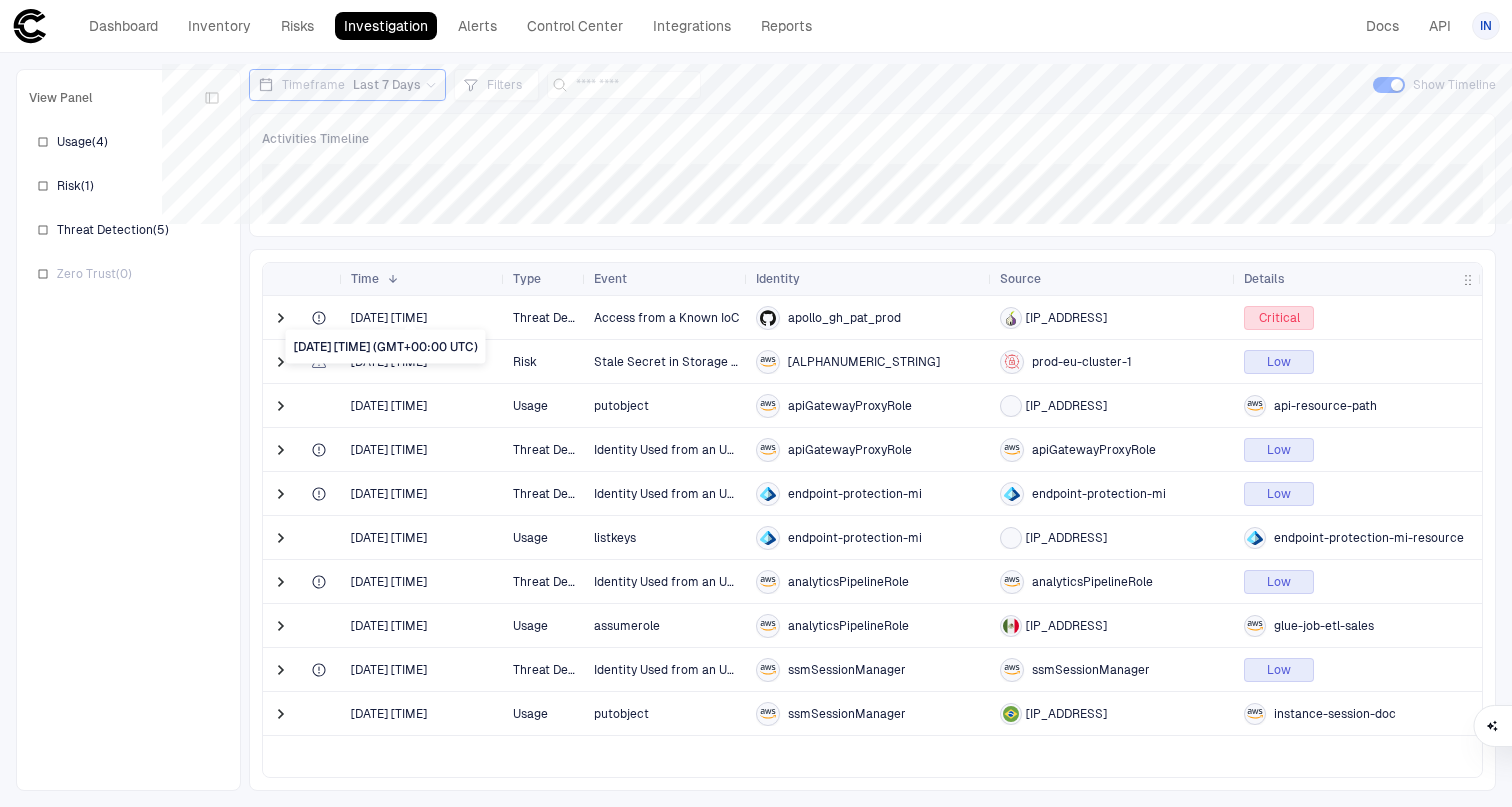 click on "[DATE] [TIME]" at bounding box center [389, 318] 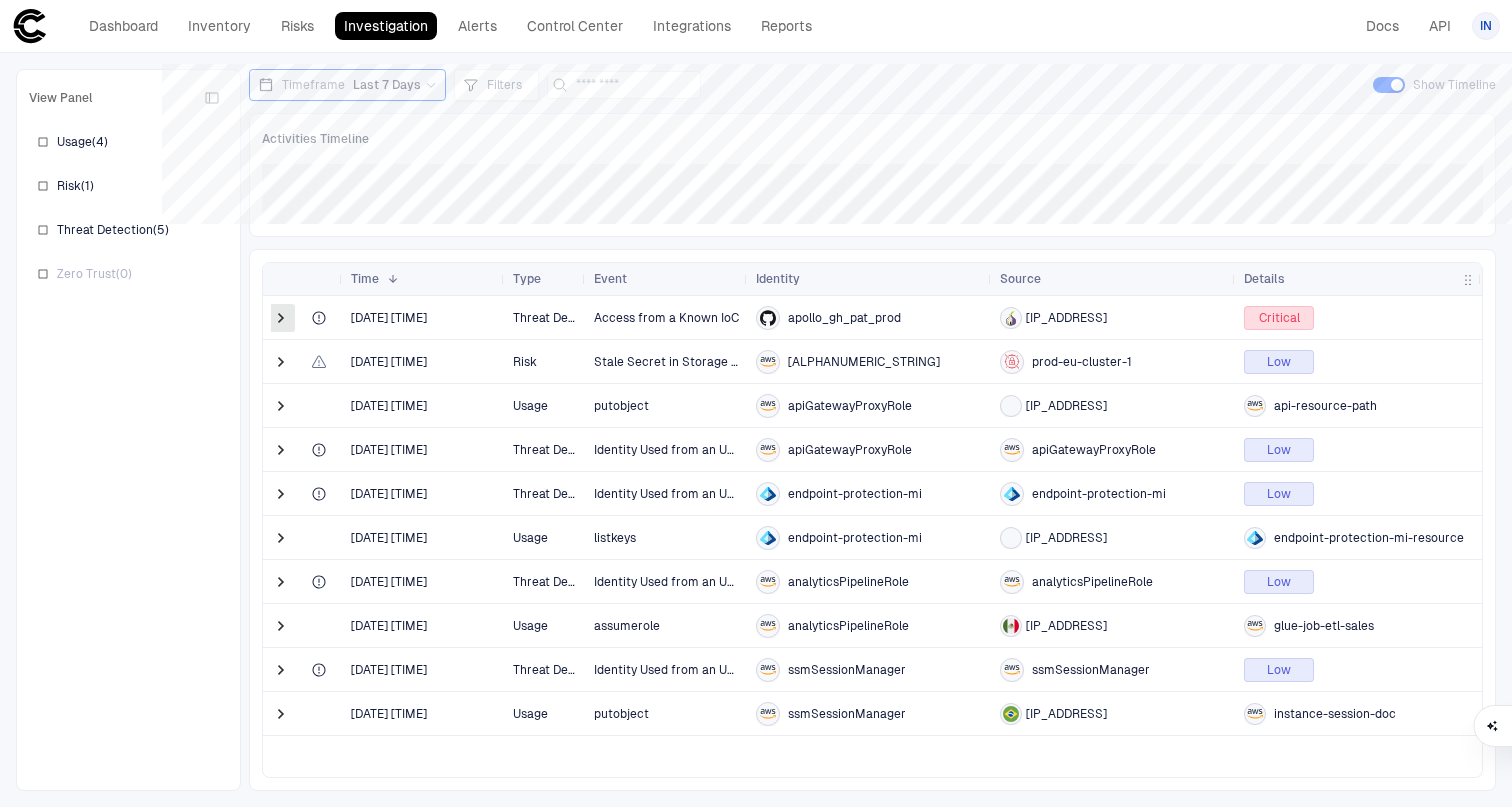 click at bounding box center (281, 318) 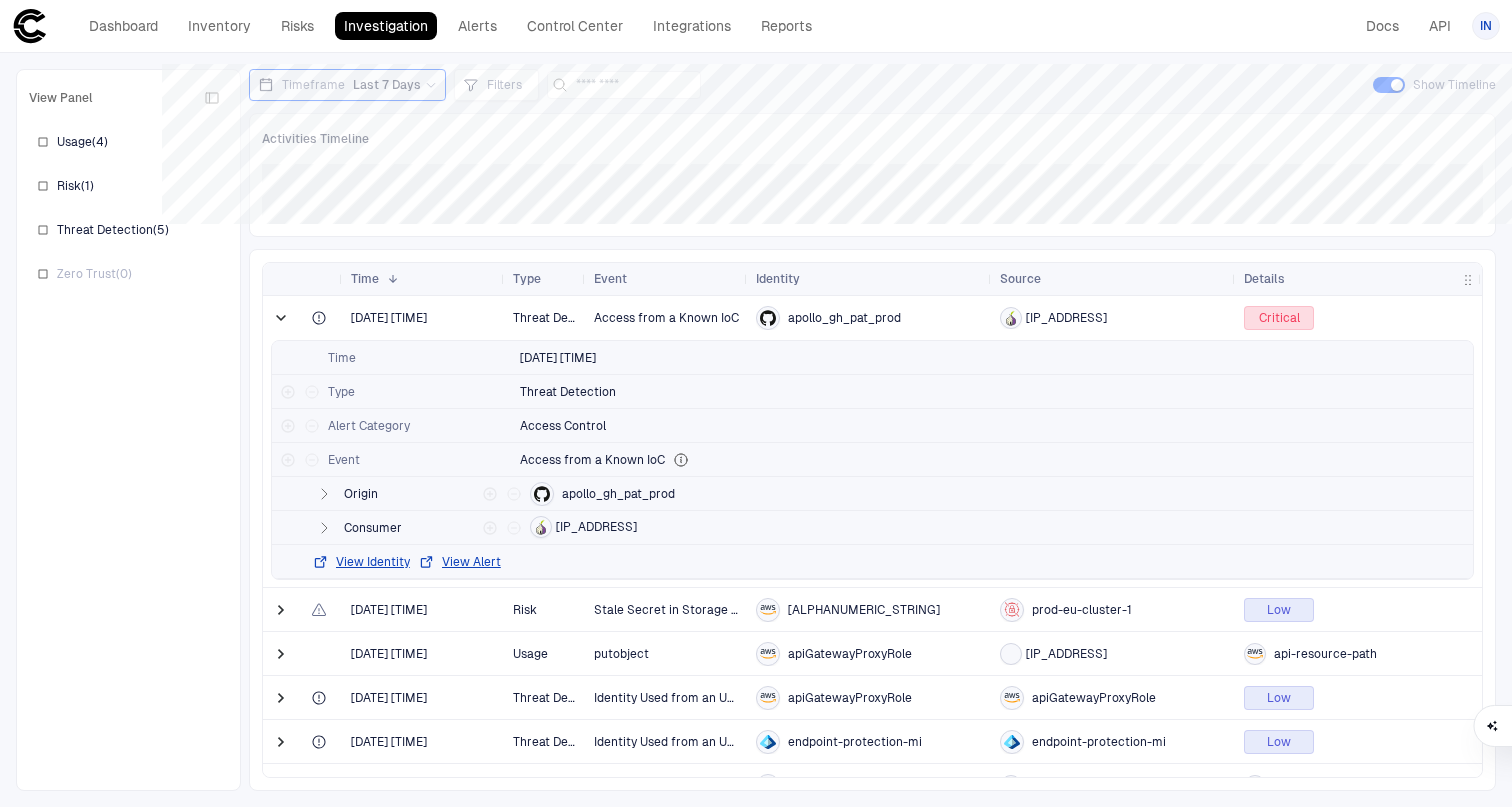 scroll, scrollTop: 71, scrollLeft: 0, axis: vertical 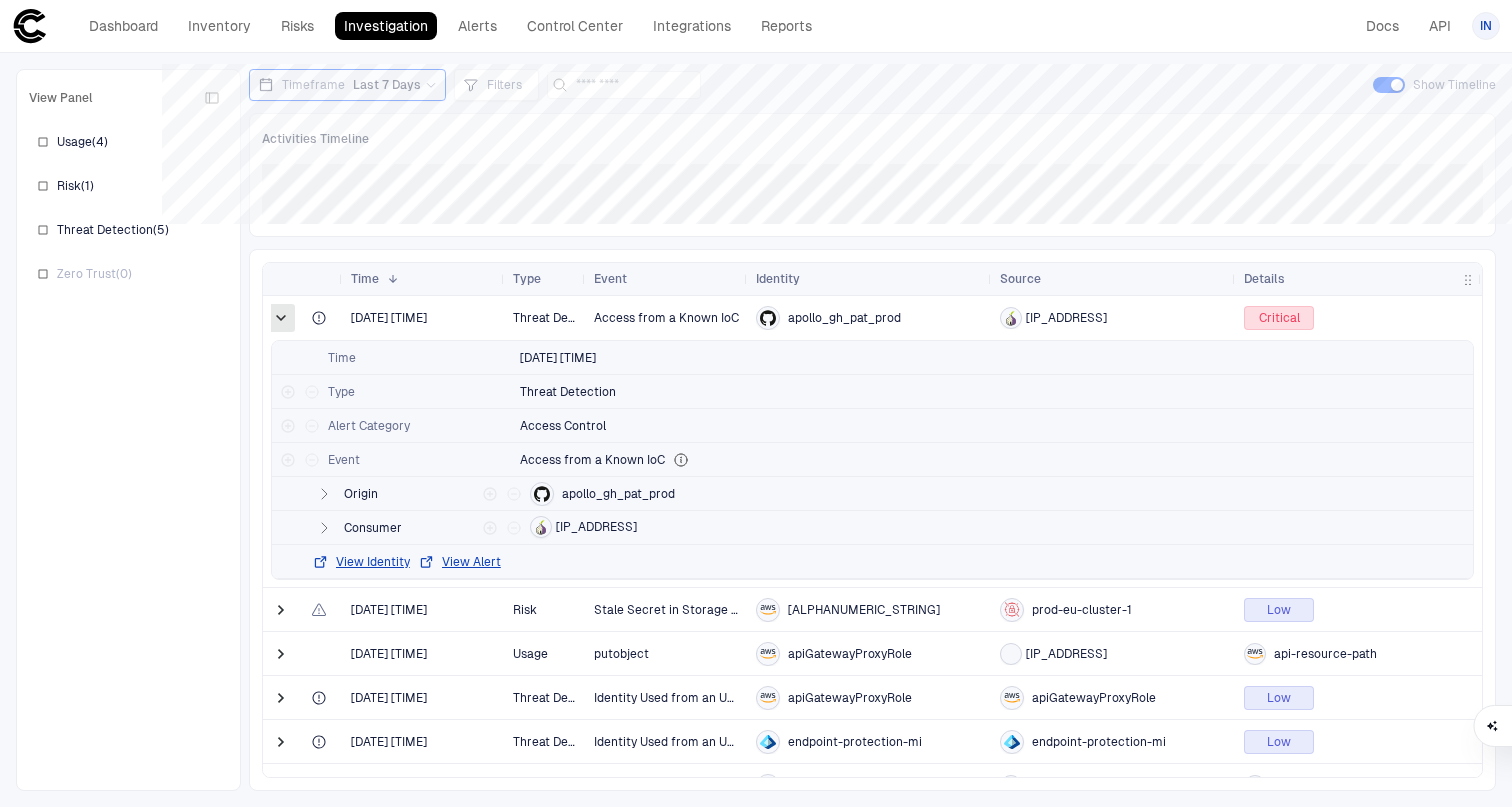 click at bounding box center (281, 318) 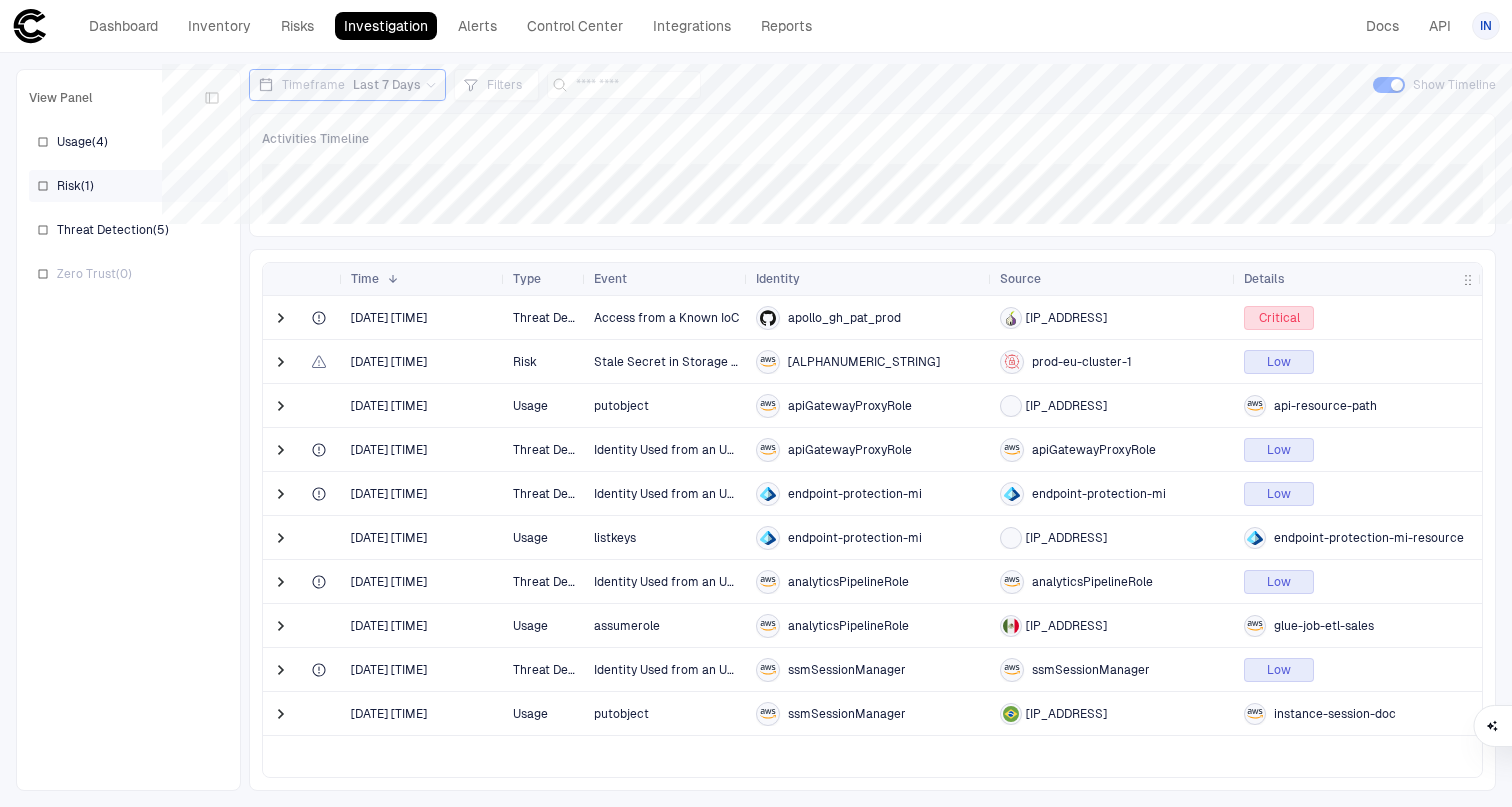 click on "Risk  ( 1 )" at bounding box center [128, 186] 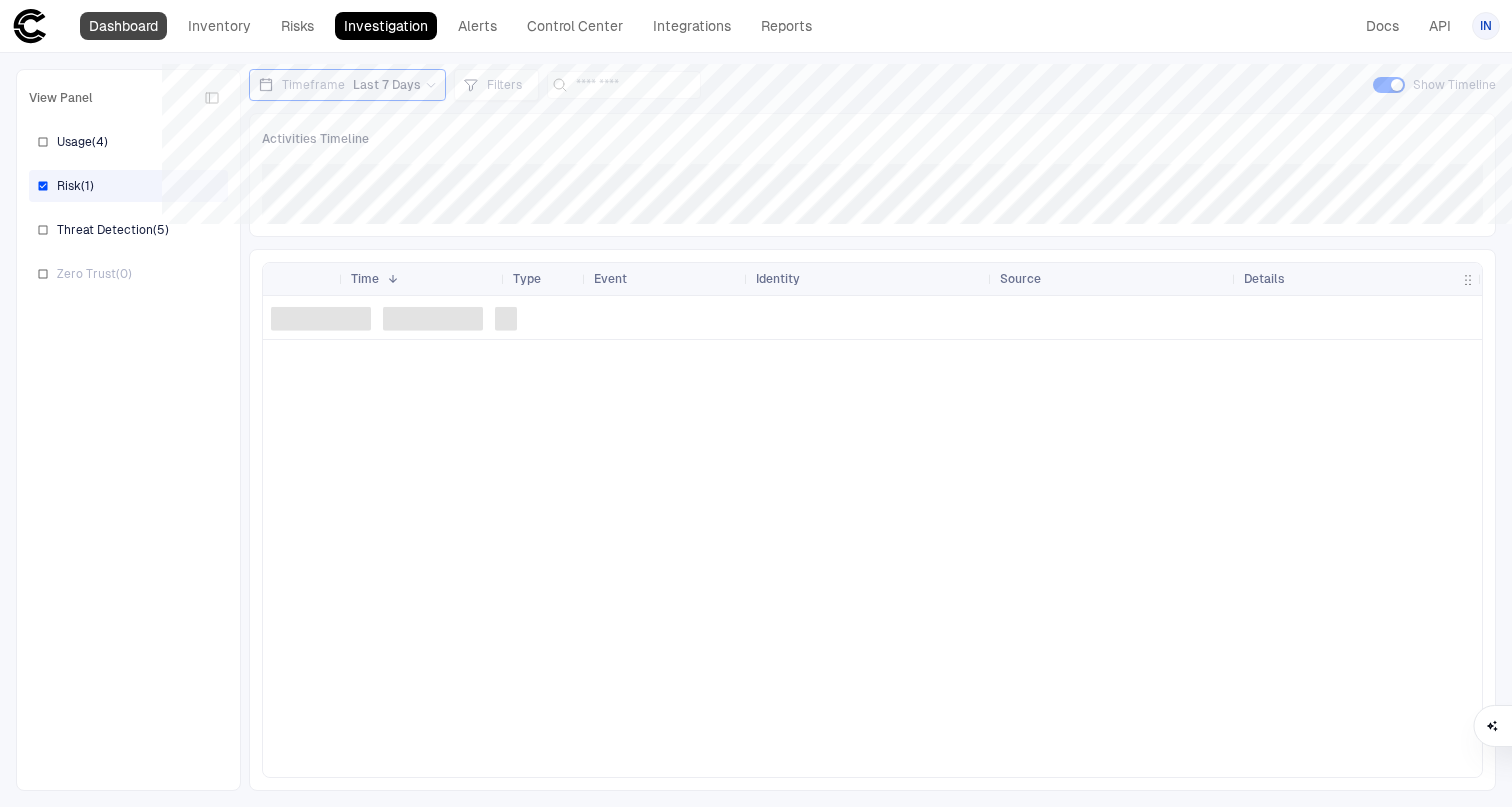 click on "Dashboard" at bounding box center [123, 26] 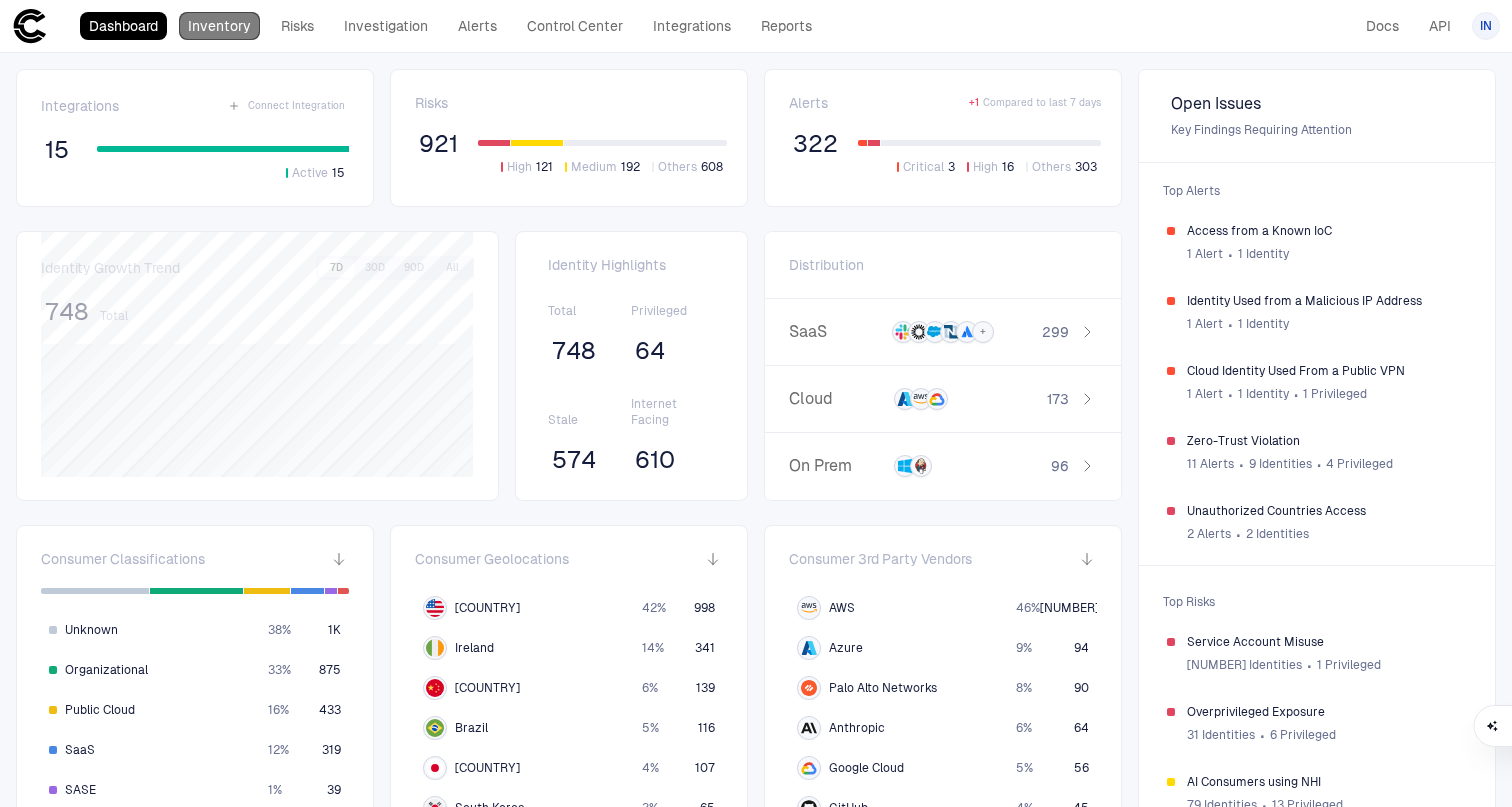 click on "Inventory" at bounding box center [219, 26] 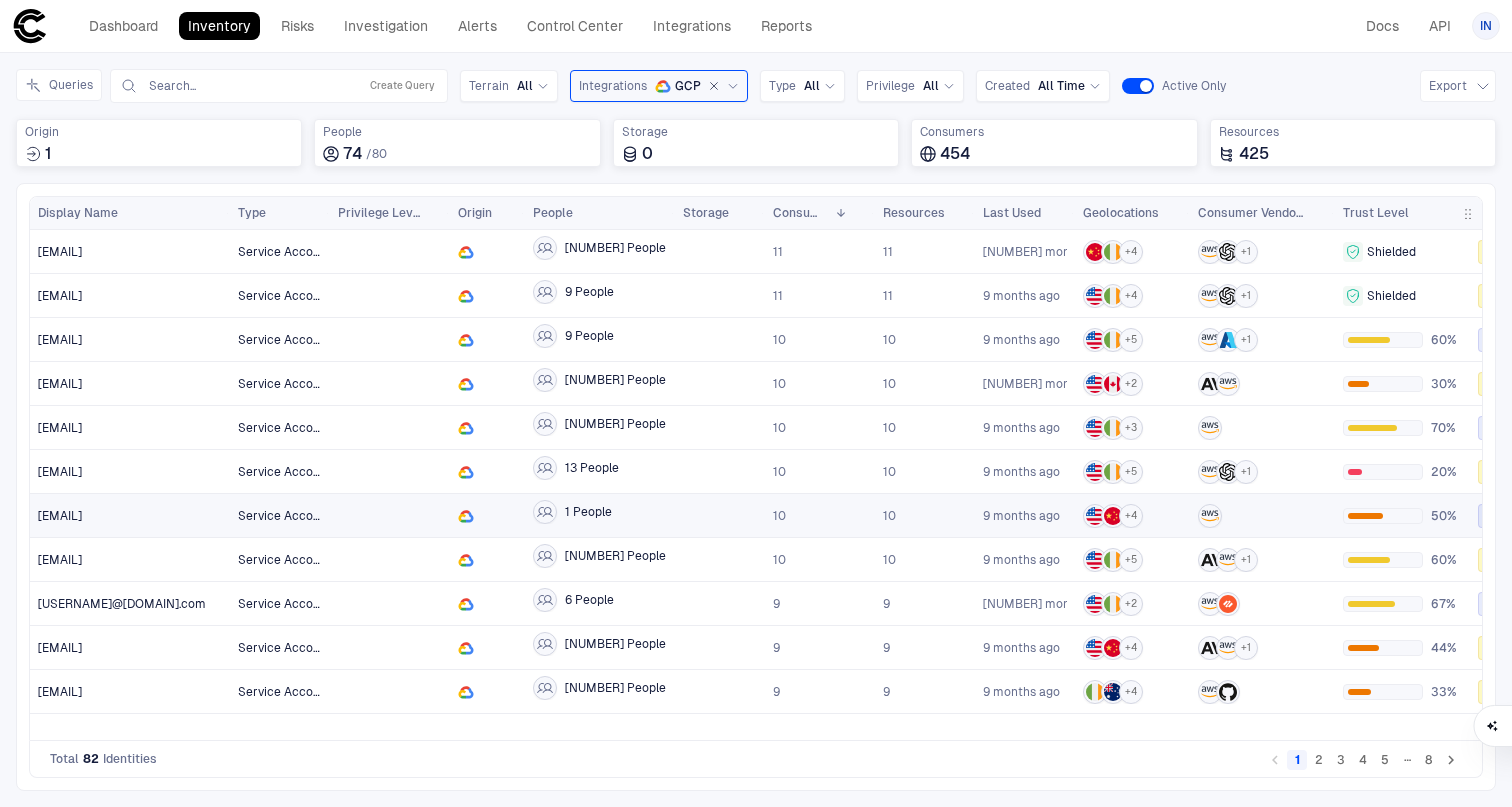 click on "1 People" at bounding box center (600, 515) 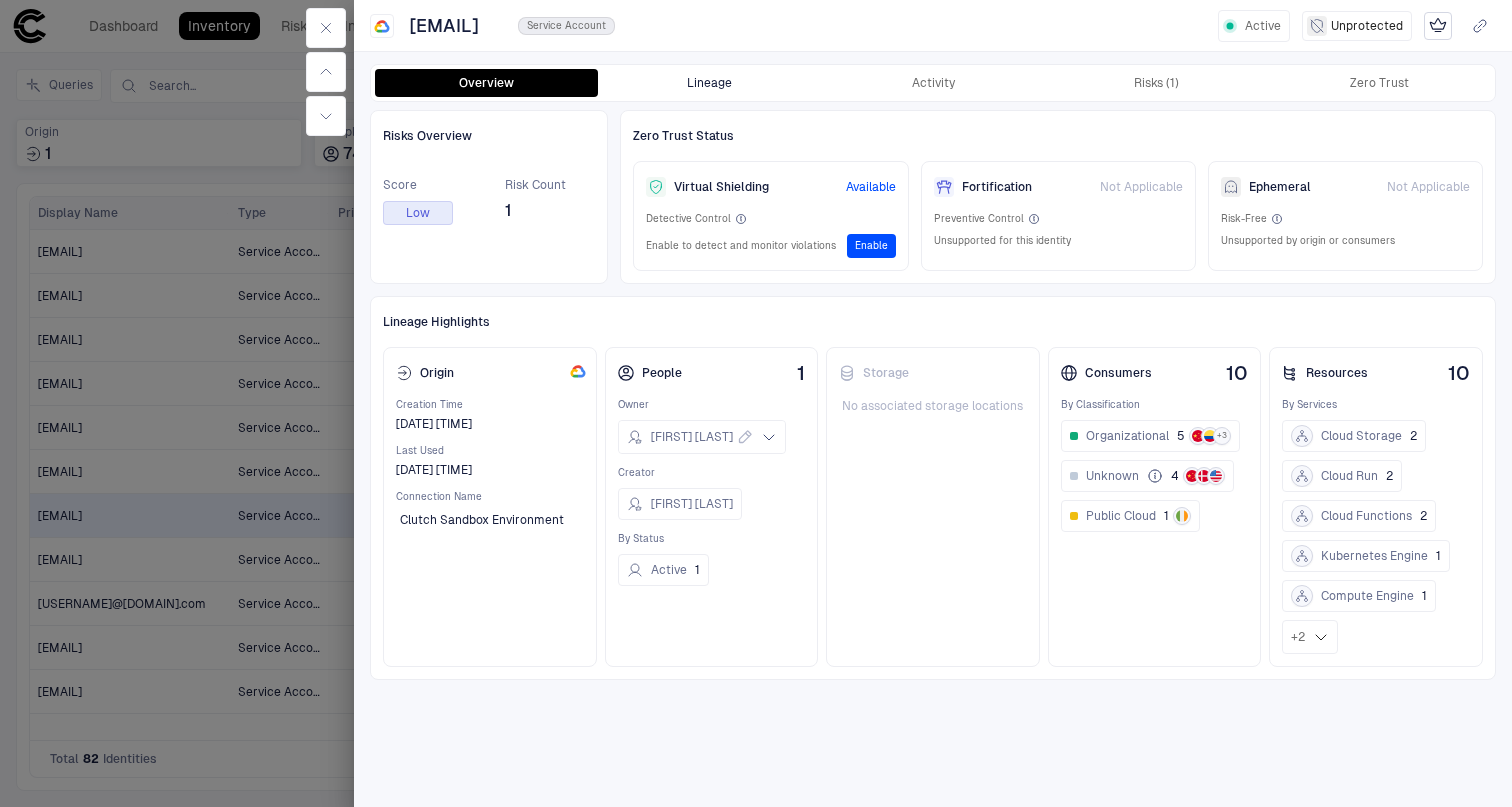 click on "Lineage" at bounding box center (709, 83) 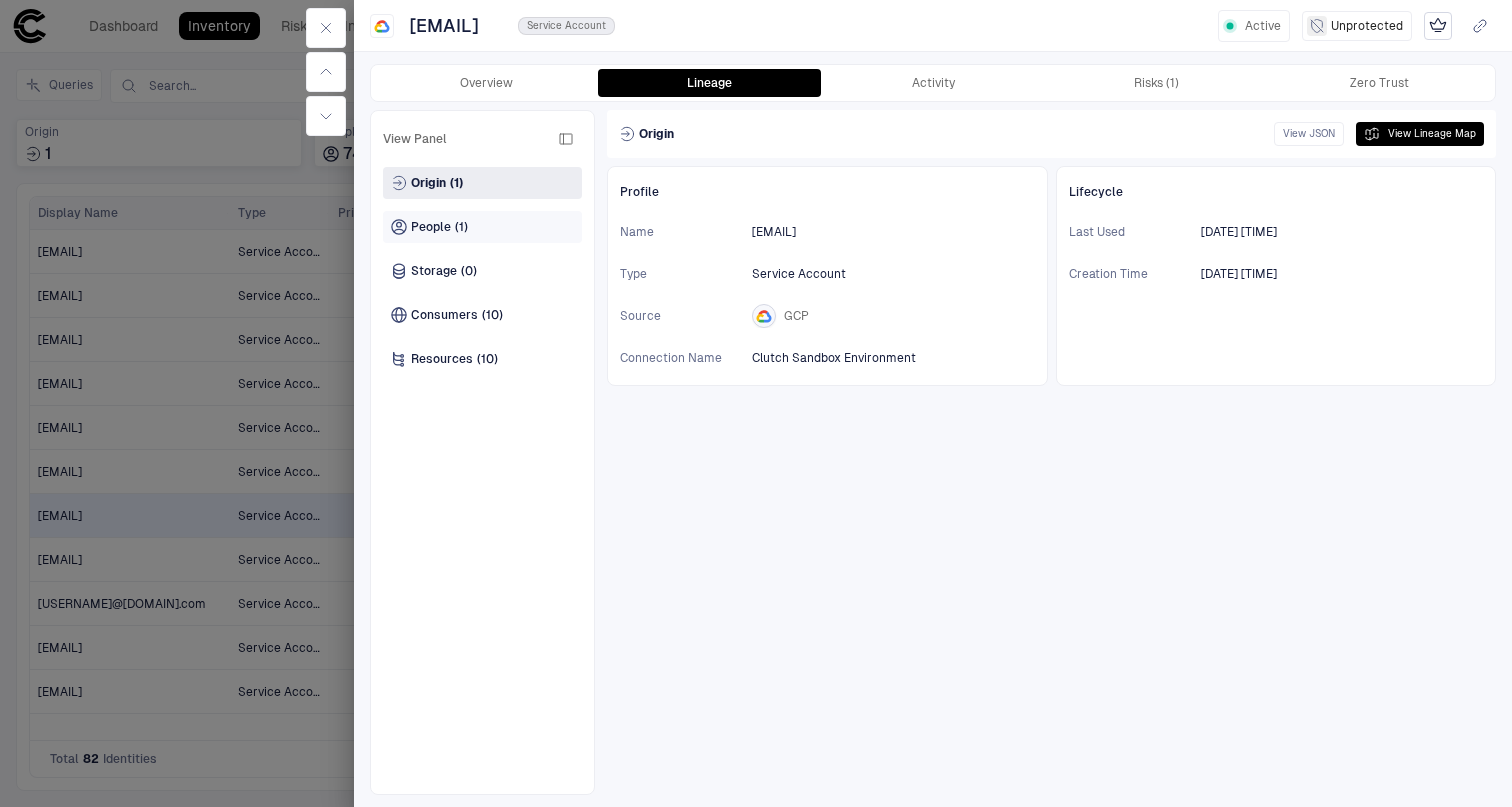 click on "People" at bounding box center (431, 227) 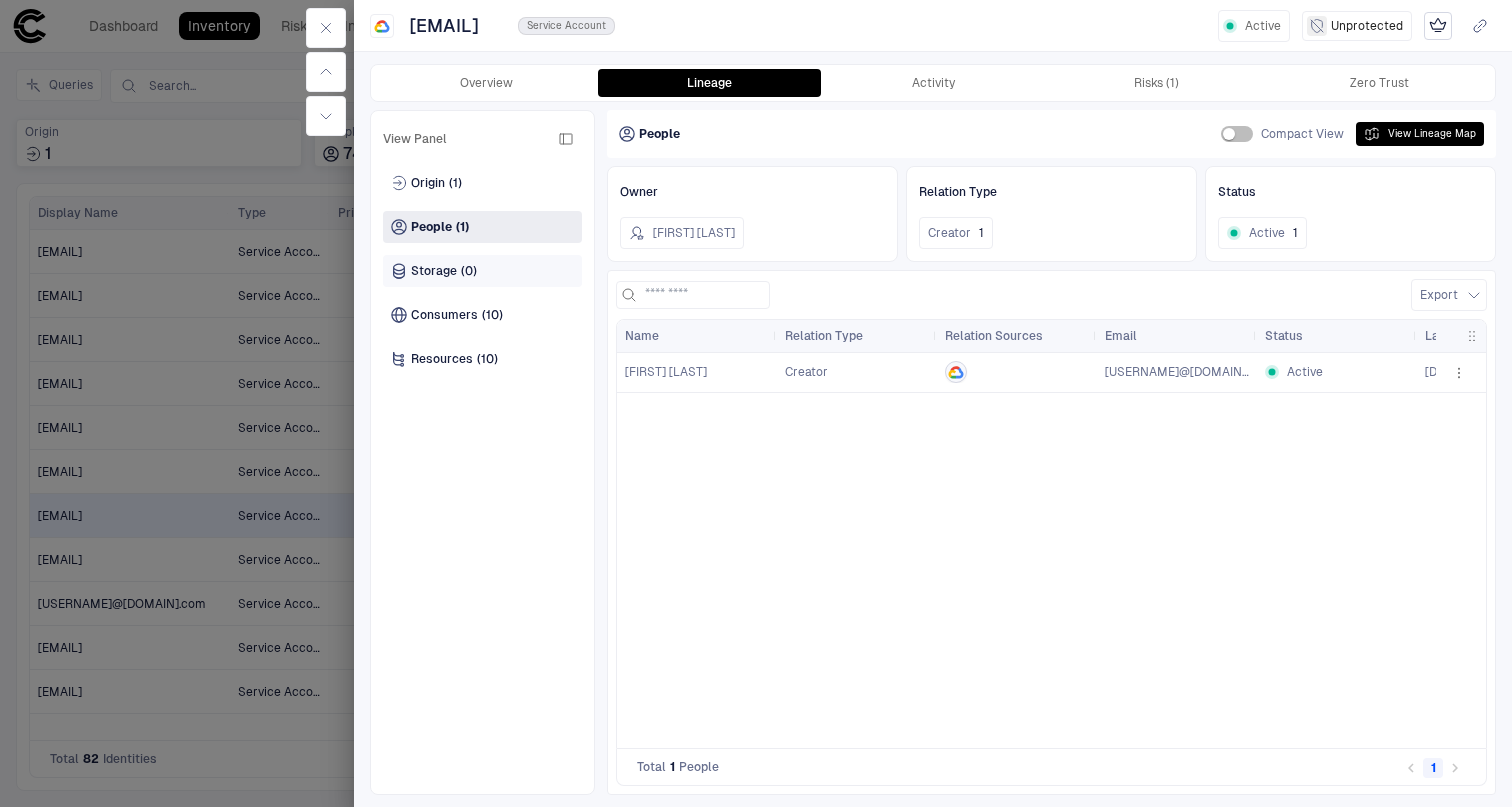 click on "Storage" at bounding box center [434, 271] 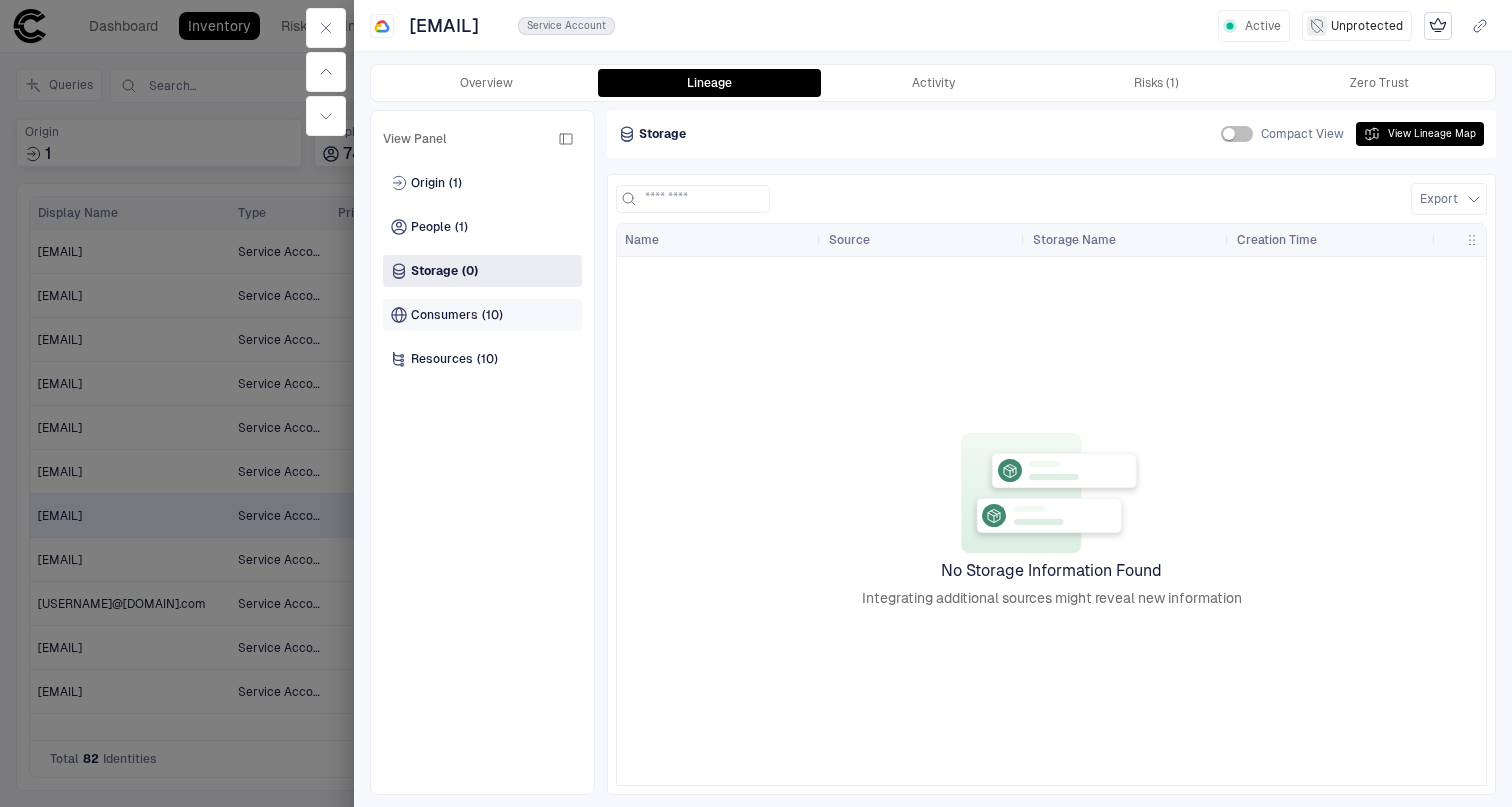 click on "Consumers" at bounding box center [444, 315] 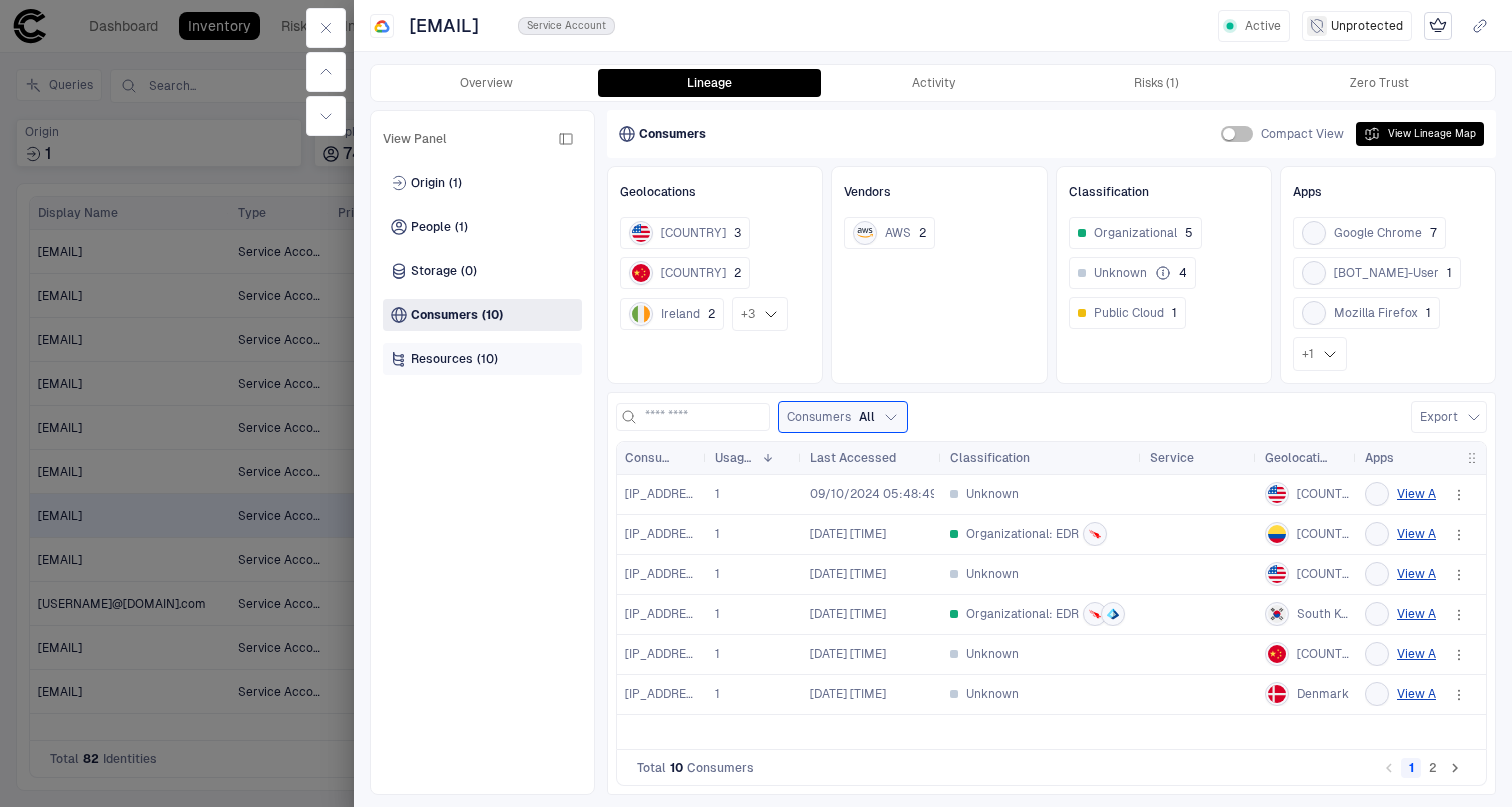 click on "Resources" at bounding box center [442, 359] 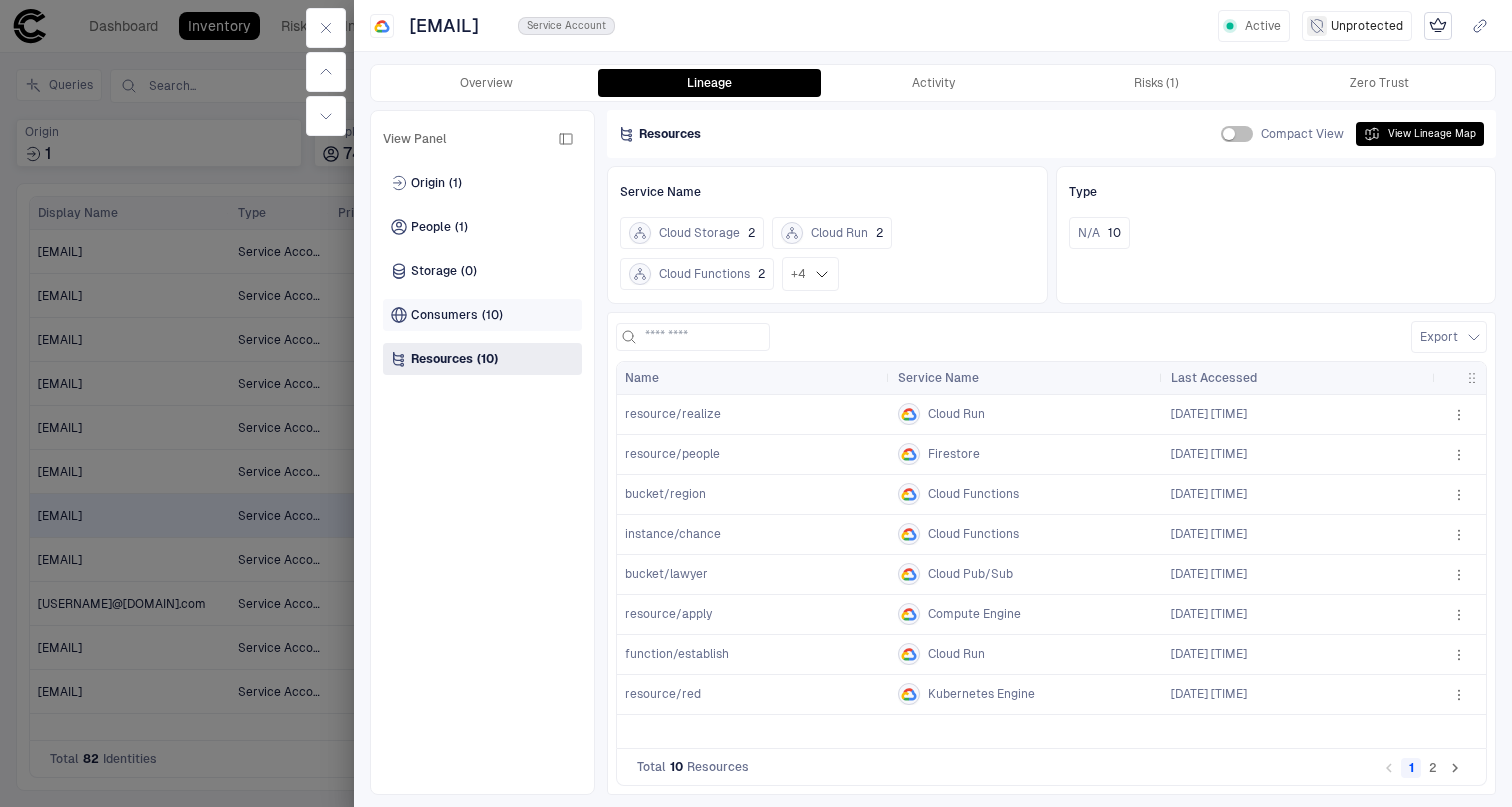 click on "Consumers" at bounding box center (444, 315) 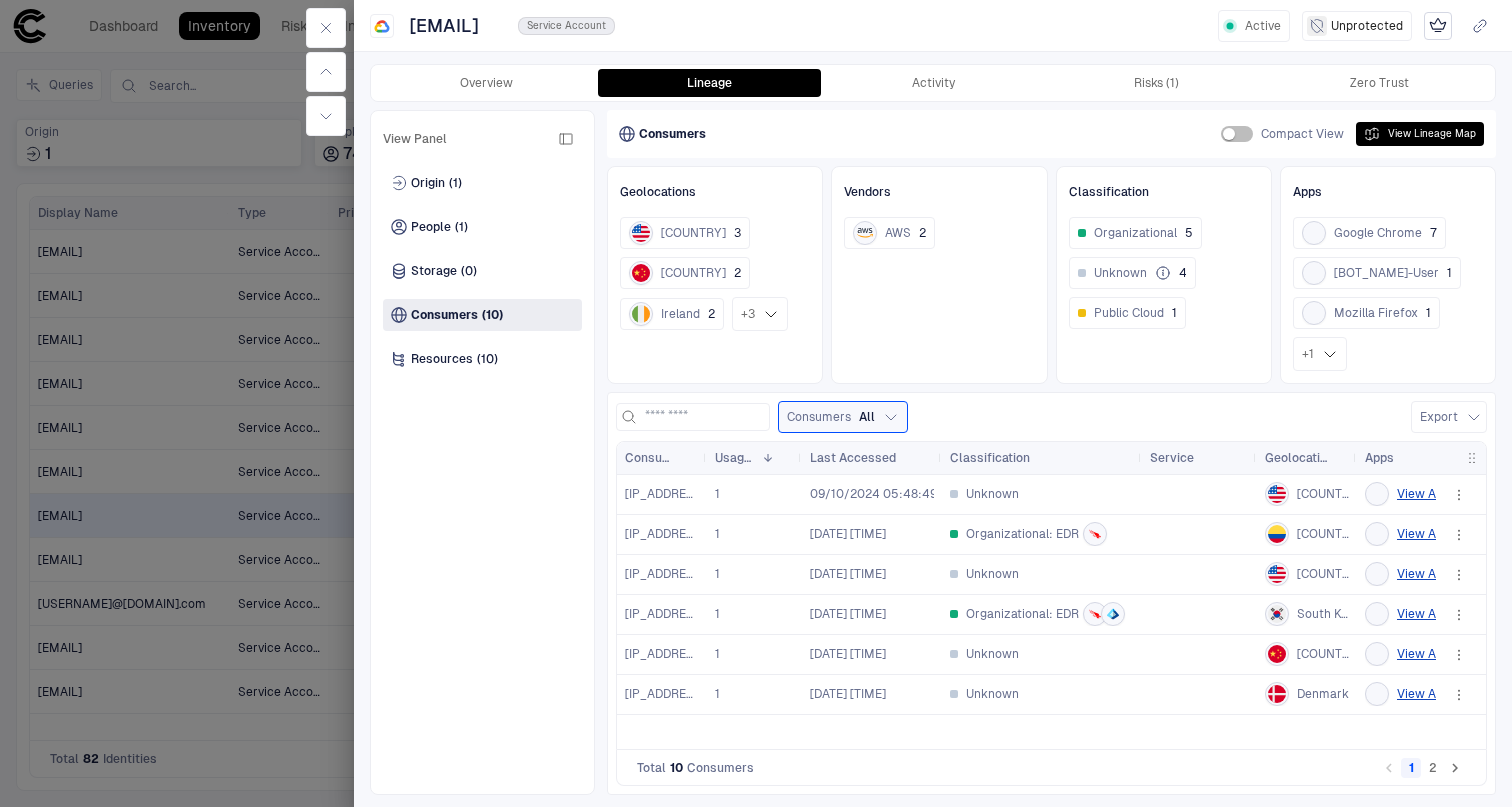 click at bounding box center (756, 403) 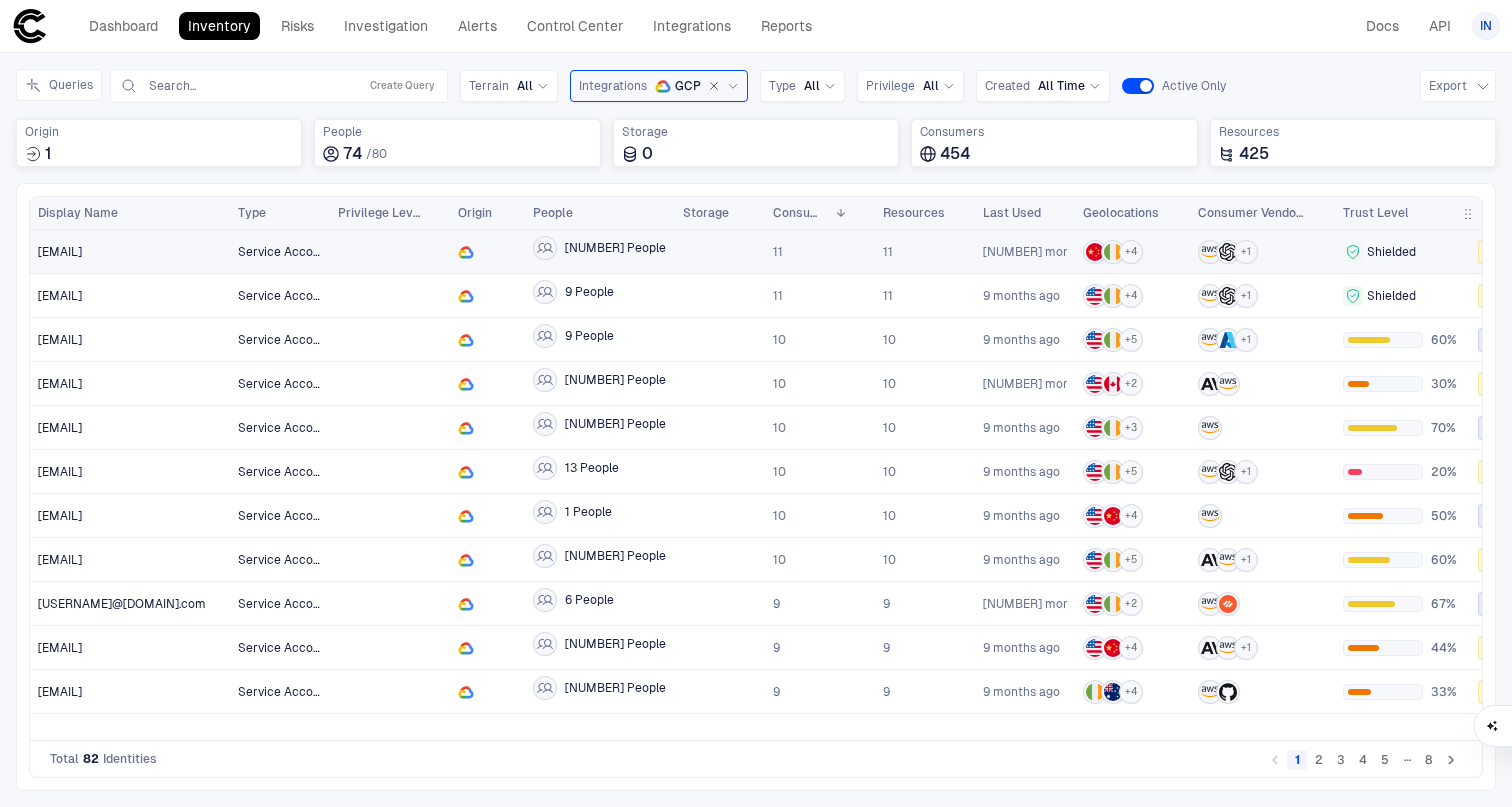 click on "Integrations" at bounding box center [613, 86] 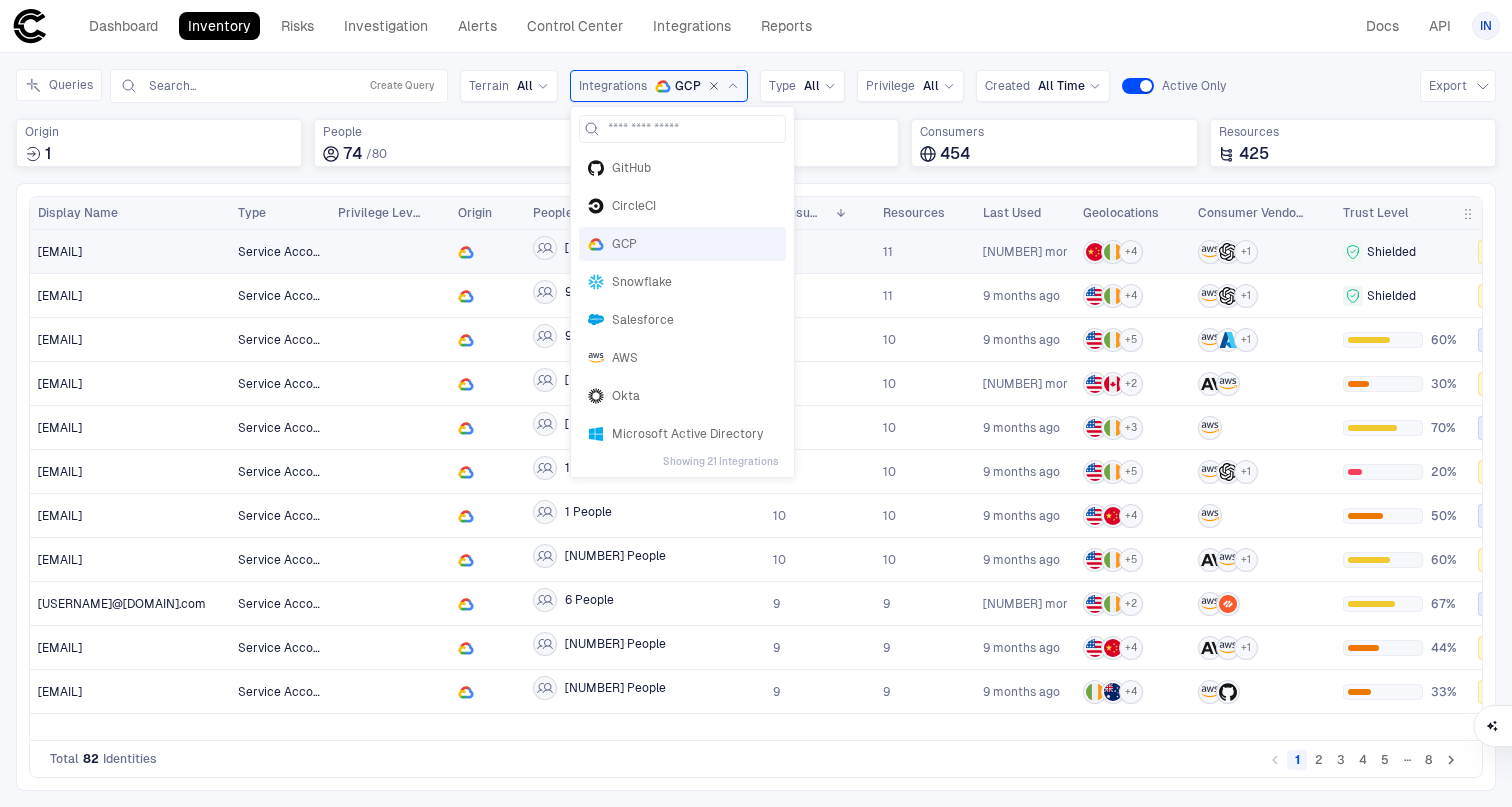 click on "Integrations" at bounding box center [613, 86] 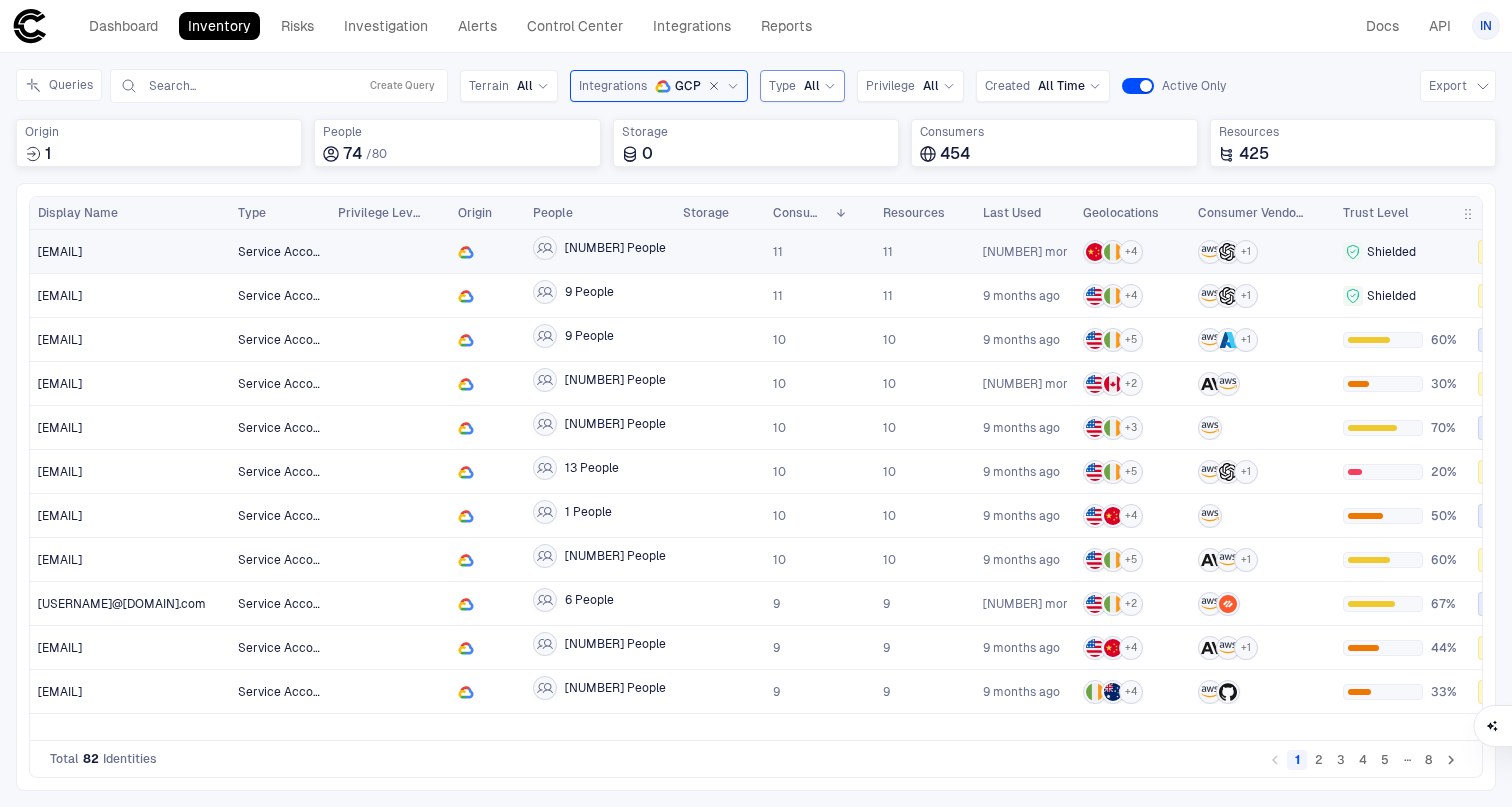 click on "Type" at bounding box center (782, 86) 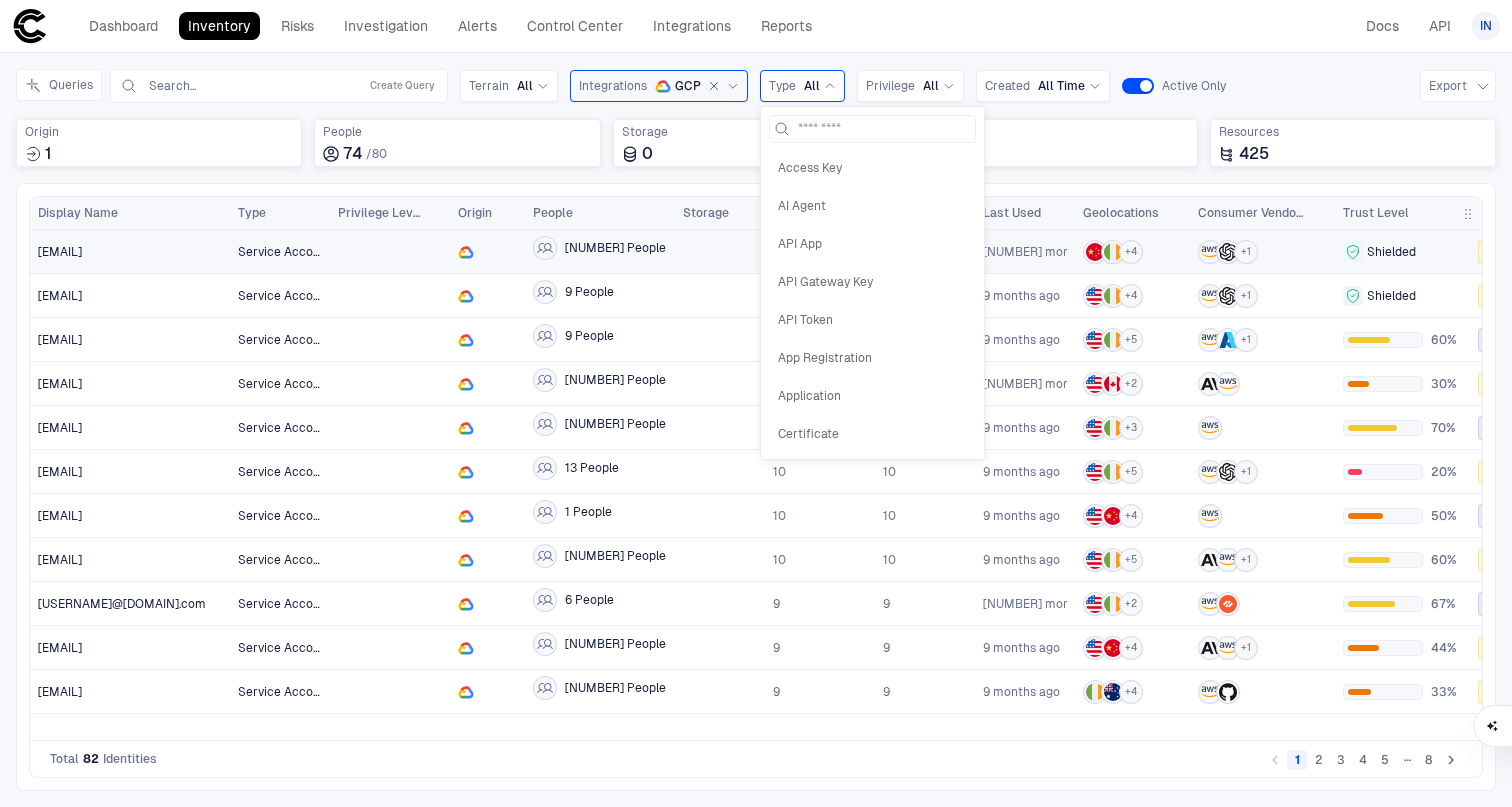 click on "Type" at bounding box center [782, 86] 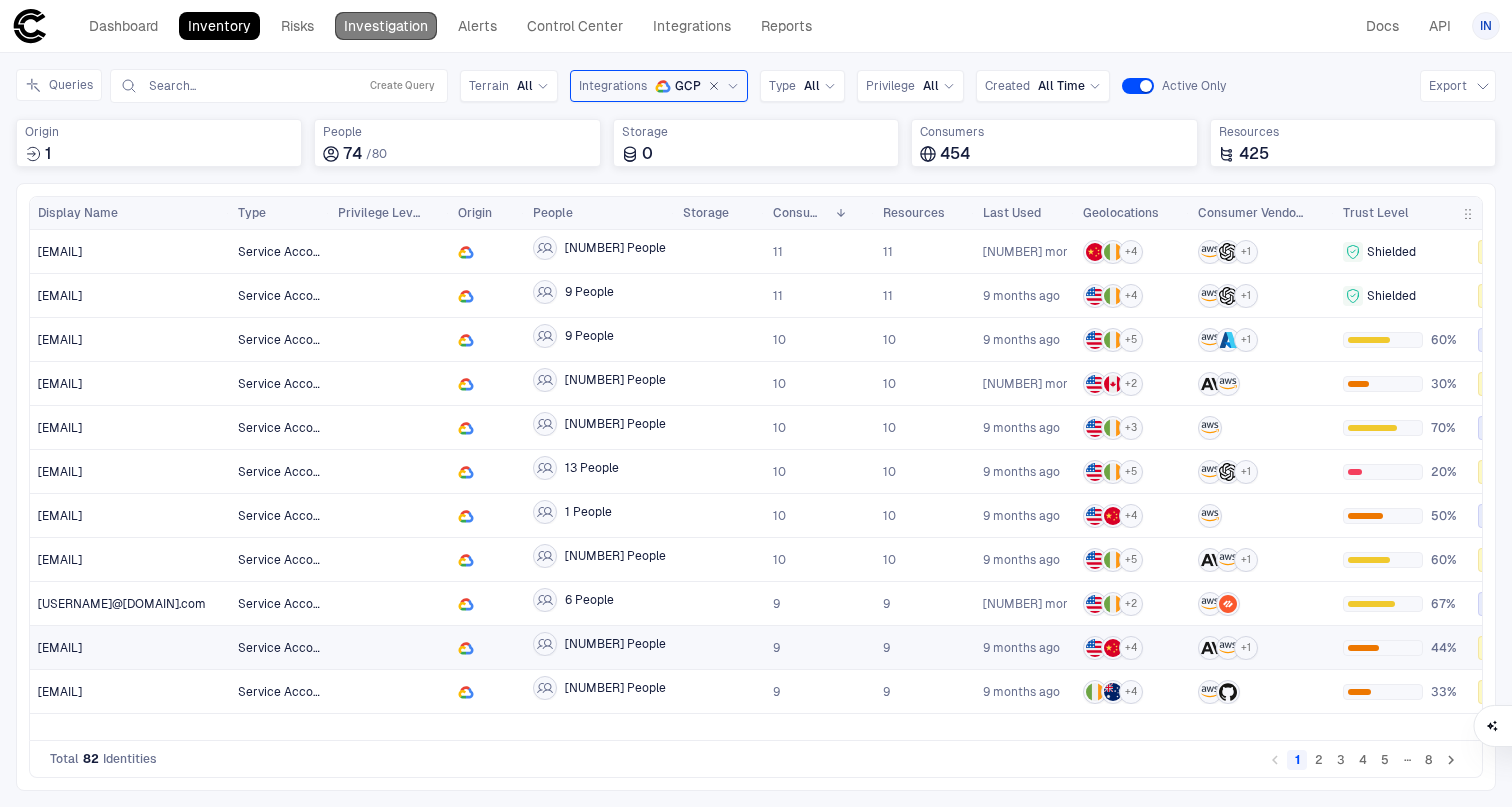 click on "Investigation" at bounding box center (386, 26) 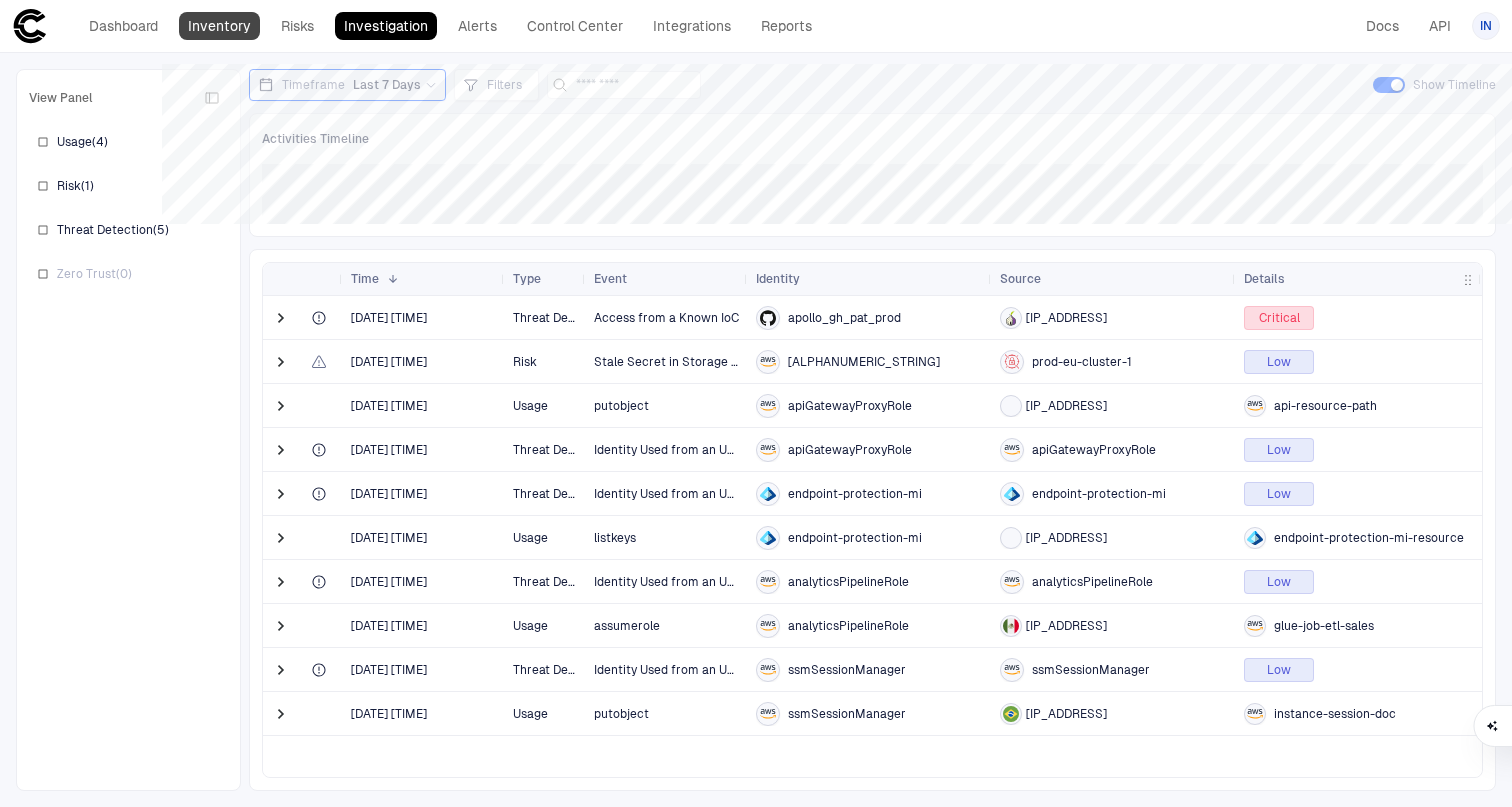 click on "Inventory" at bounding box center [219, 26] 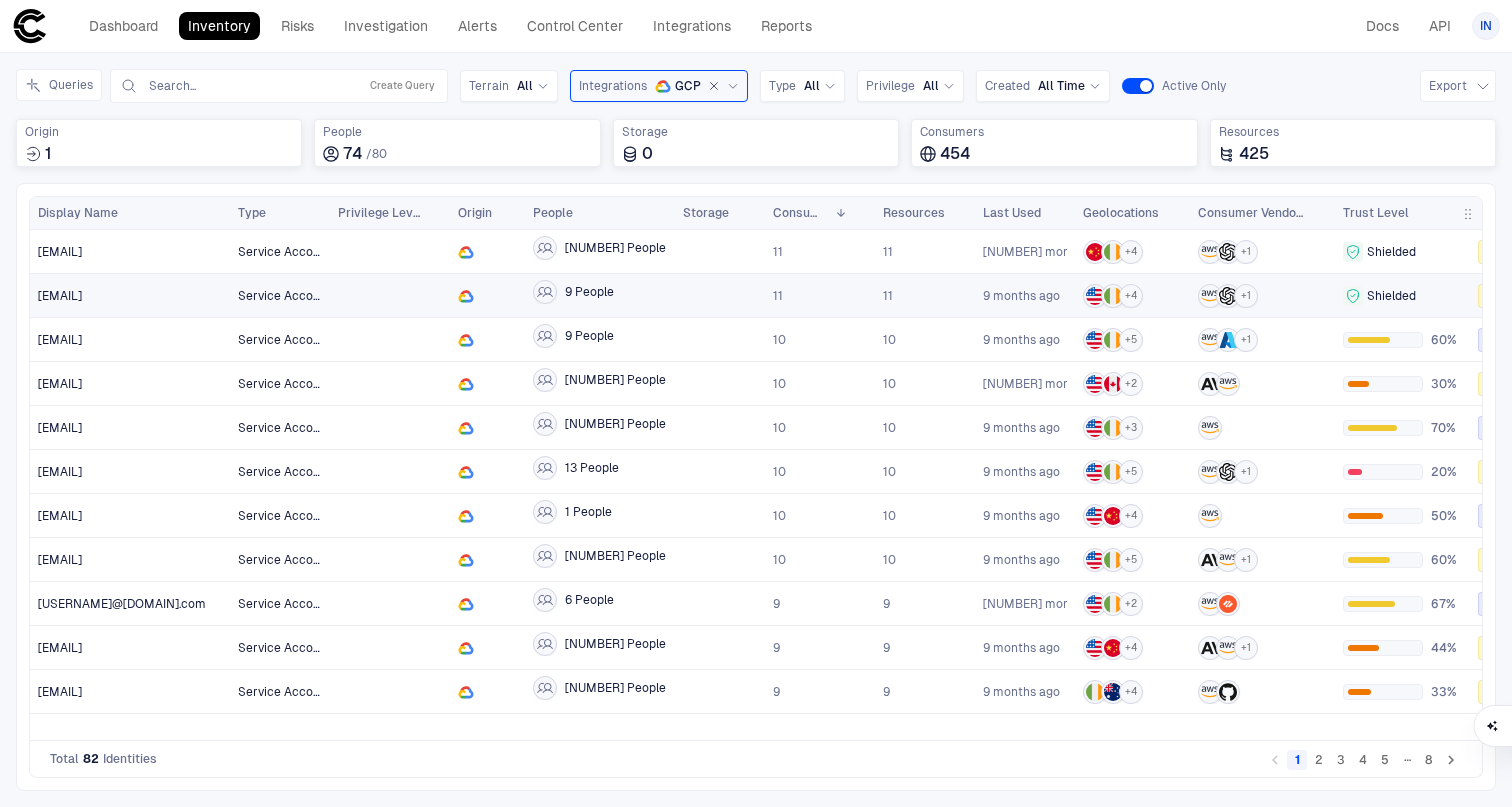 click on "9 People" at bounding box center [600, 295] 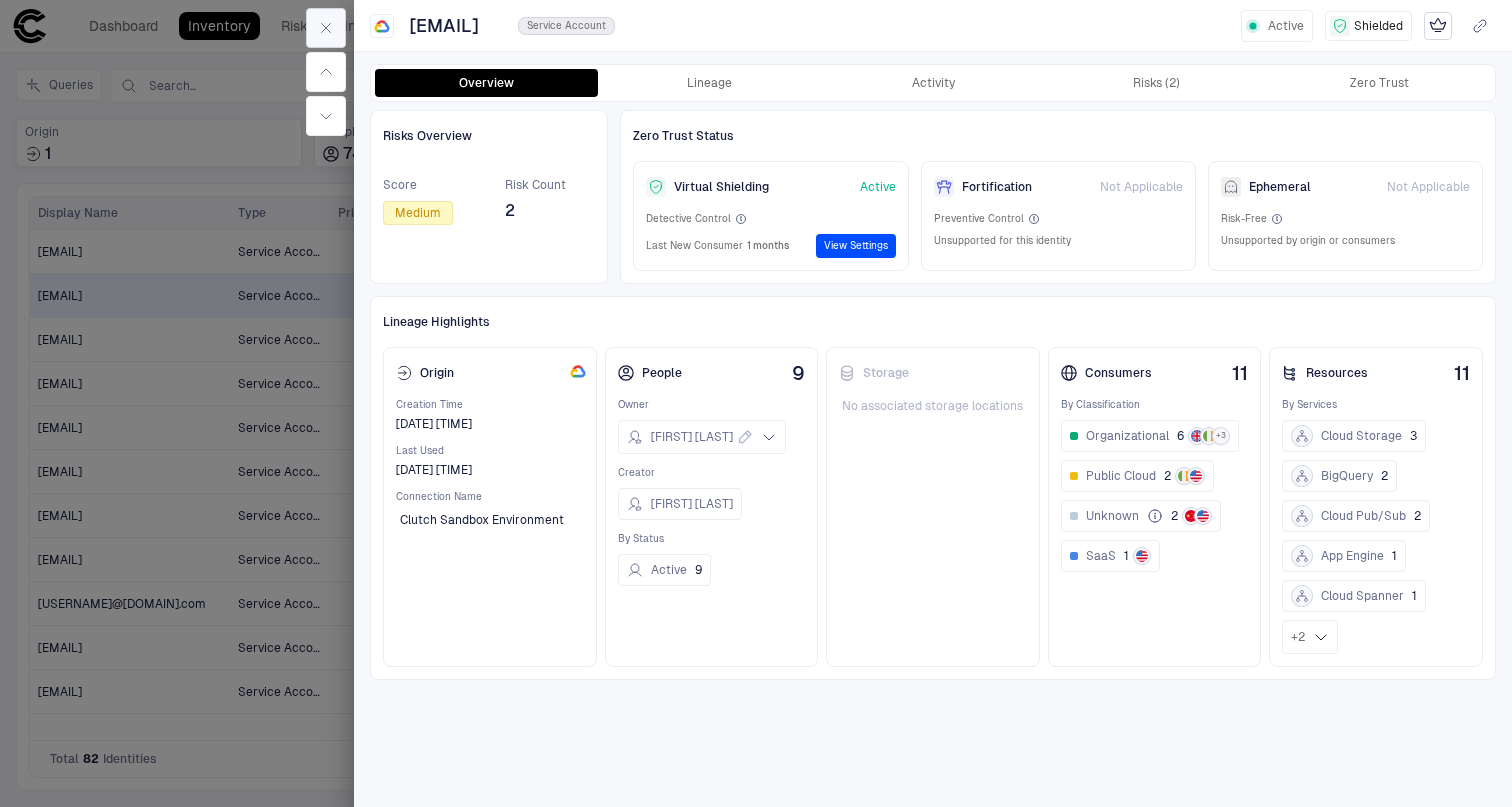 click at bounding box center [326, 28] 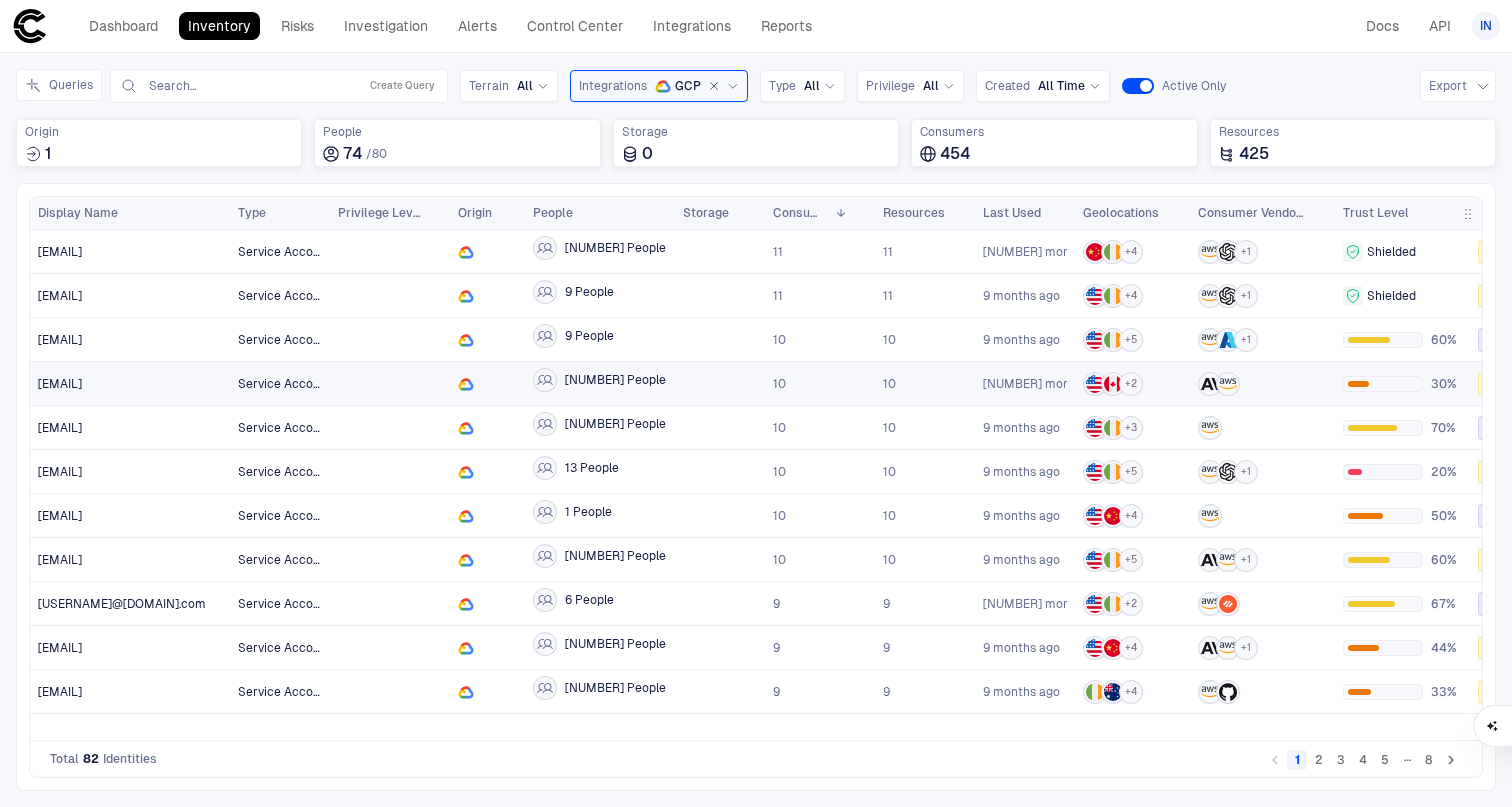scroll, scrollTop: 0, scrollLeft: 113, axis: horizontal 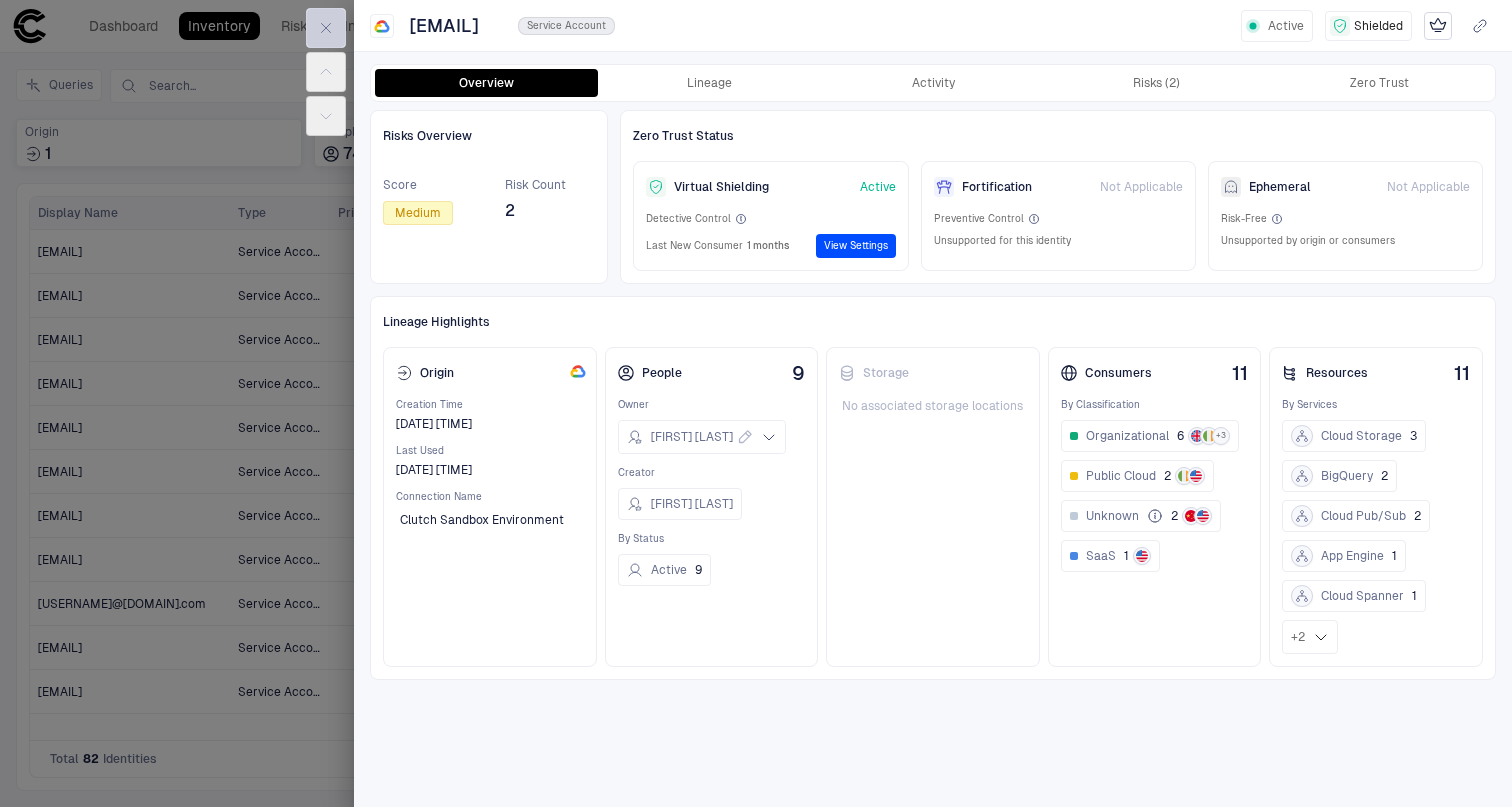 click at bounding box center (326, 28) 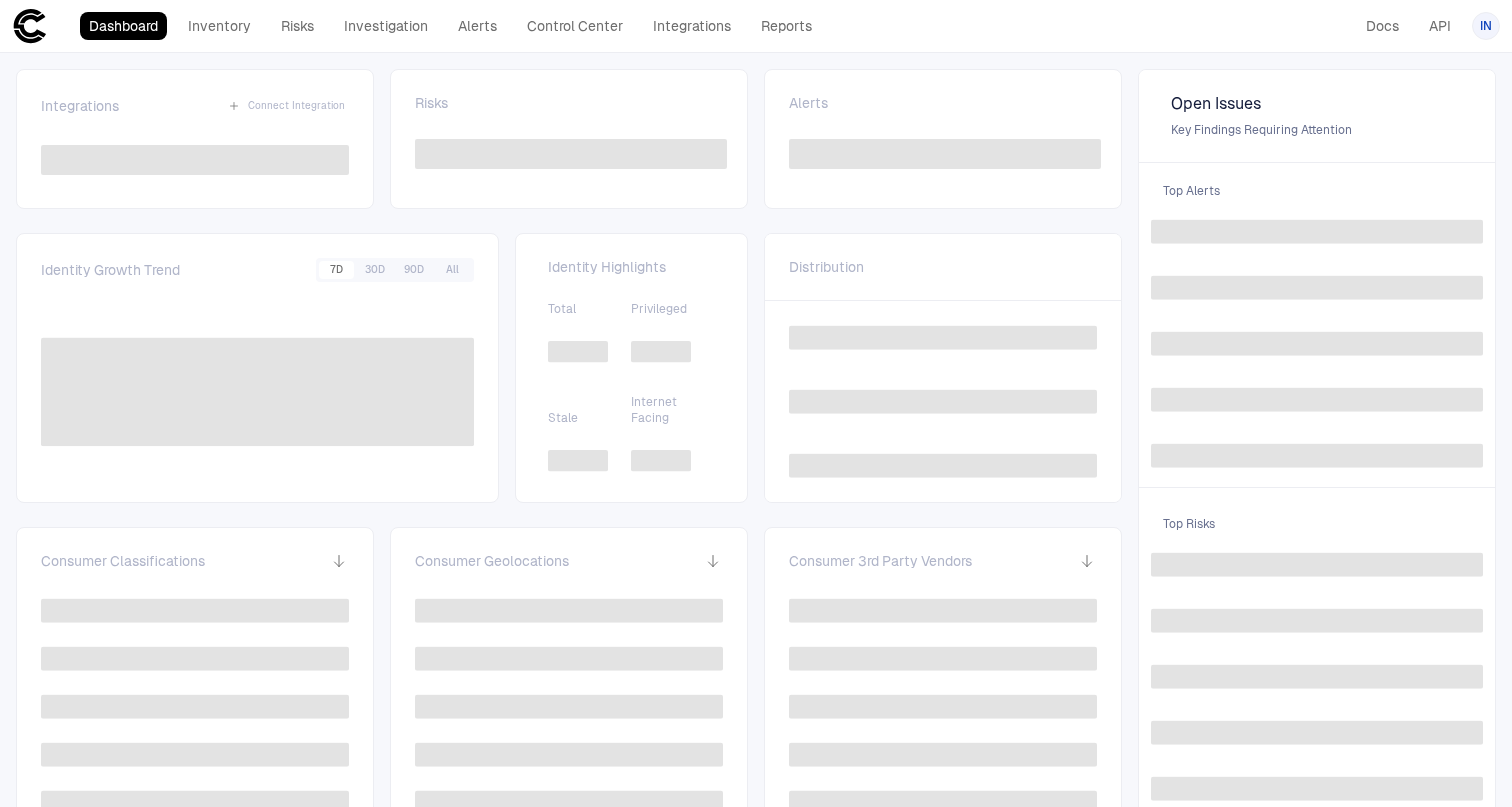 scroll, scrollTop: 0, scrollLeft: 0, axis: both 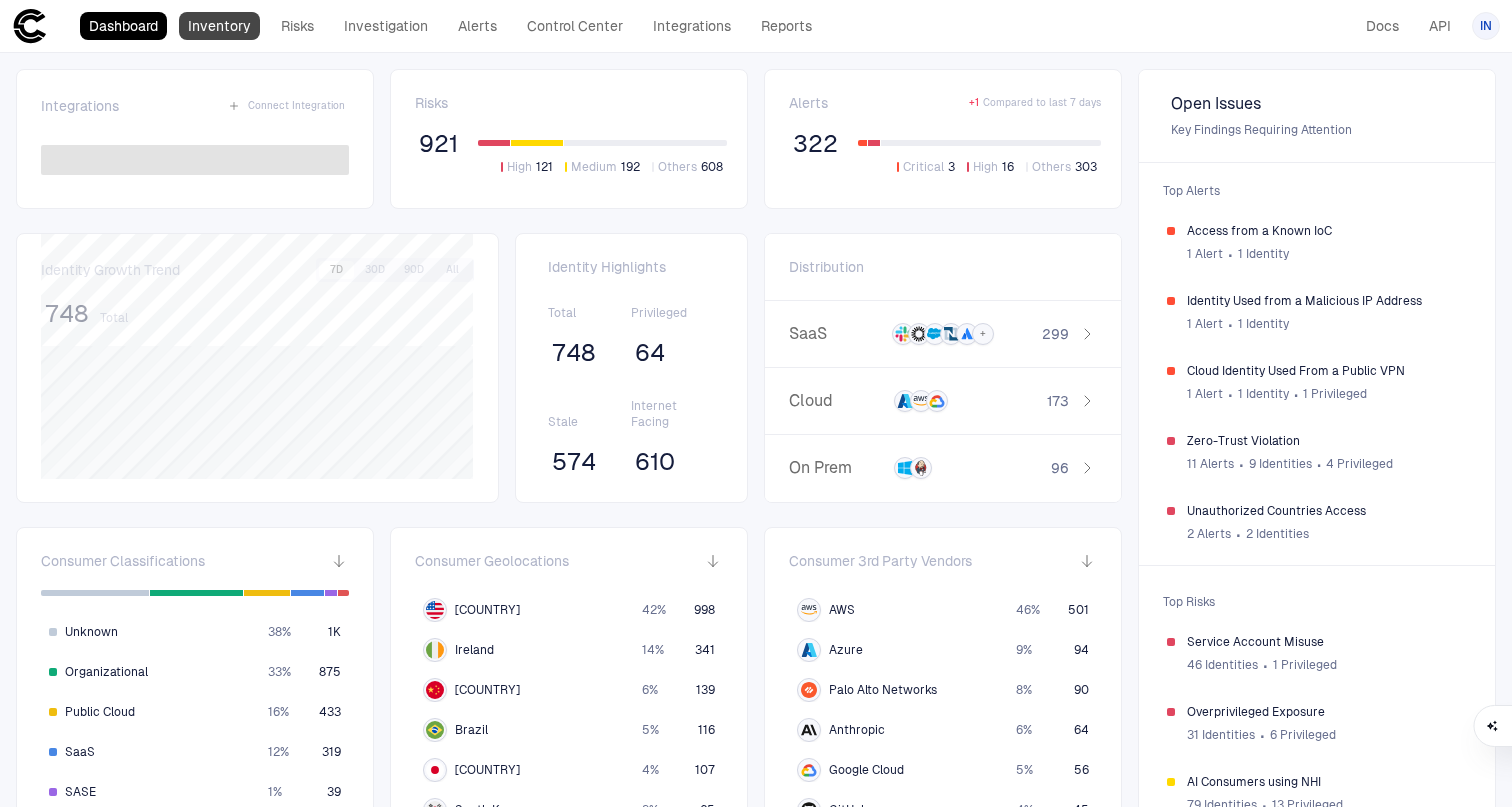 click on "Inventory" at bounding box center [219, 26] 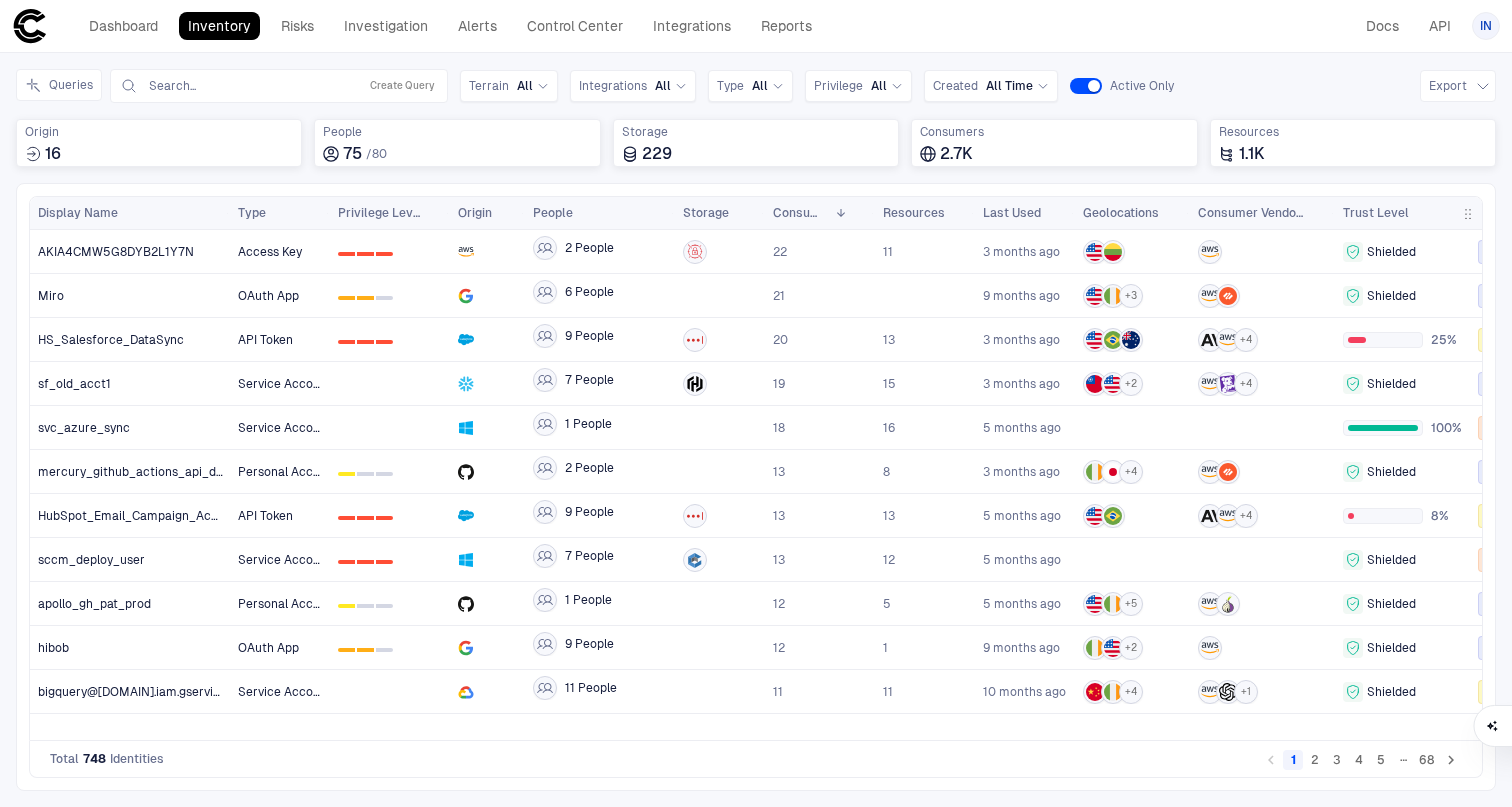 scroll, scrollTop: 0, scrollLeft: 109, axis: horizontal 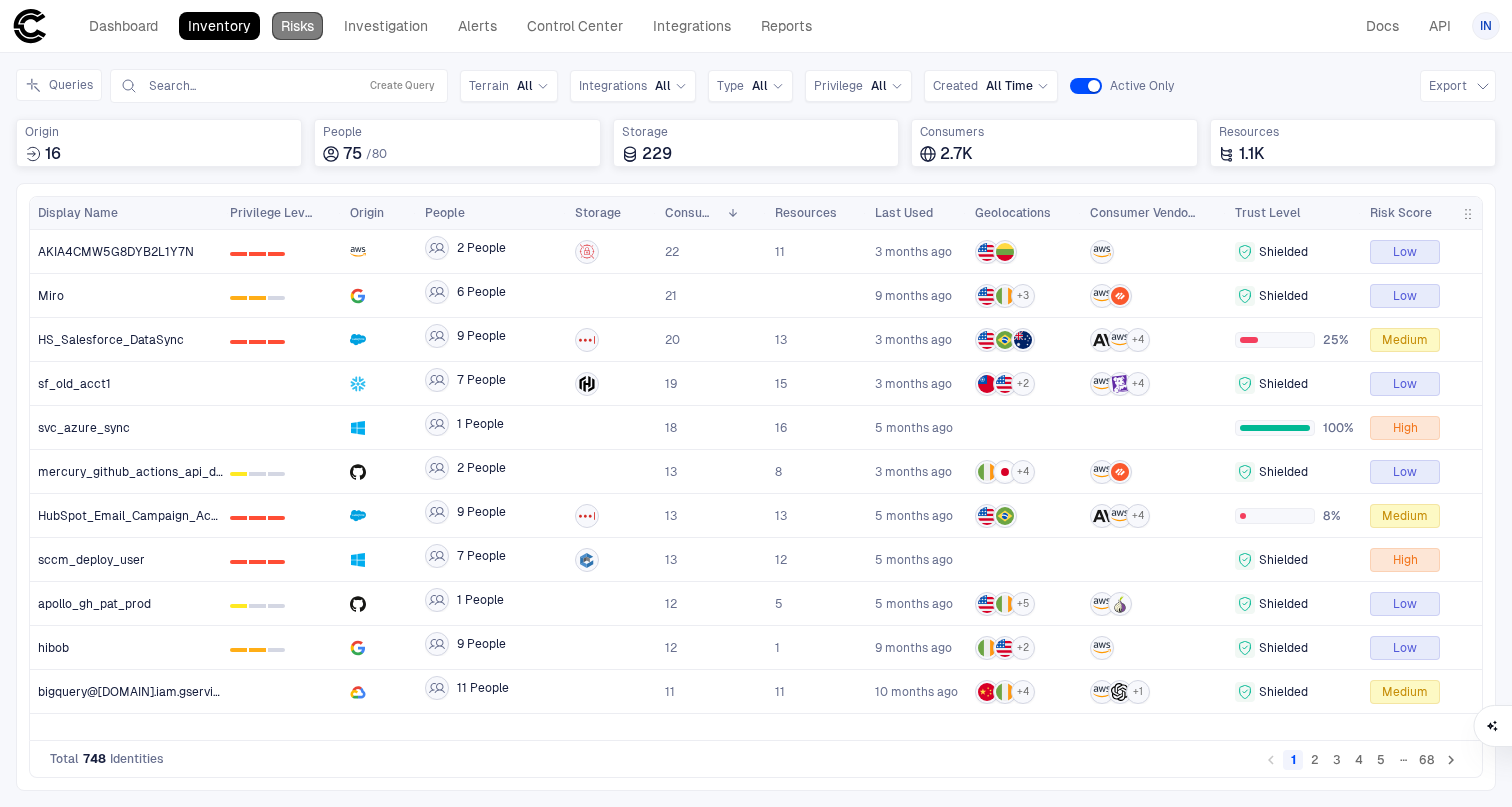 click on "Risks" at bounding box center (297, 26) 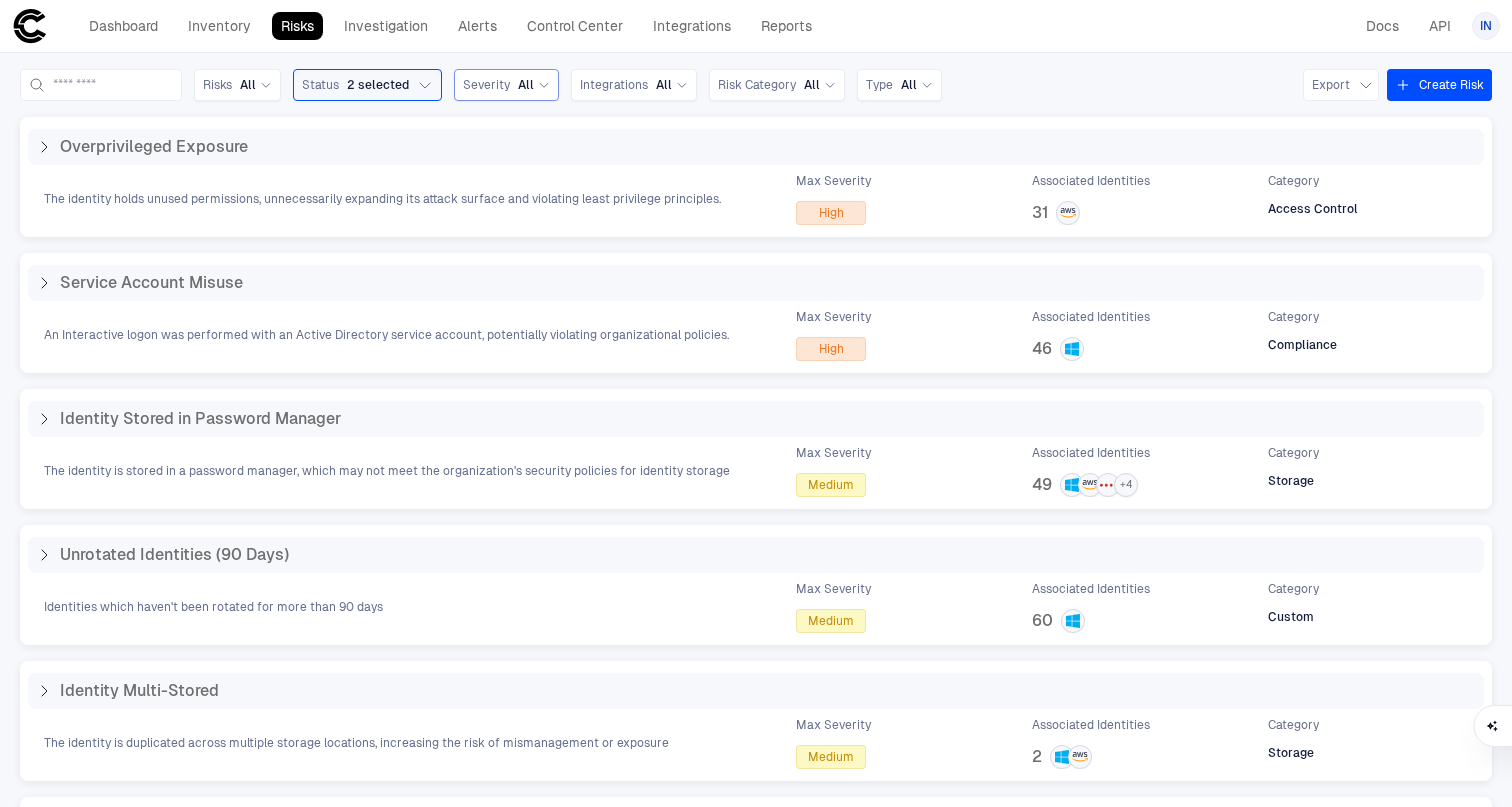 click on "All" at bounding box center (526, 85) 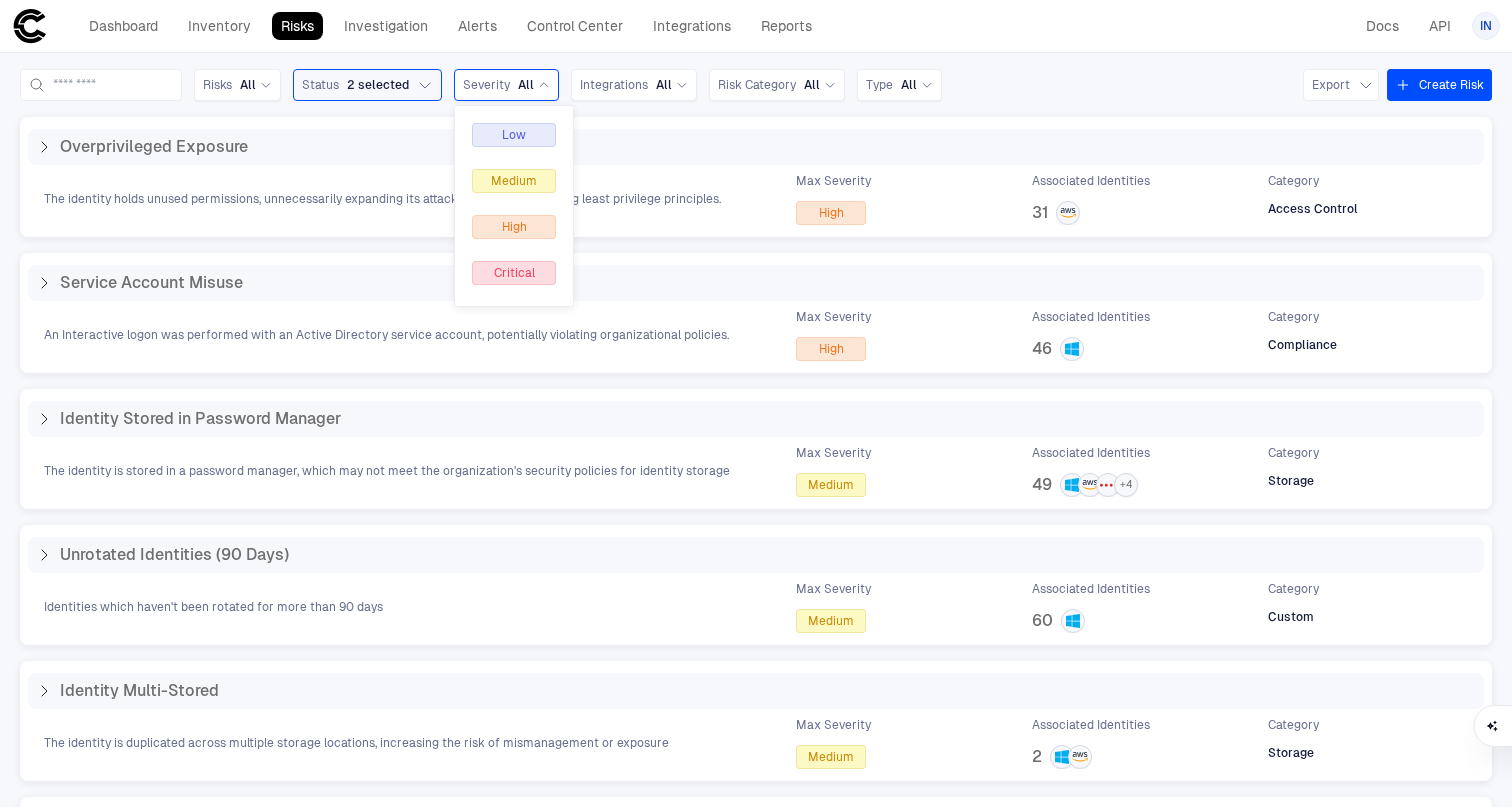 click on "All" at bounding box center (526, 85) 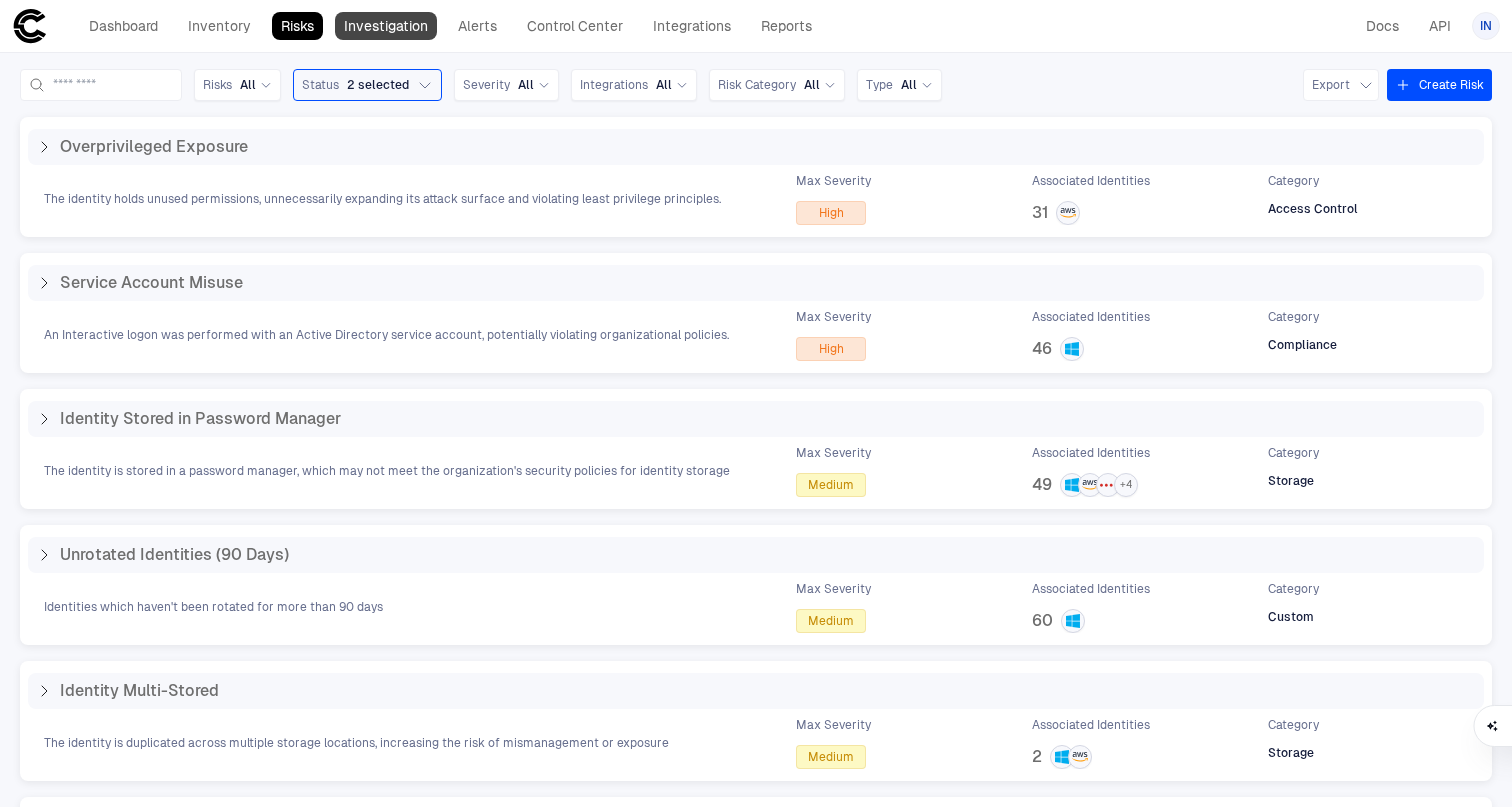 click on "Investigation" at bounding box center (386, 26) 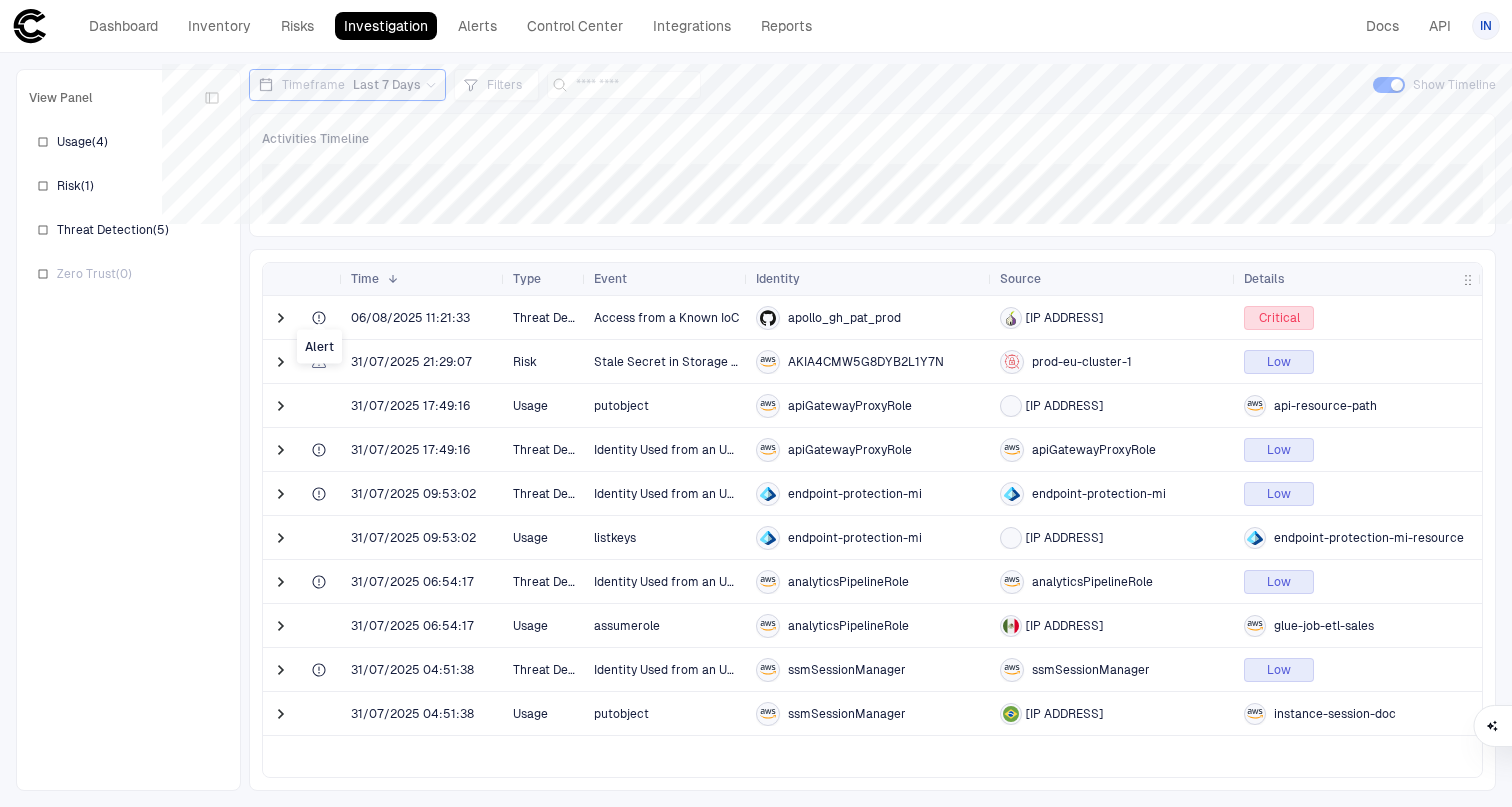 click 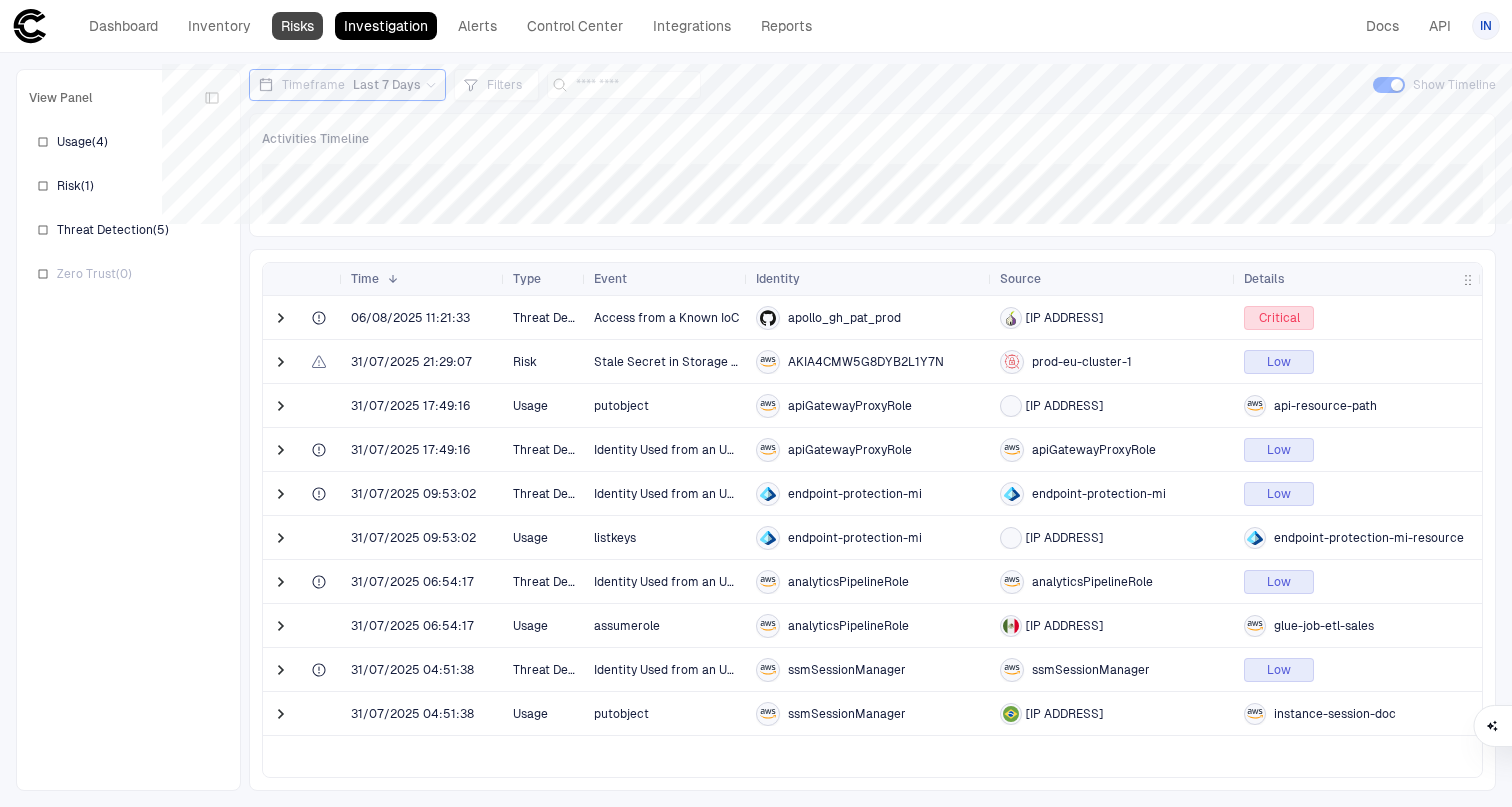 click on "Risks" at bounding box center (297, 26) 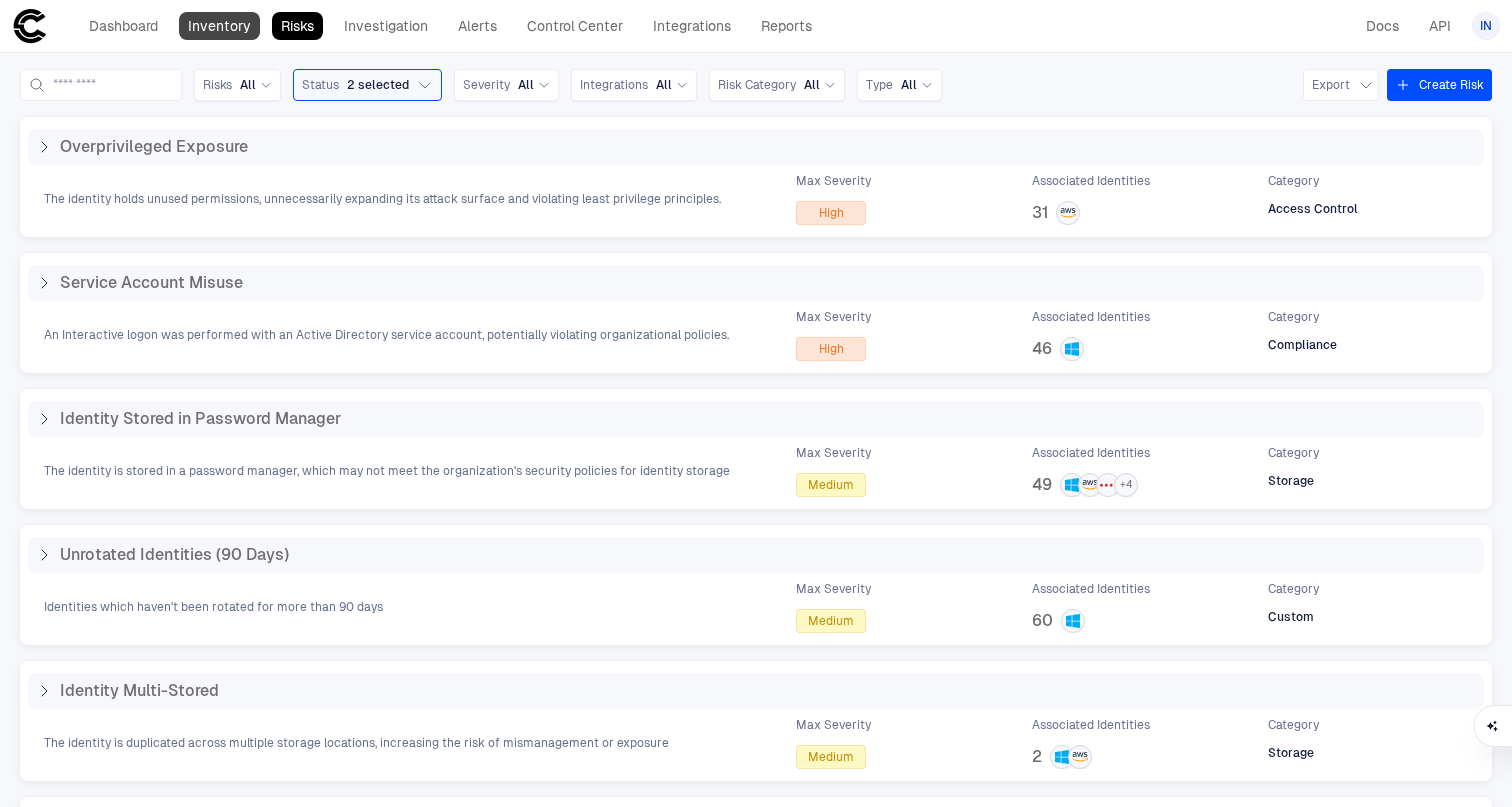 click on "Inventory" at bounding box center (219, 26) 